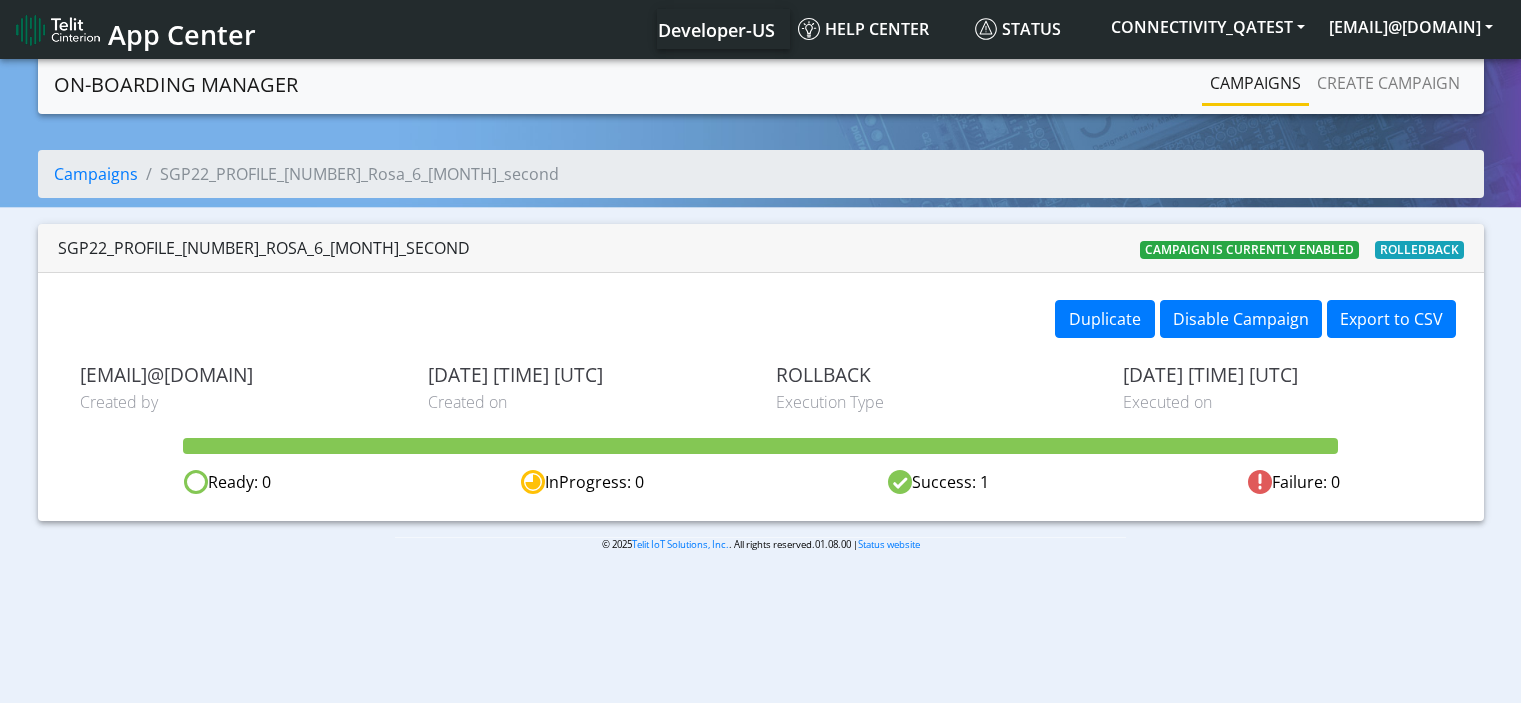 scroll, scrollTop: 0, scrollLeft: 0, axis: both 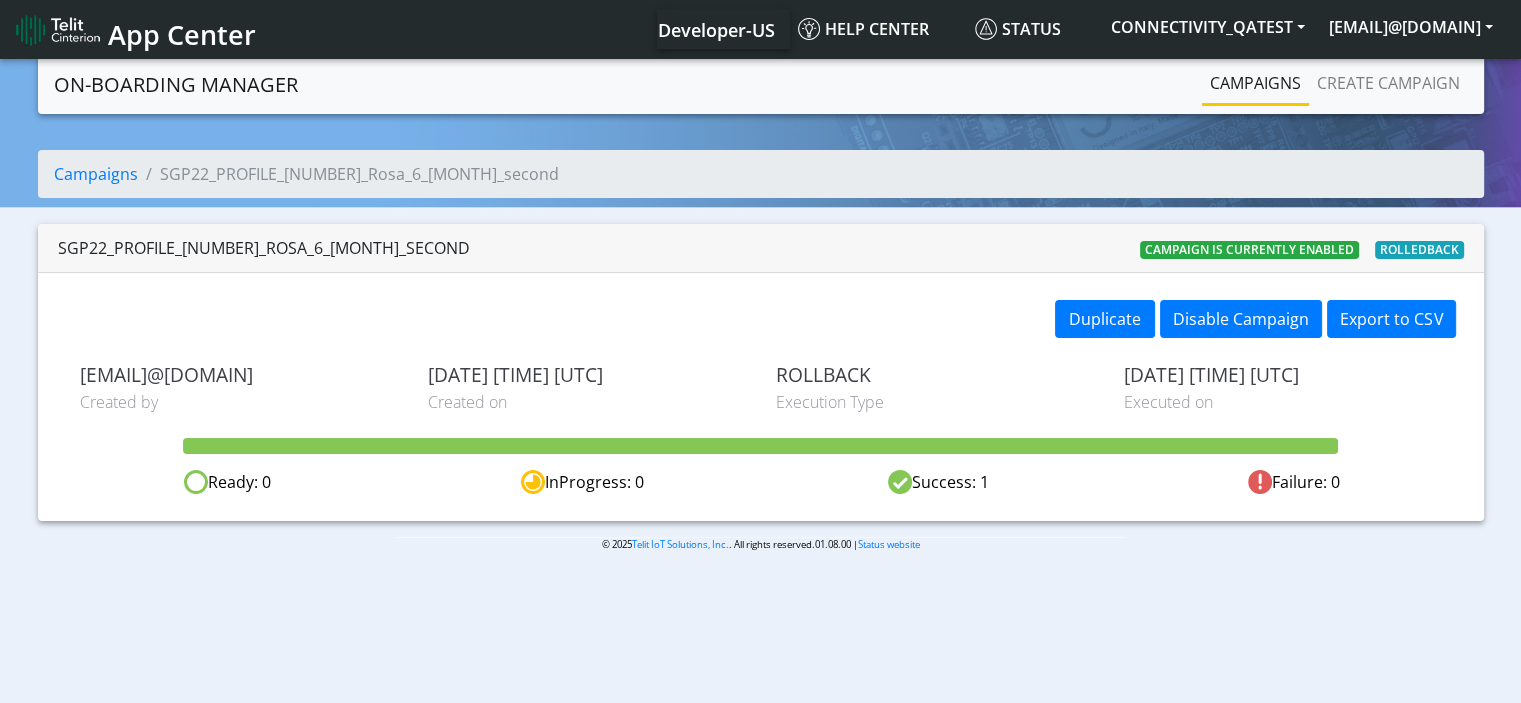 click on "Campaigns  SGP22_PROFILE_89358152000000066235_Rosa_6_AUG_second" 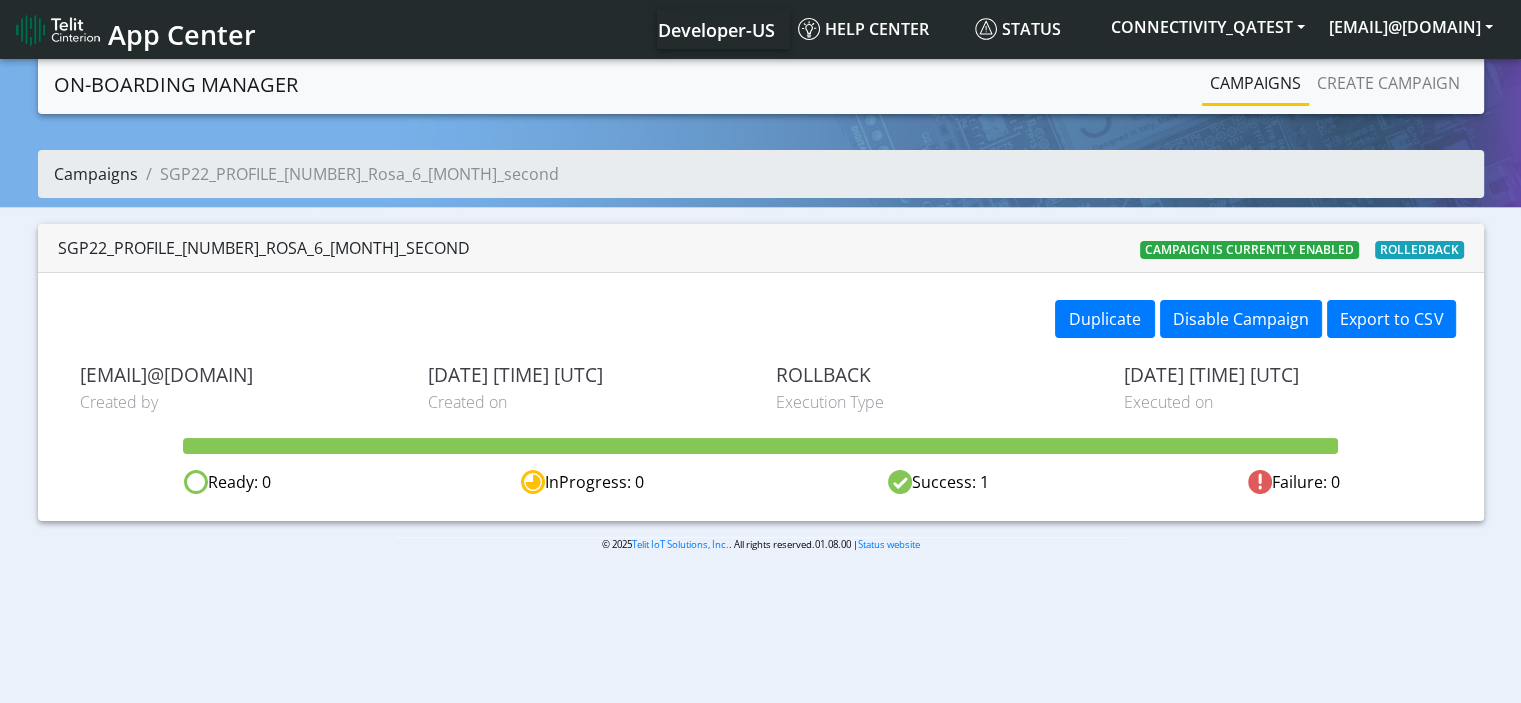 click on "Campaigns" 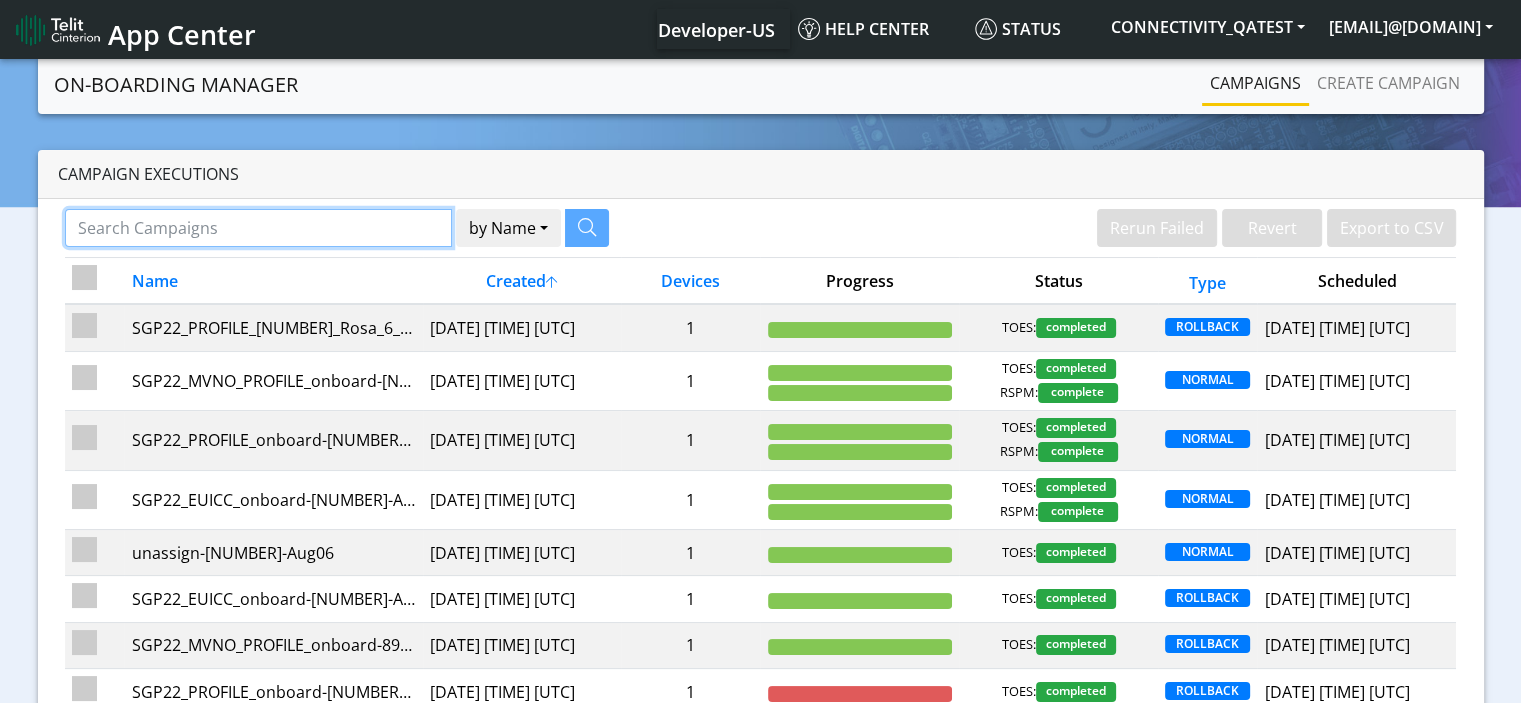 click 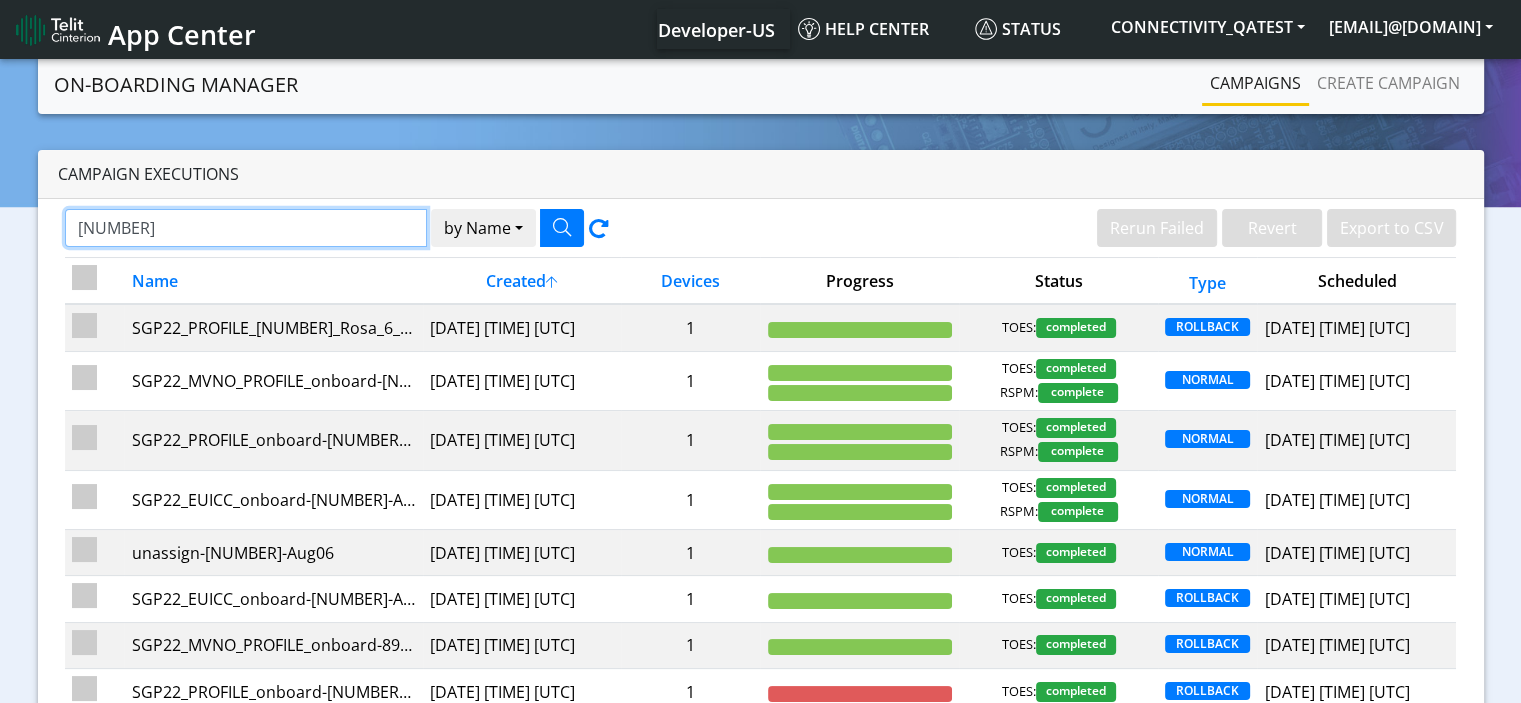 type on "[CREDIT CARD]" 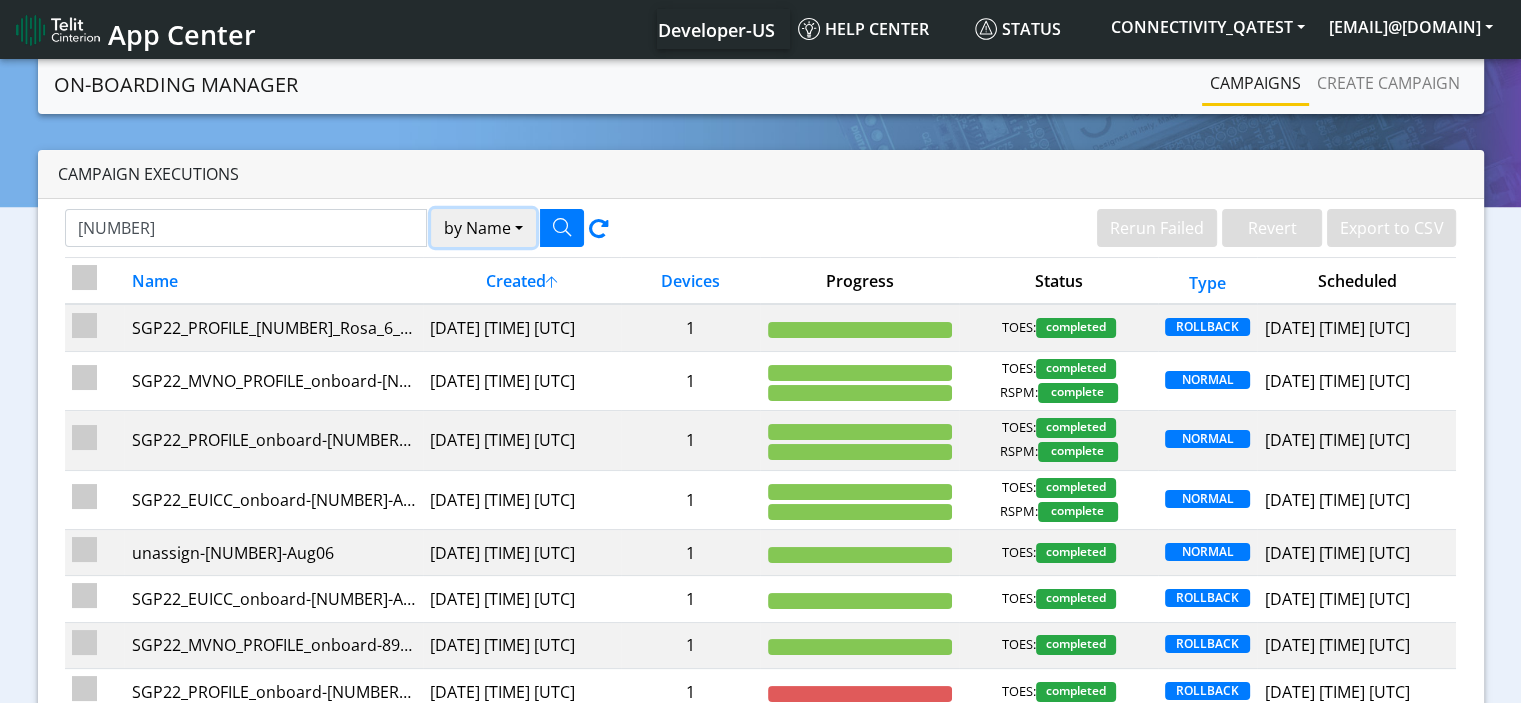 click on "by Name" at bounding box center (483, 228) 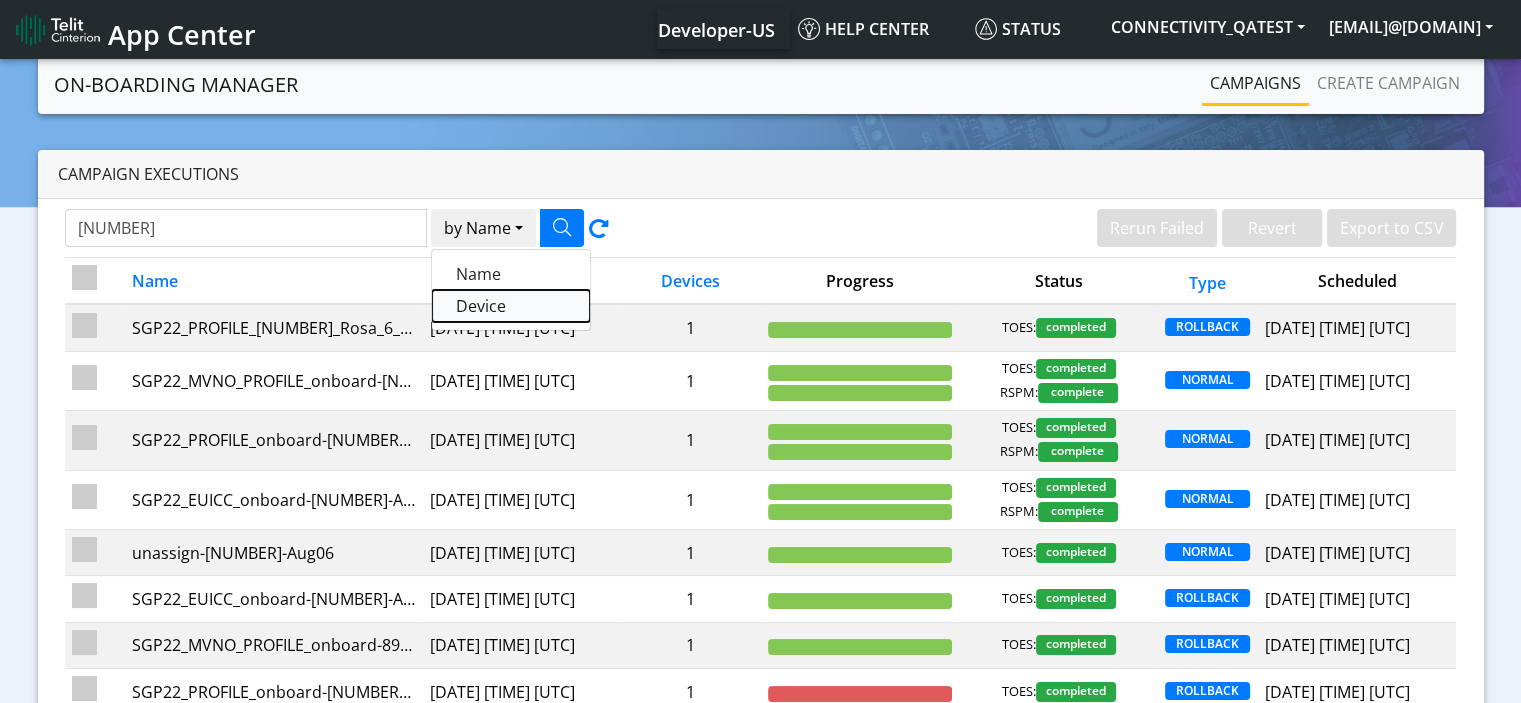 click on "Device" 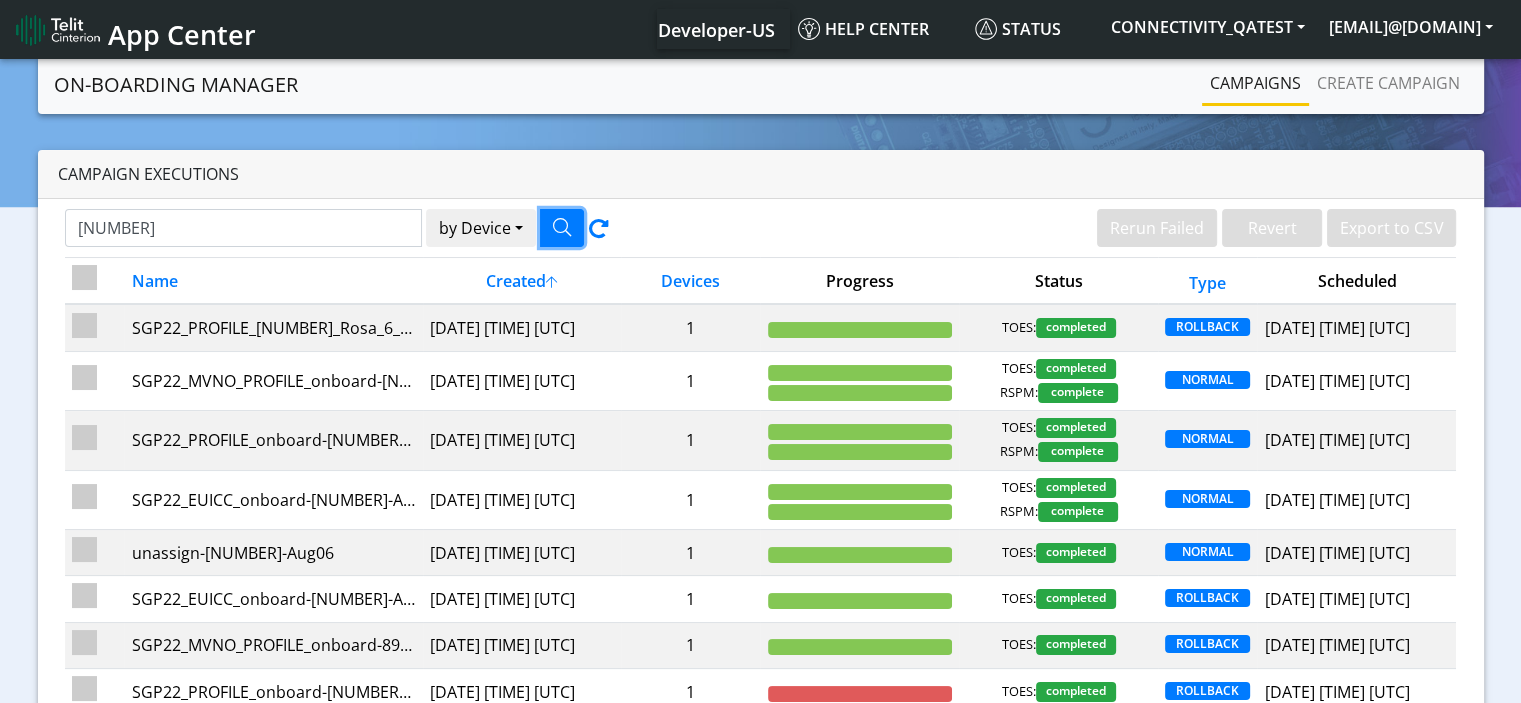 click at bounding box center [562, 227] 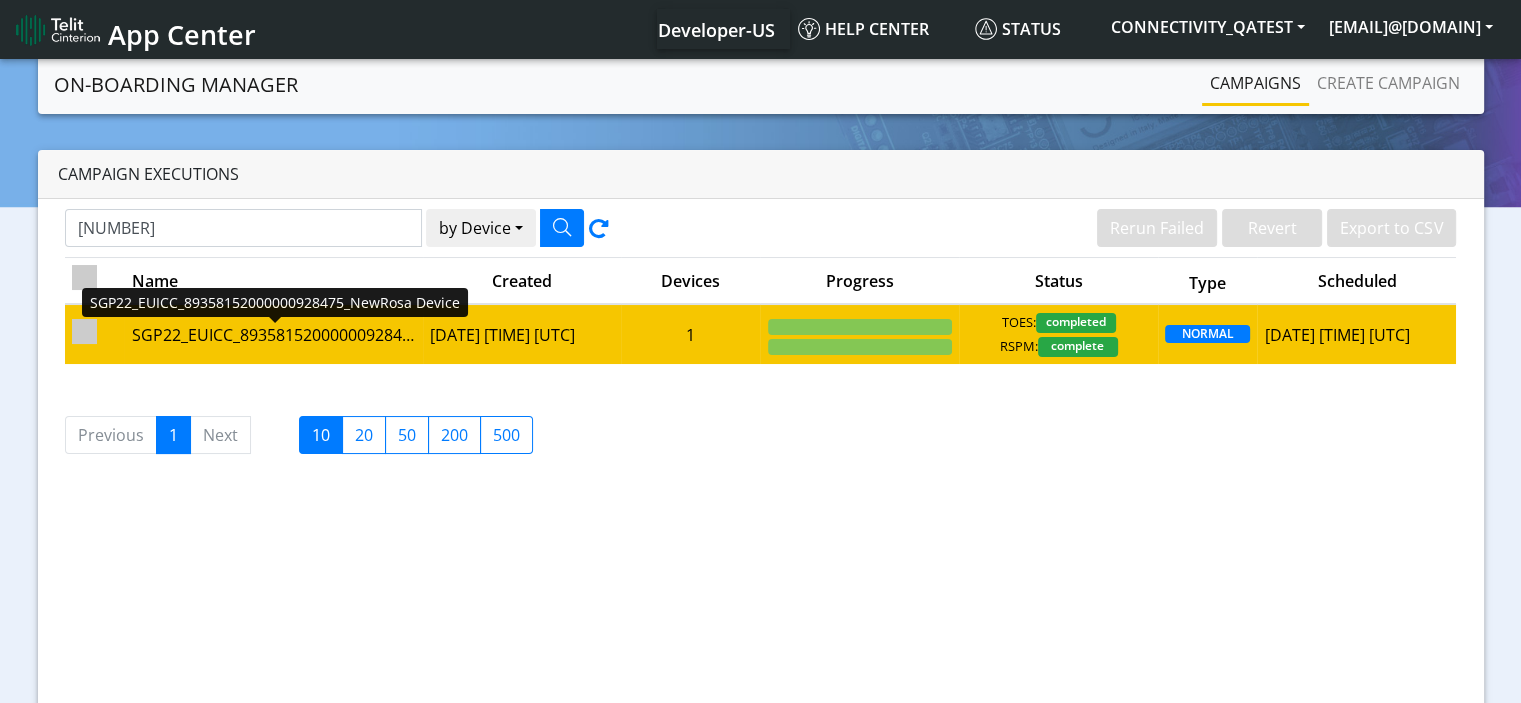 click on "SGP22_EUICC_89358152000000928475_NewRosa Device" at bounding box center [273, 335] 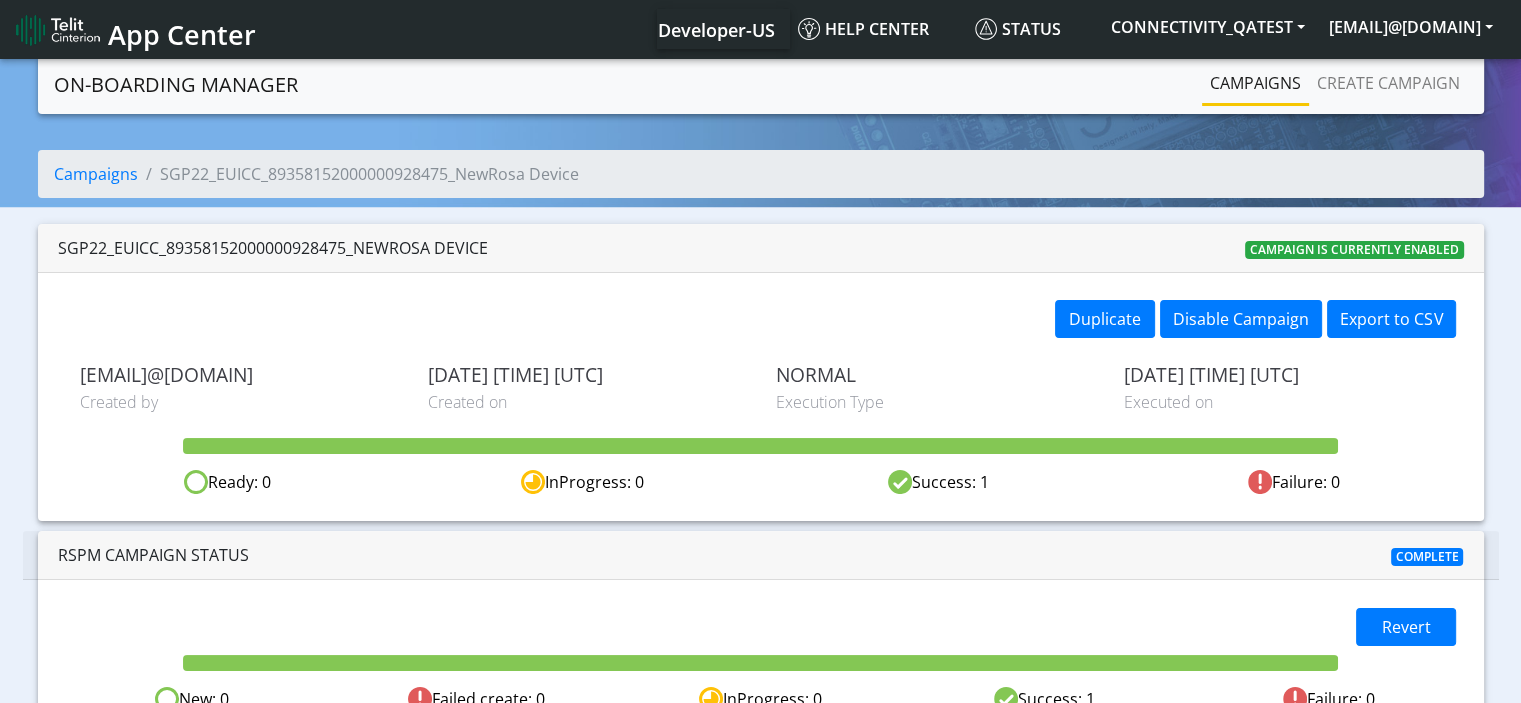 scroll, scrollTop: 40, scrollLeft: 0, axis: vertical 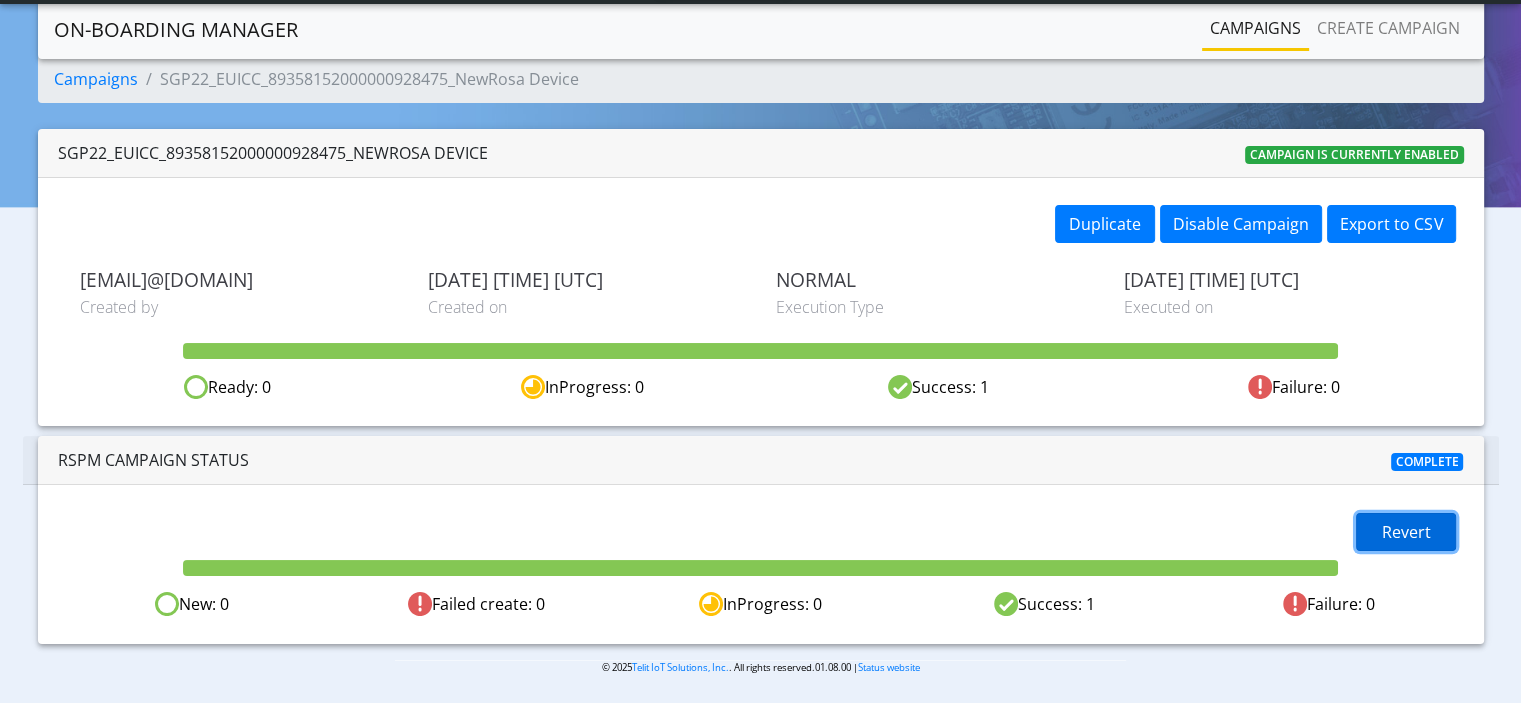 click on "Revert" at bounding box center (1406, 532) 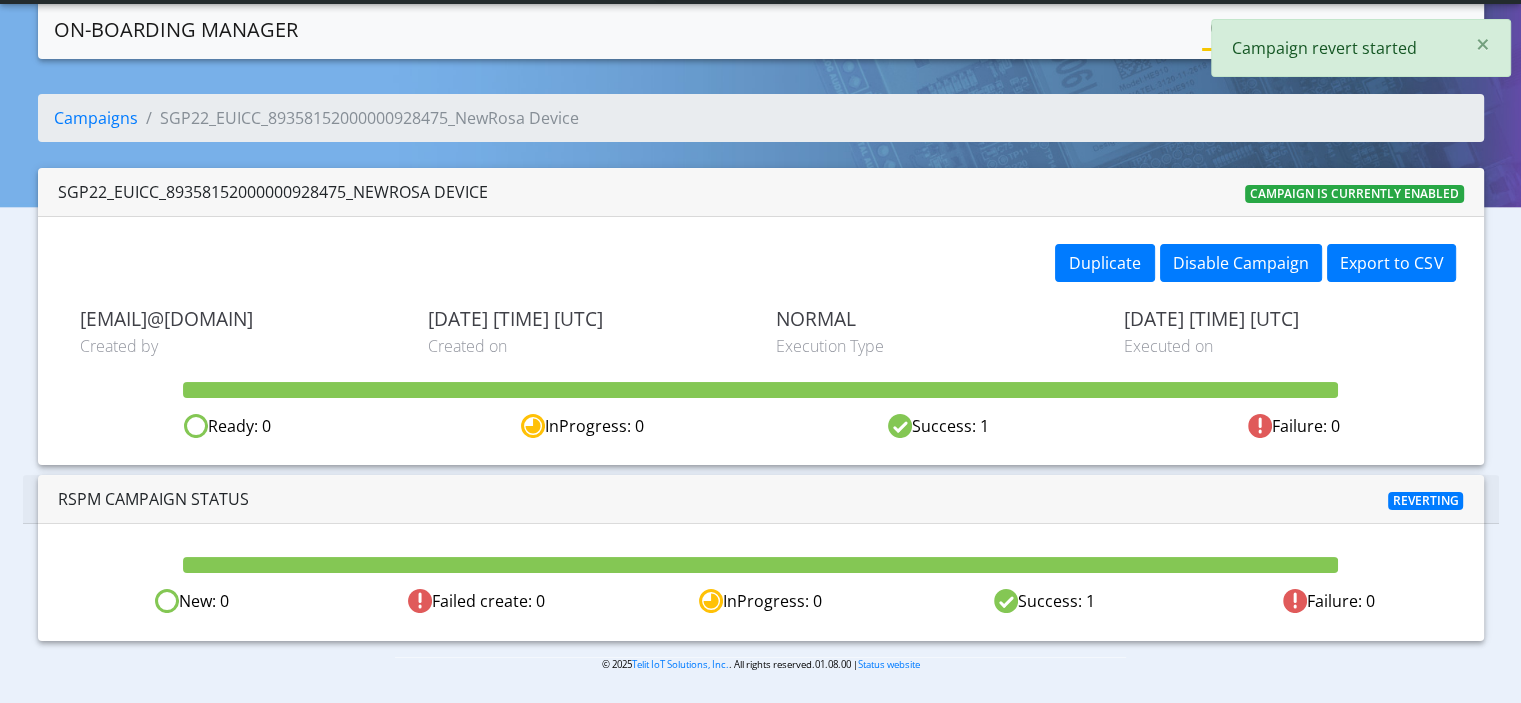 scroll, scrollTop: 0, scrollLeft: 0, axis: both 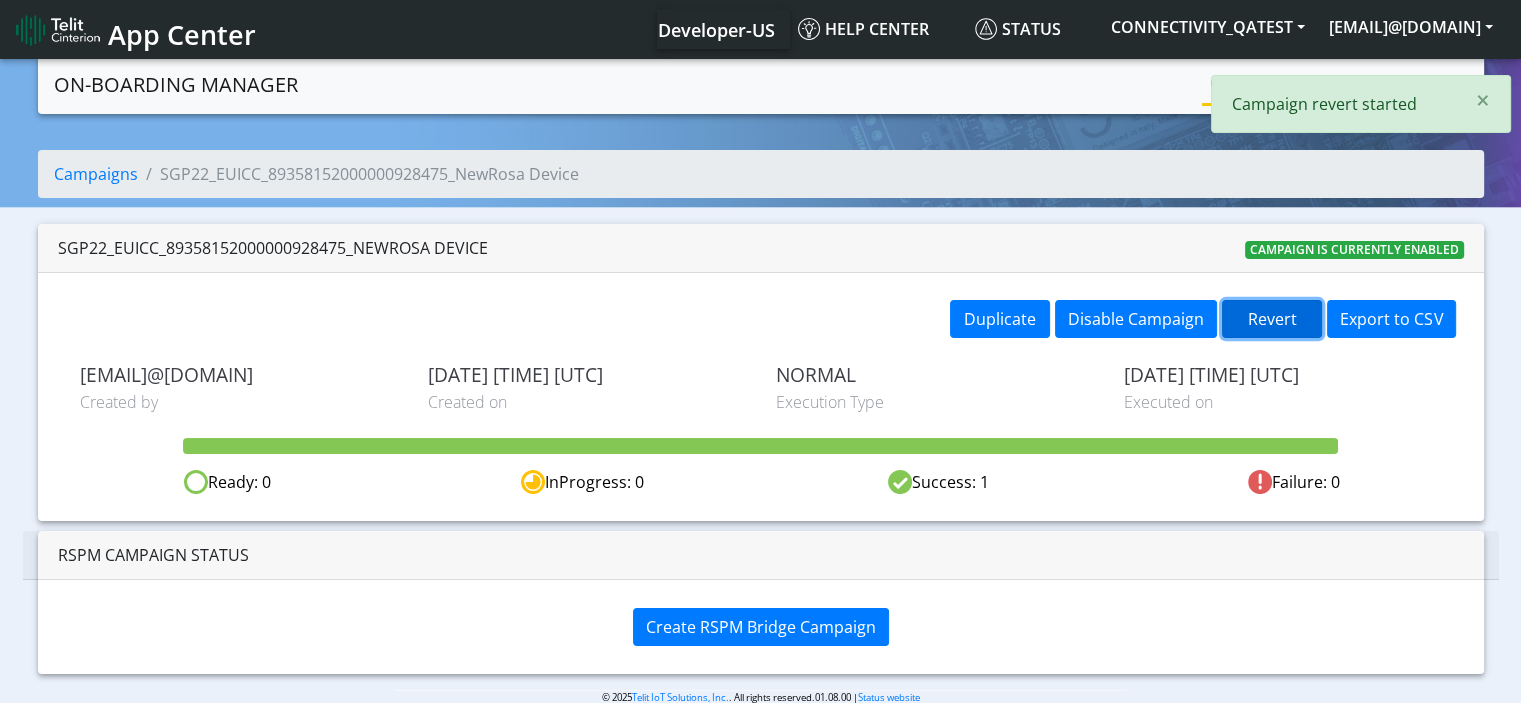 click on "Revert" at bounding box center (1272, 319) 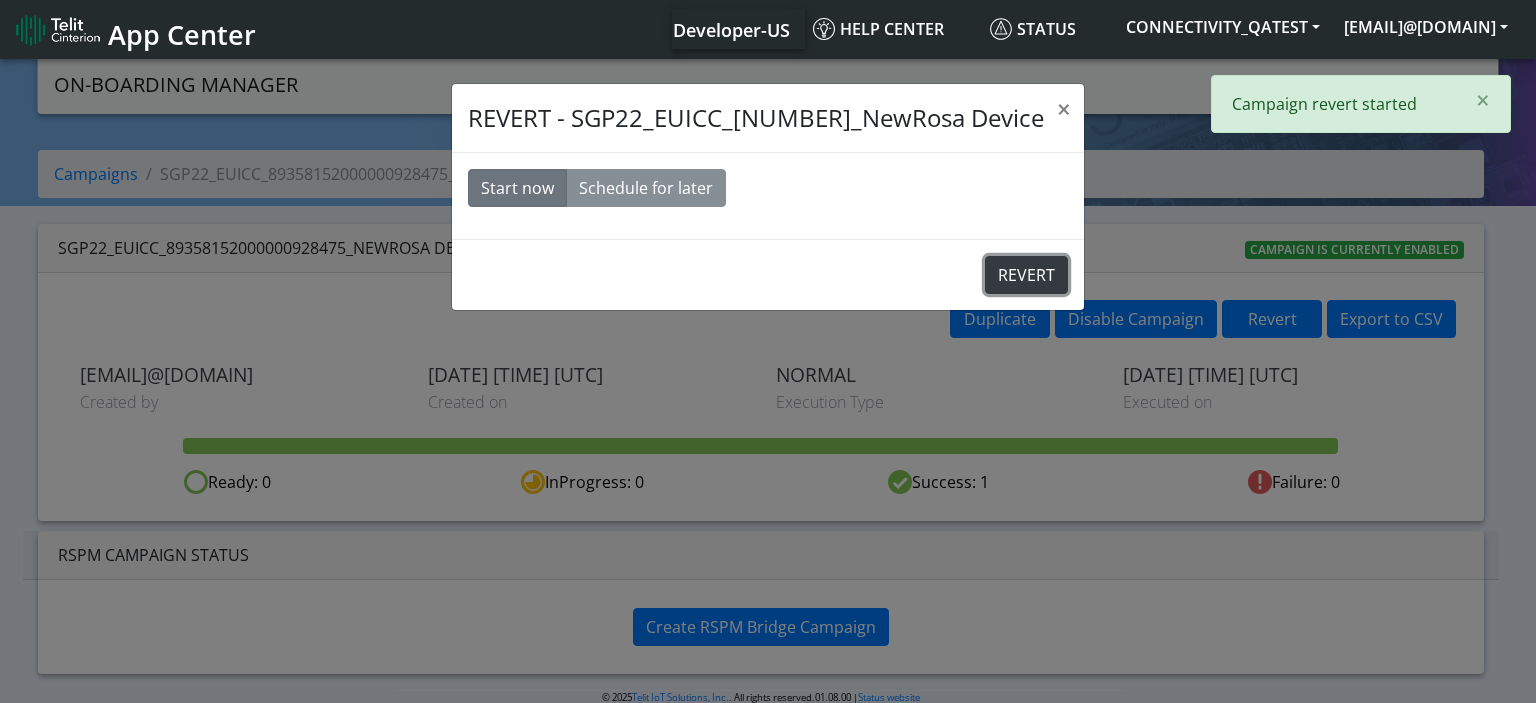 click on "REVERT" 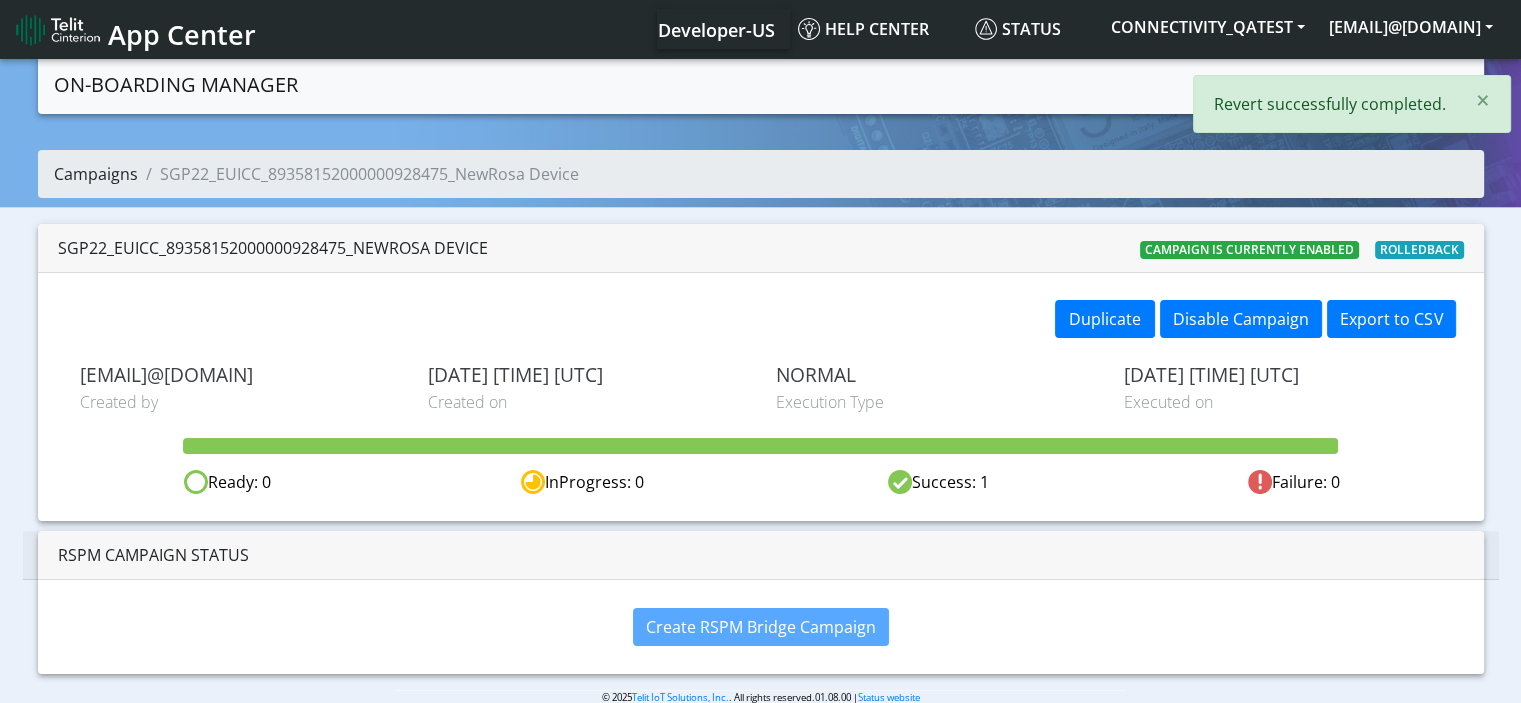 click on "Campaigns" 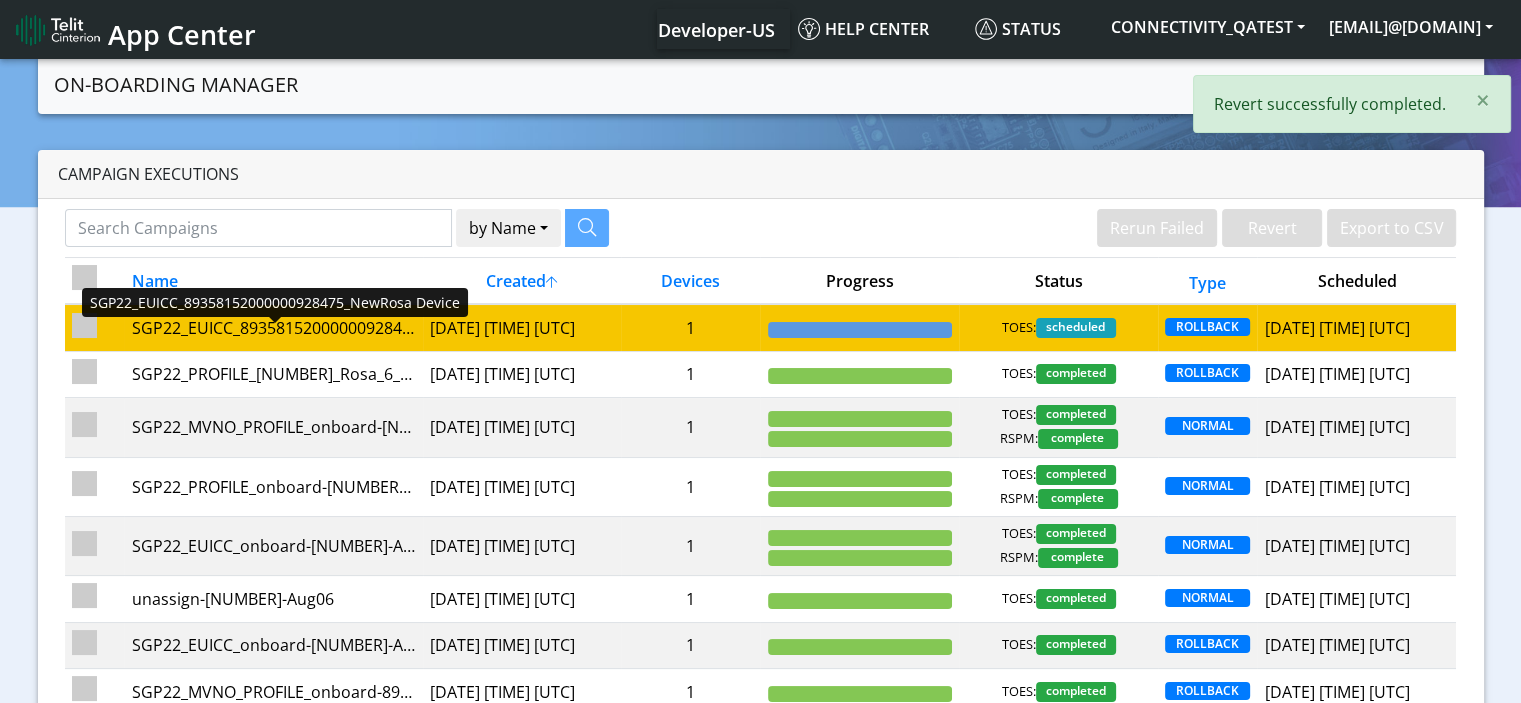 click on "SGP22_EUICC_89358152000000928475_NewRosa Device" at bounding box center (273, 328) 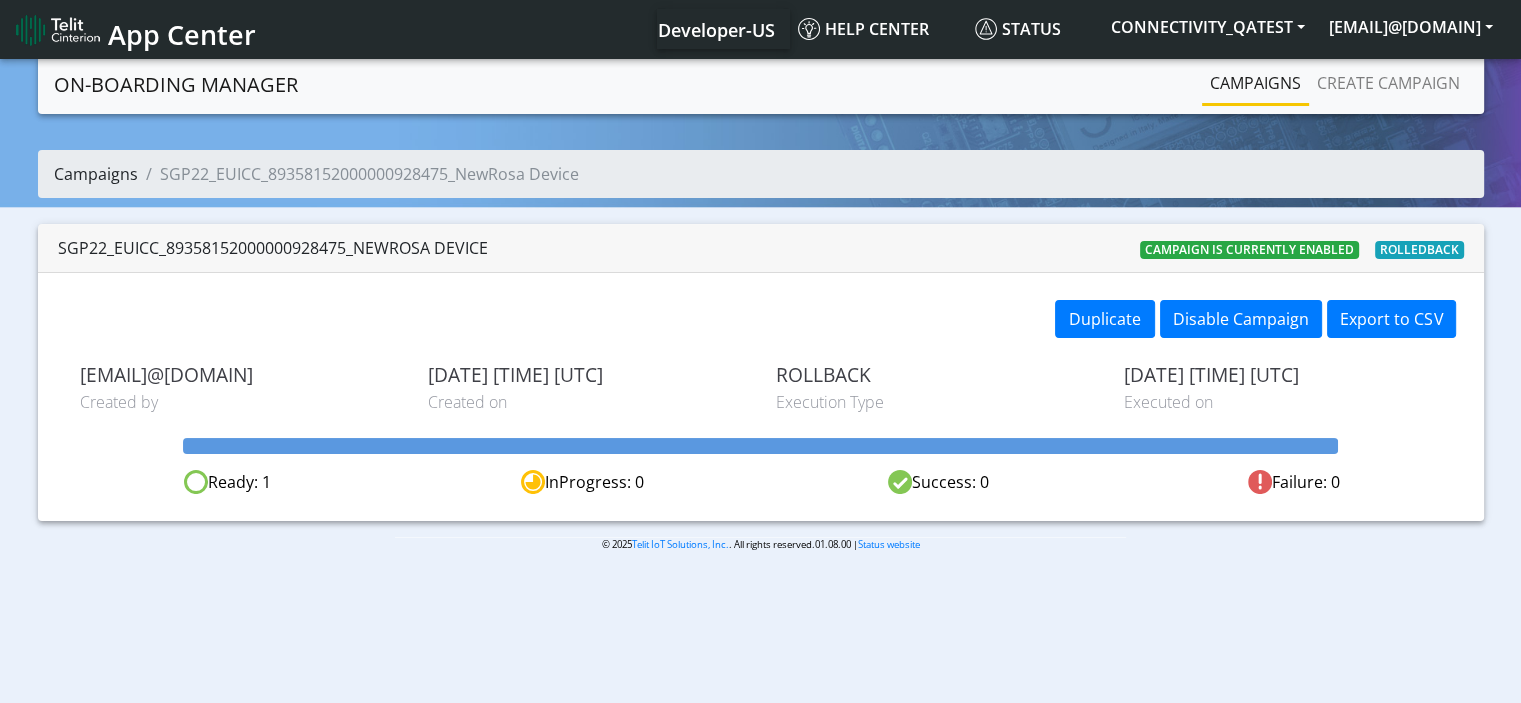 click on "Campaigns" 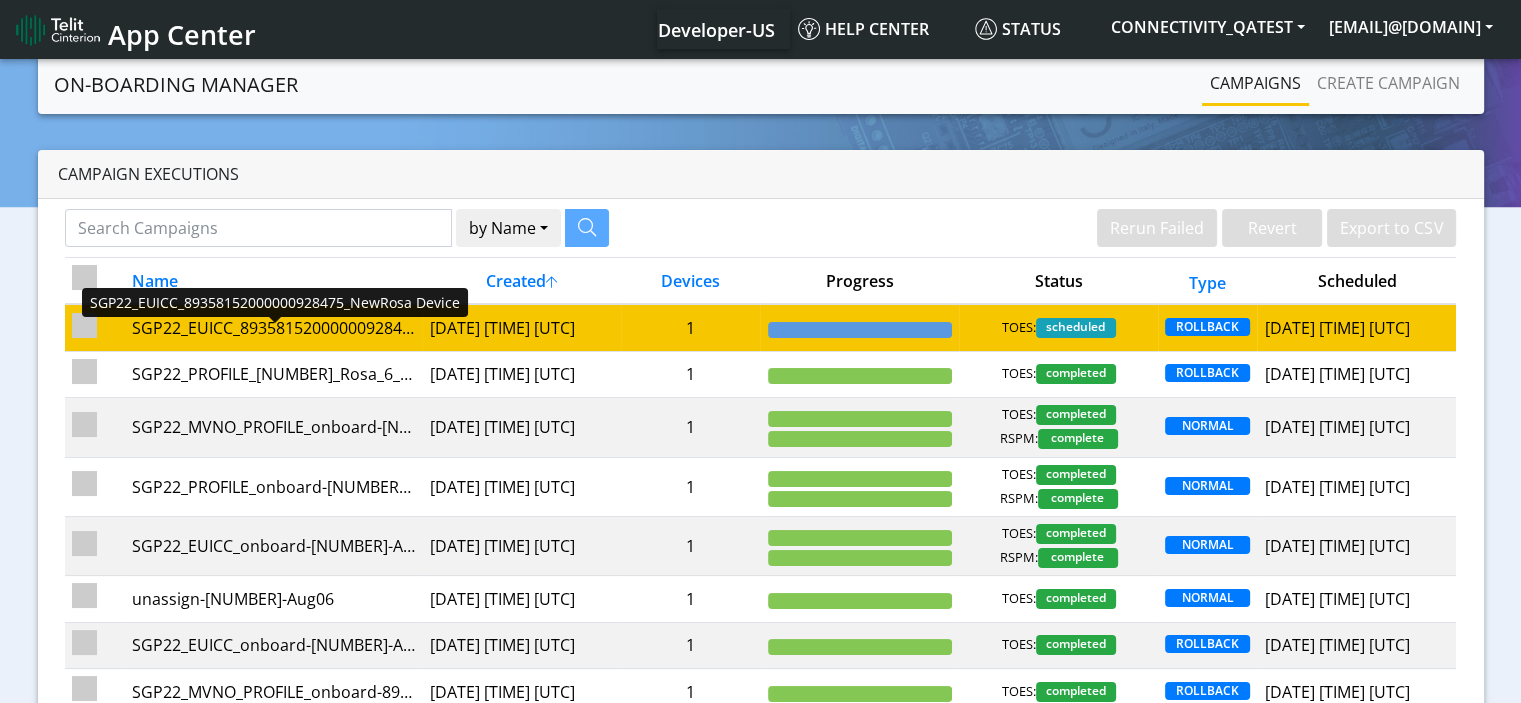 click on "SGP22_EUICC_89358152000000928475_NewRosa Device" at bounding box center [273, 328] 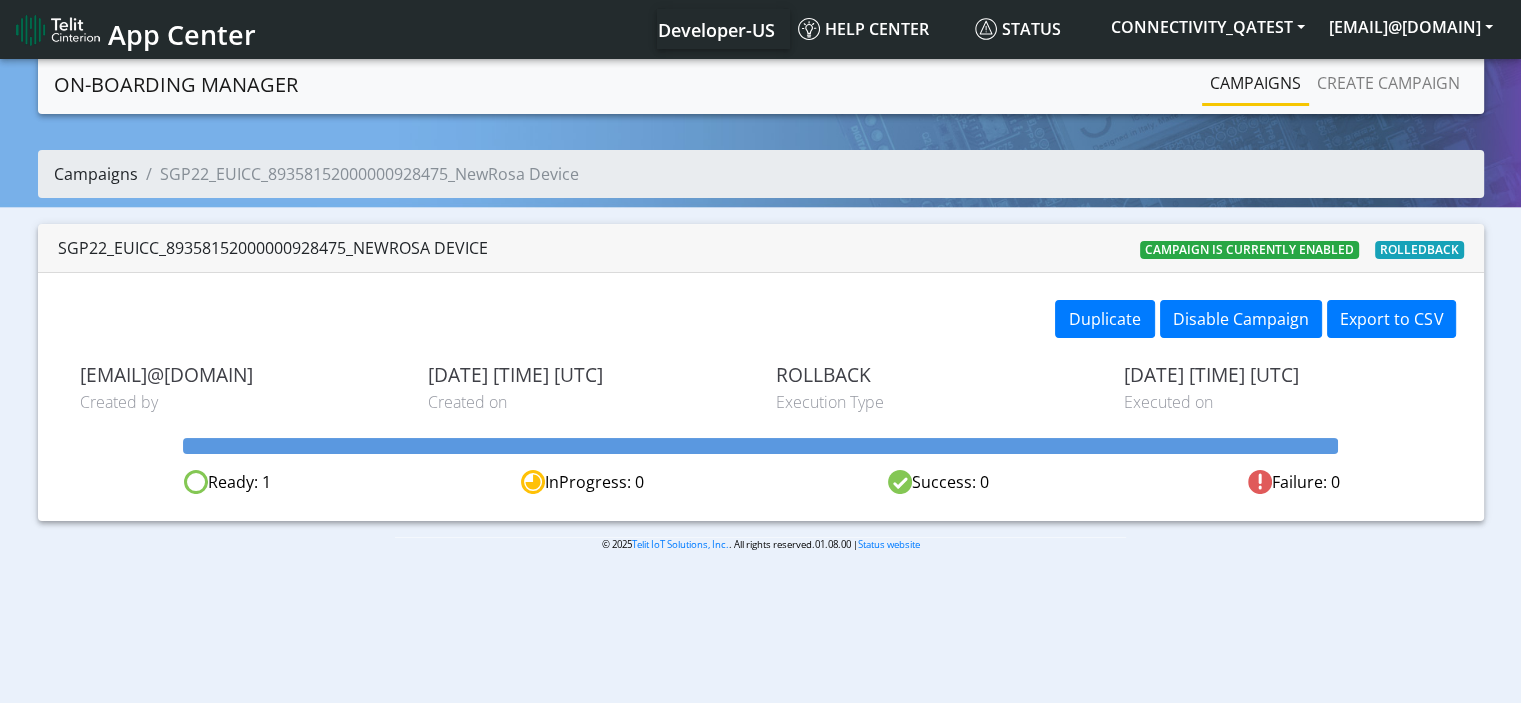 click on "Campaigns" 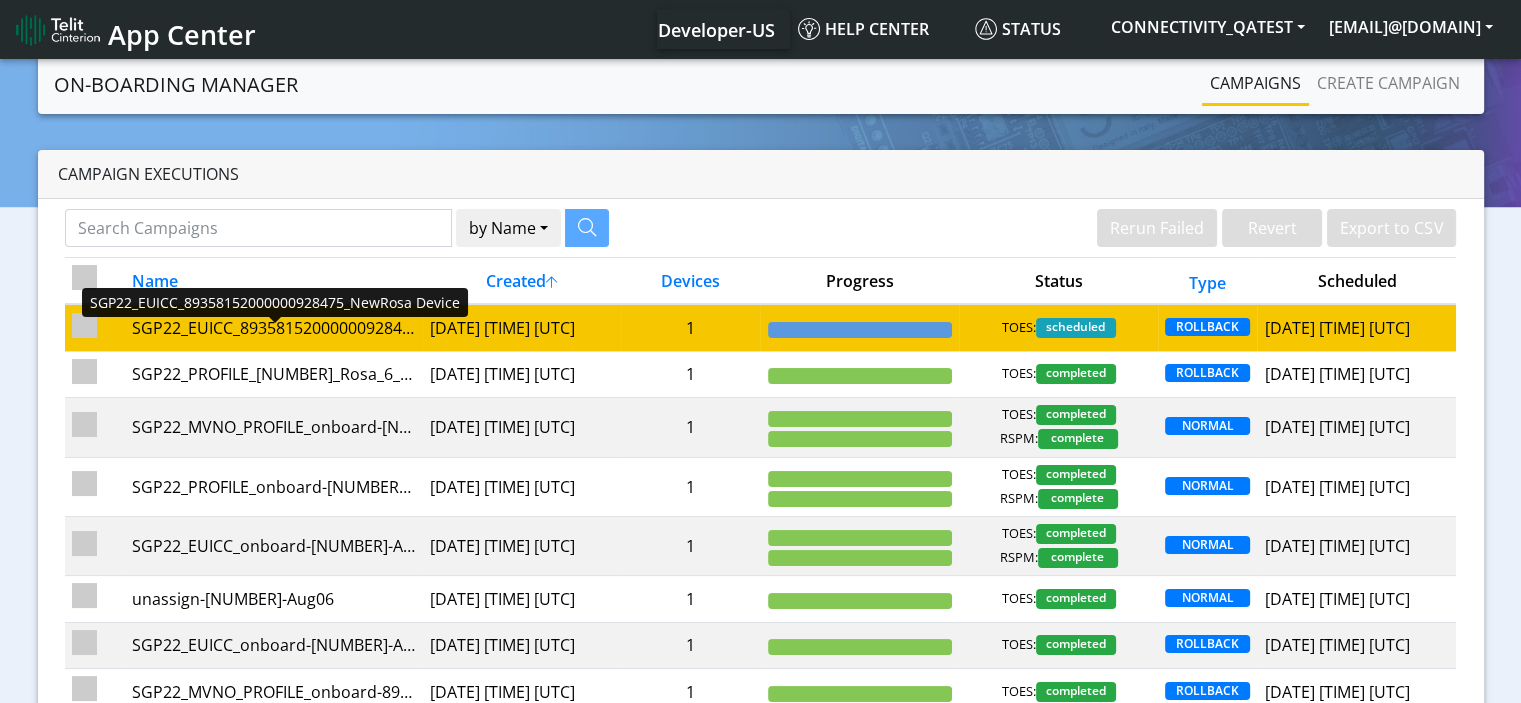 click on "SGP22_EUICC_89358152000000928475_NewRosa Device" at bounding box center (273, 328) 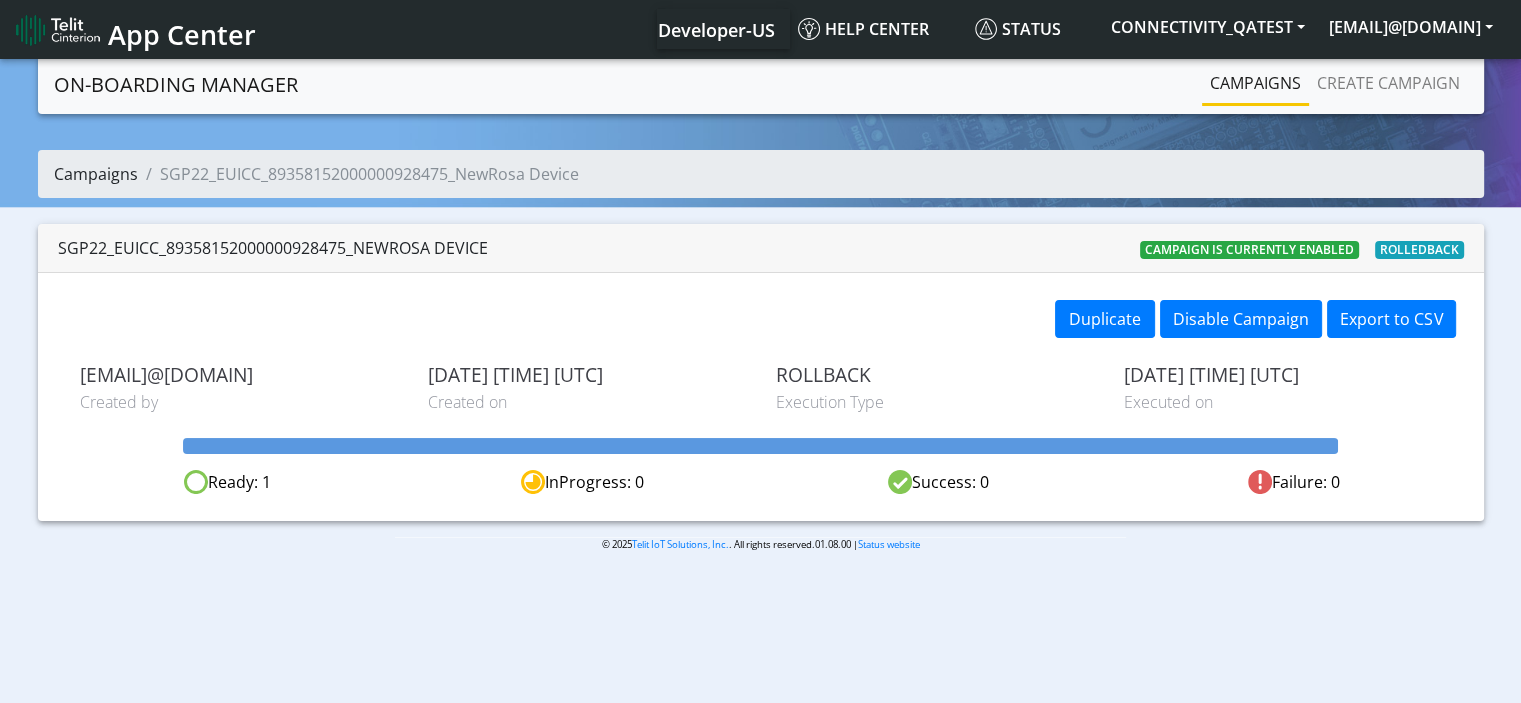 click on "Campaigns" 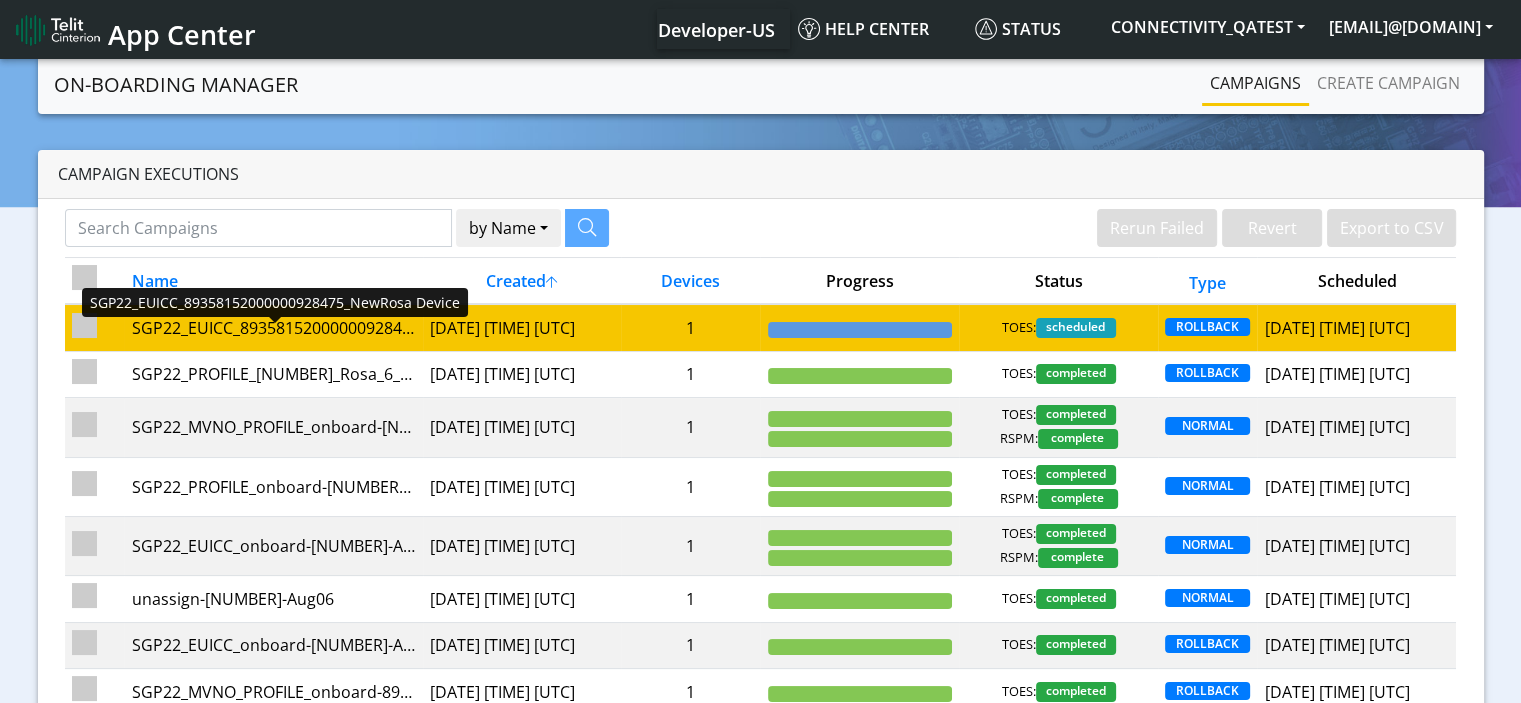 click on "SGP22_EUICC_89358152000000928475_NewRosa Device" at bounding box center [273, 328] 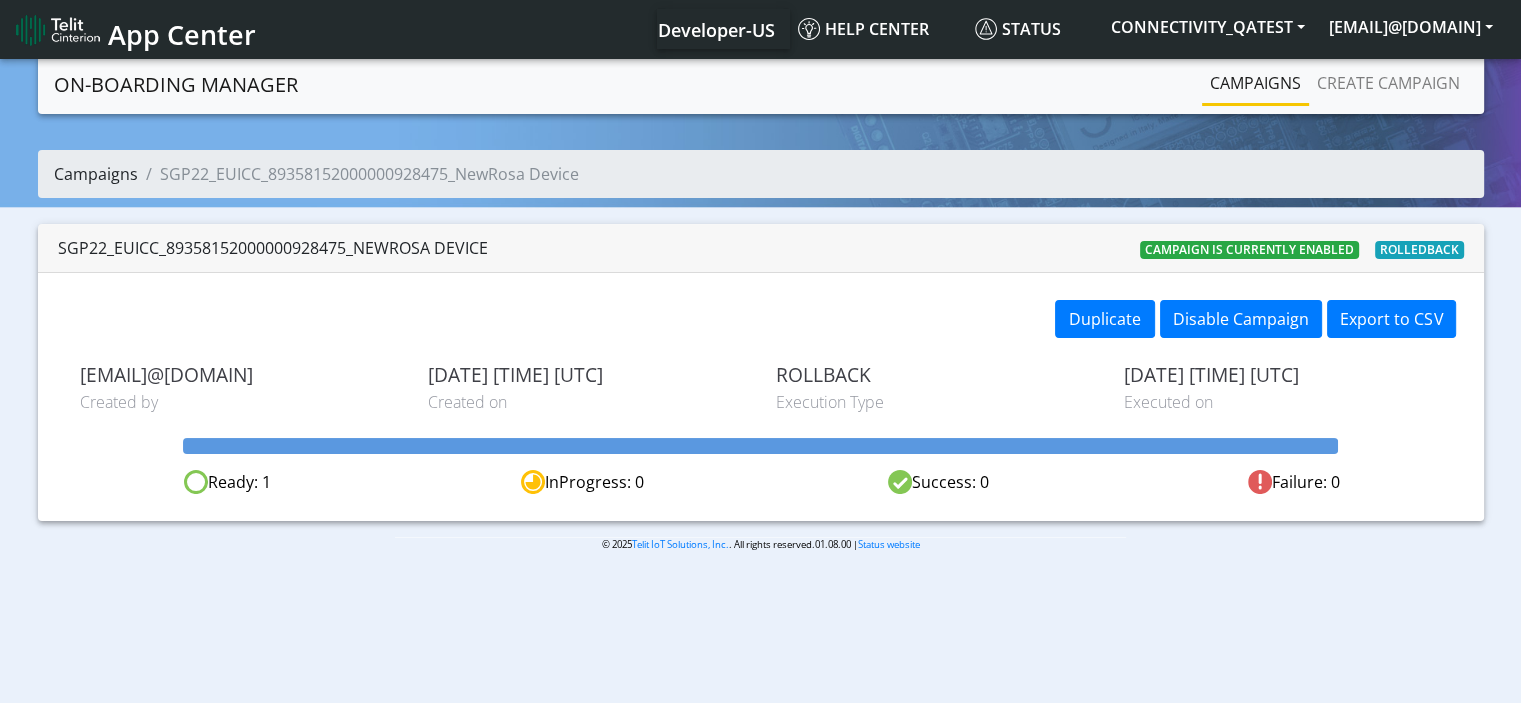click on "Campaigns" 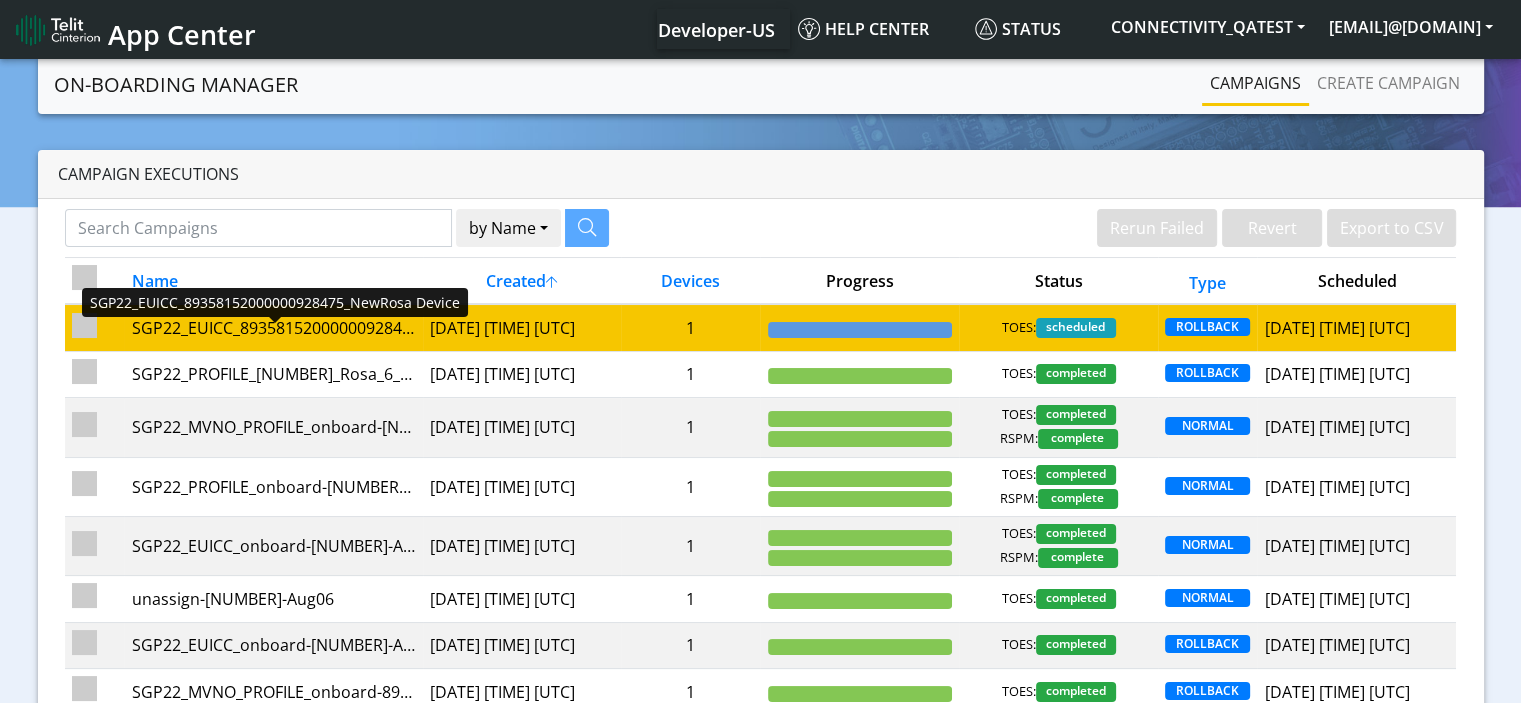 click on "SGP22_EUICC_89358152000000928475_NewRosa Device" at bounding box center [273, 328] 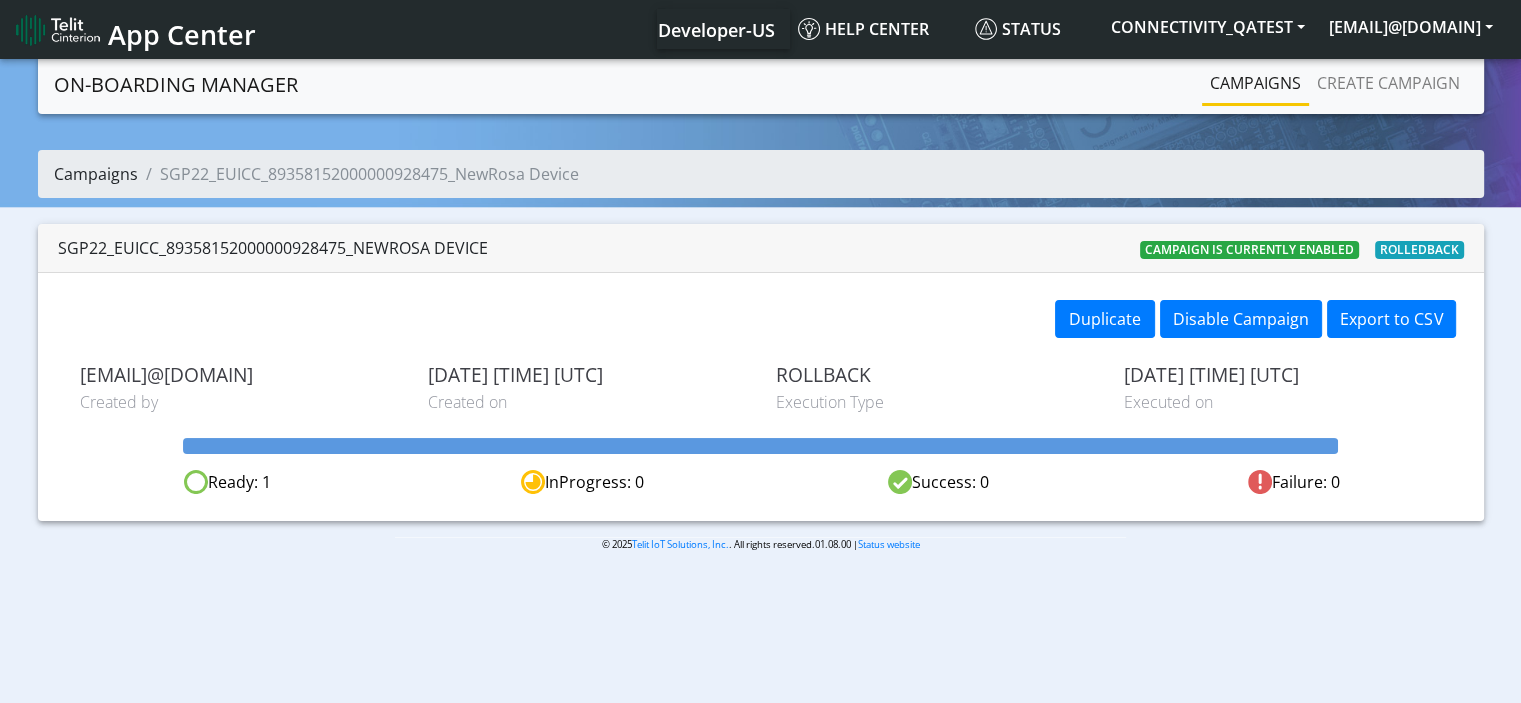 click on "Campaigns" 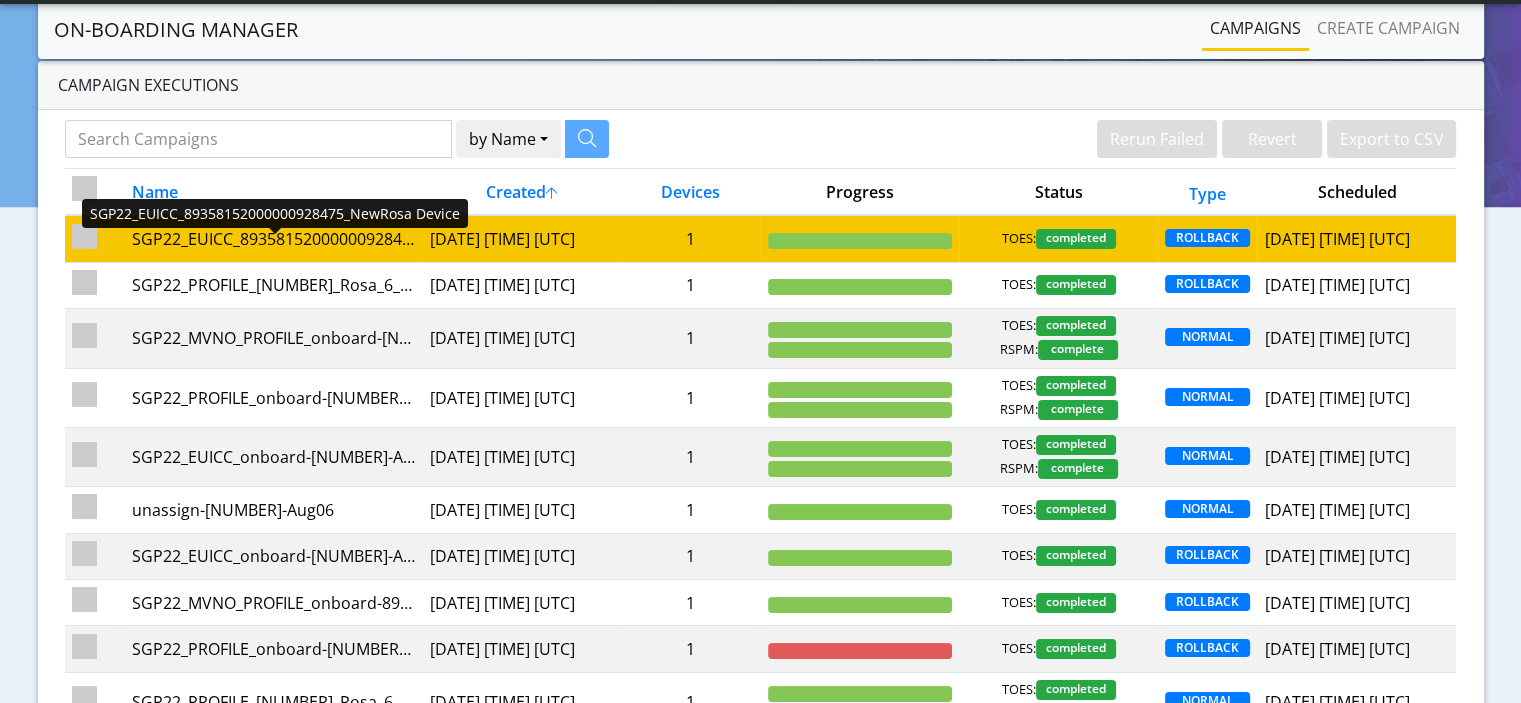scroll, scrollTop: 0, scrollLeft: 0, axis: both 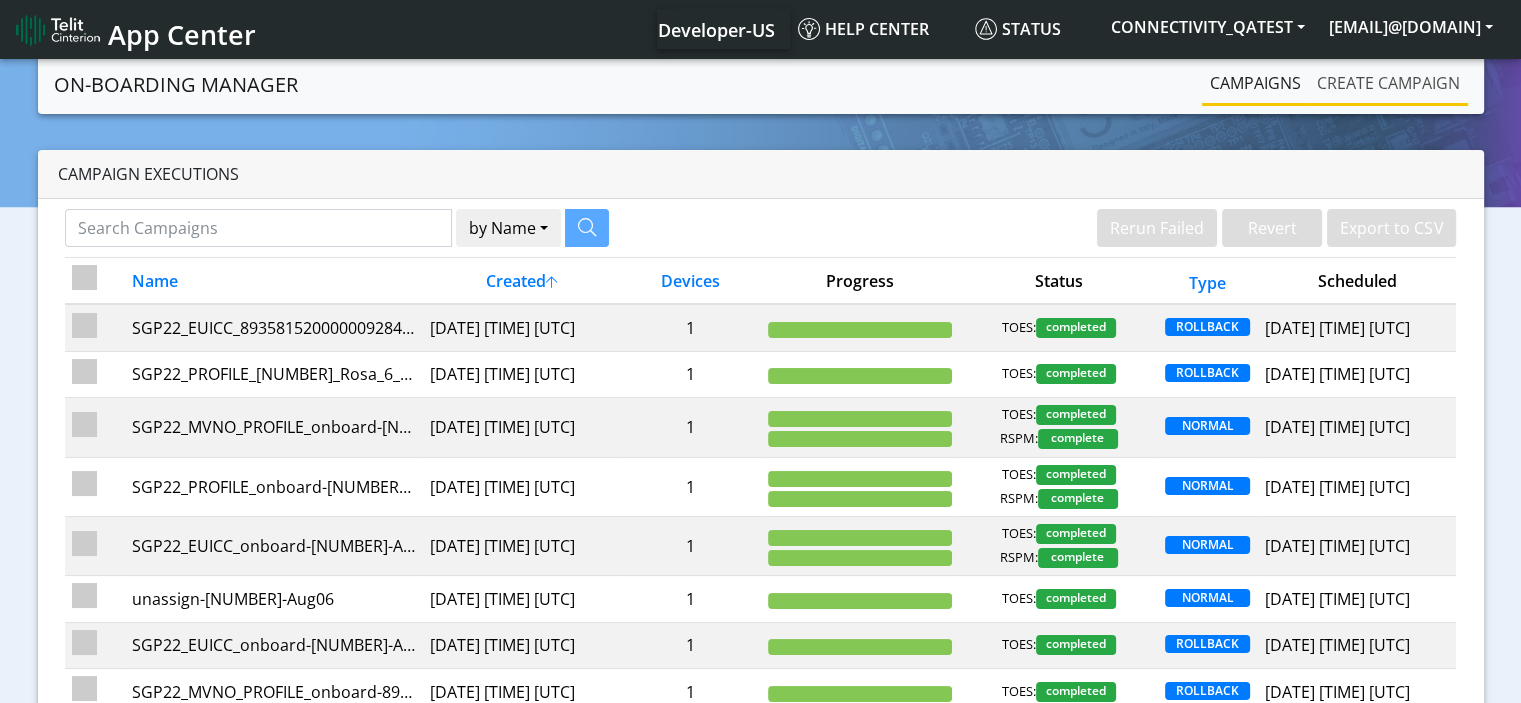 click on "Create campaign" 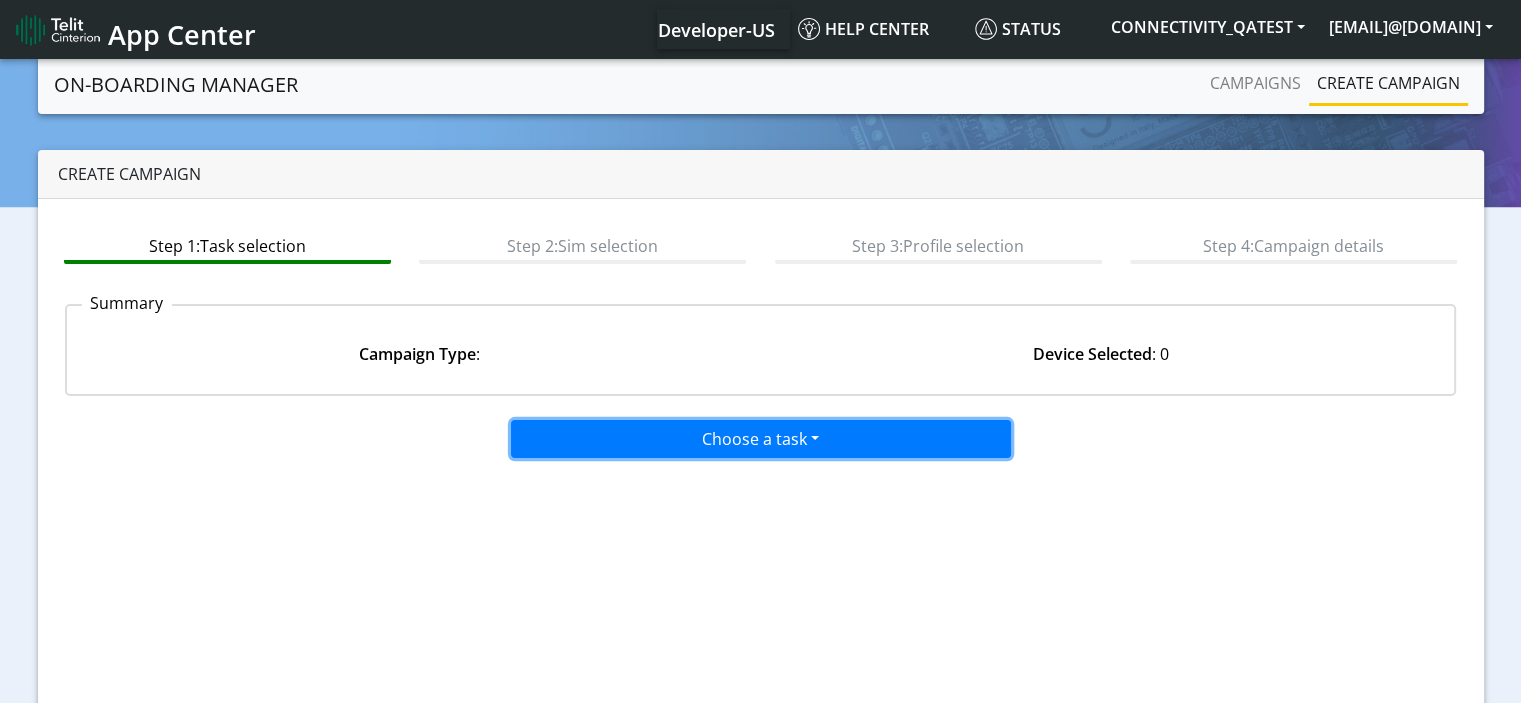 click on "Choose a task" at bounding box center [761, 439] 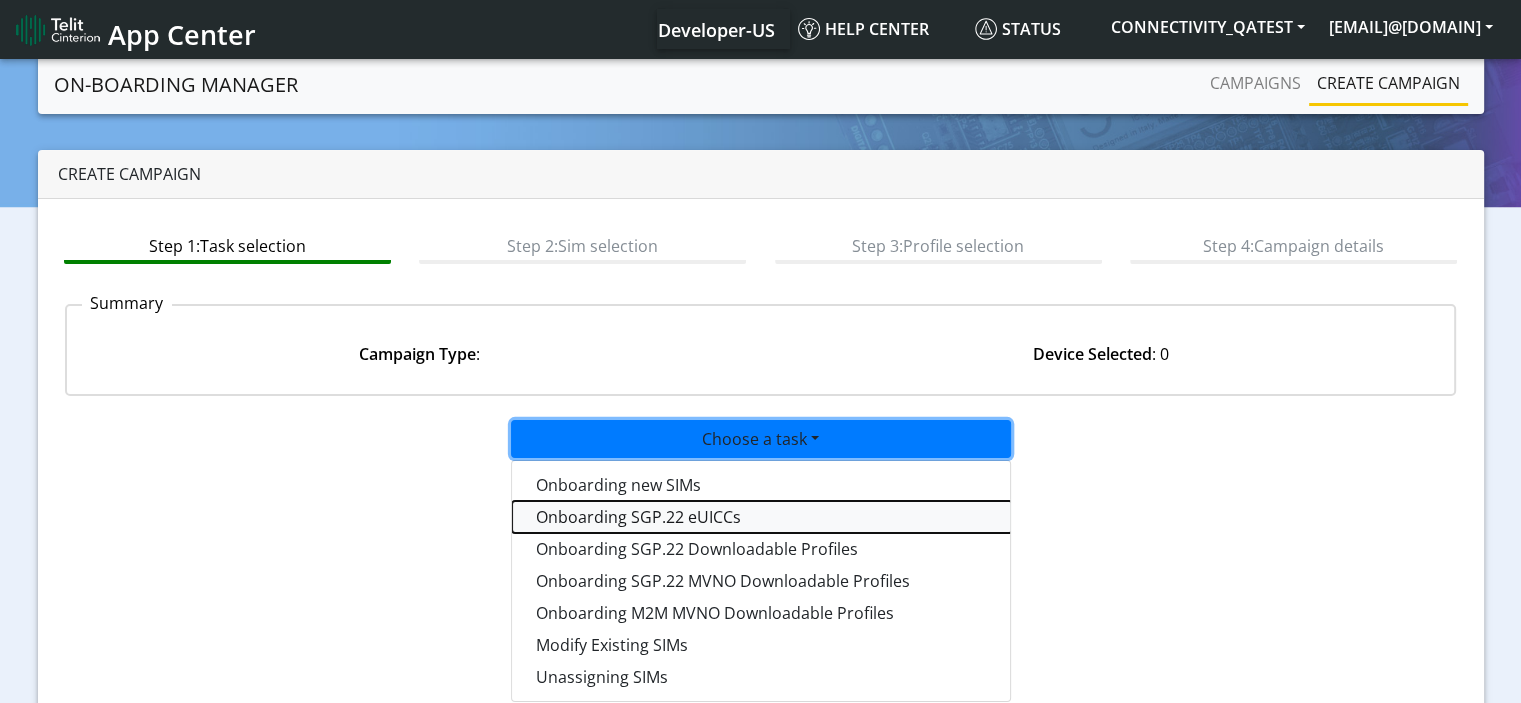 click on "Onboarding SGP.22 eUICCs" at bounding box center [762, 517] 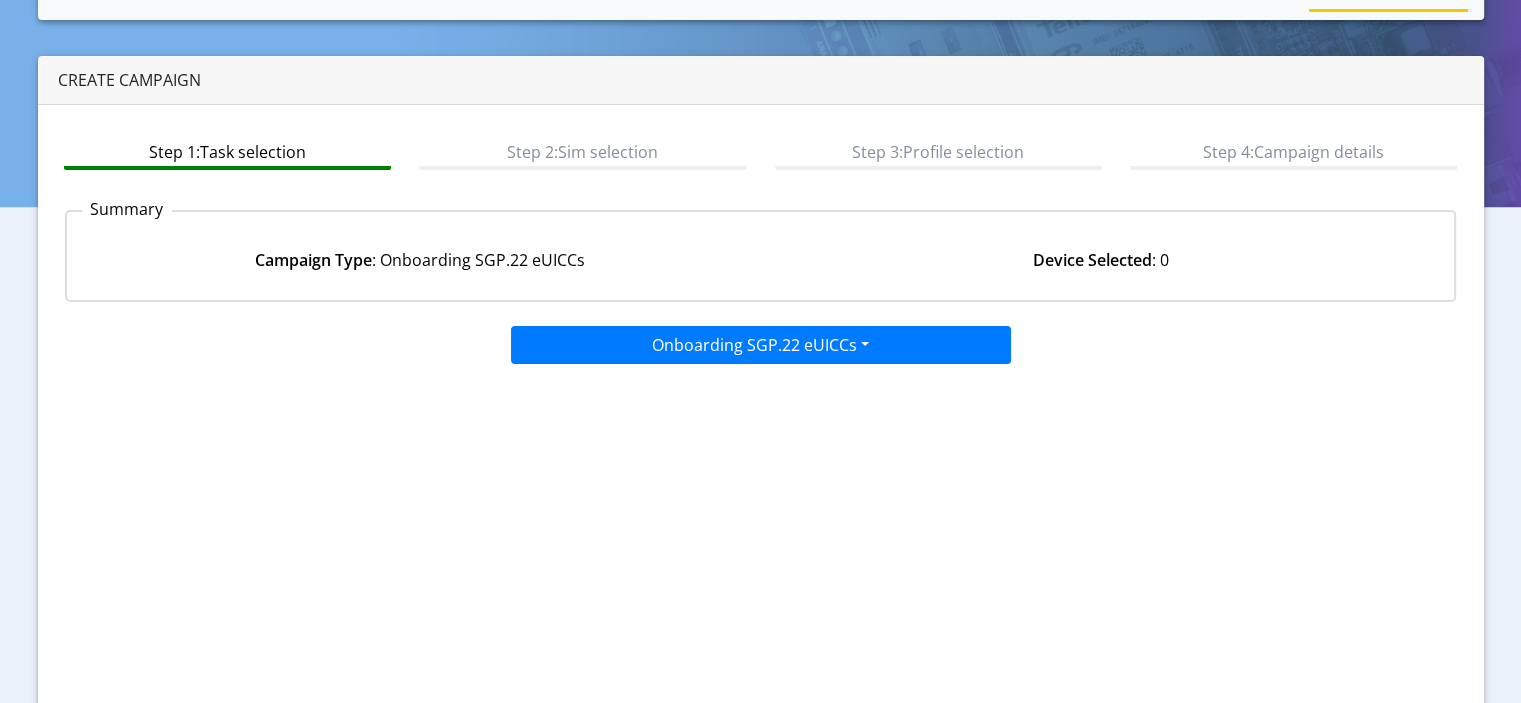 scroll, scrollTop: 174, scrollLeft: 0, axis: vertical 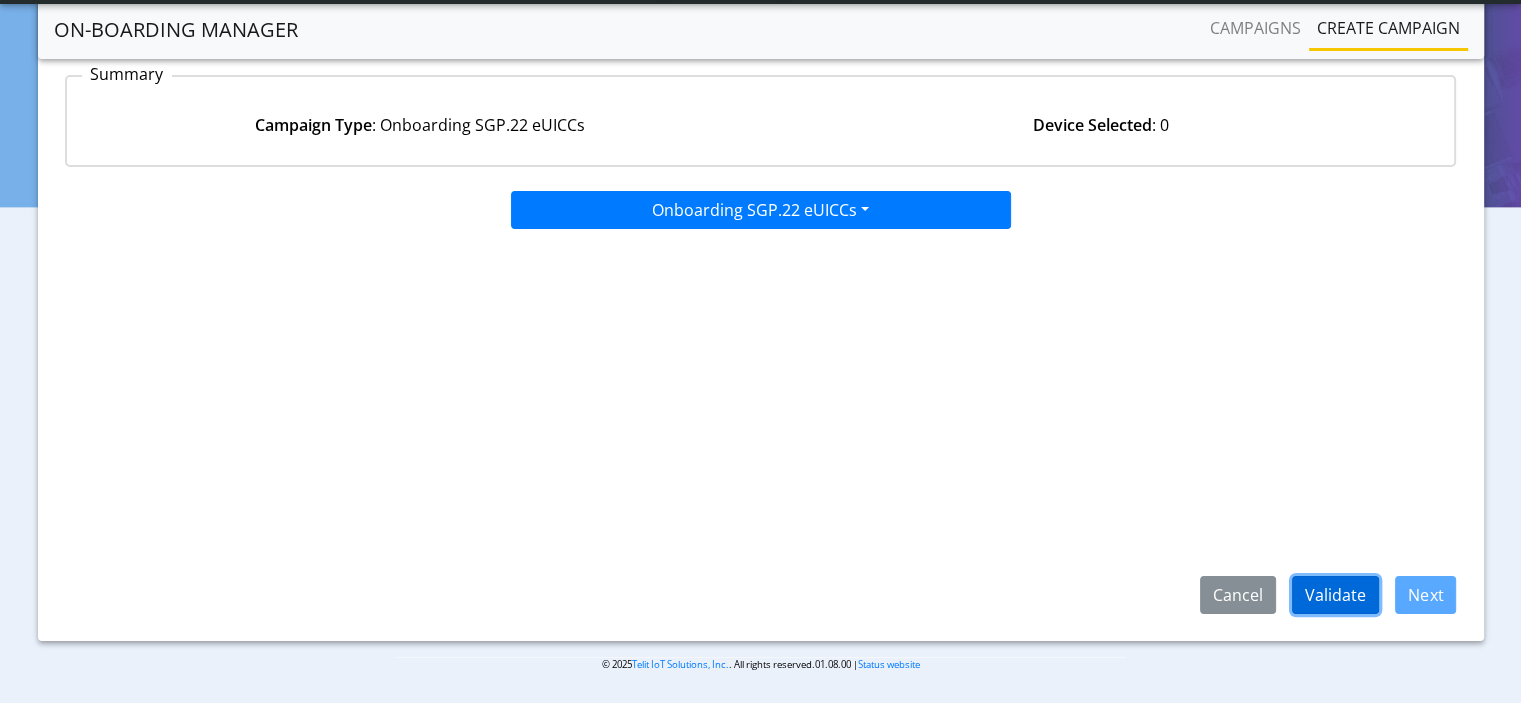 click on "Validate" at bounding box center (1335, 595) 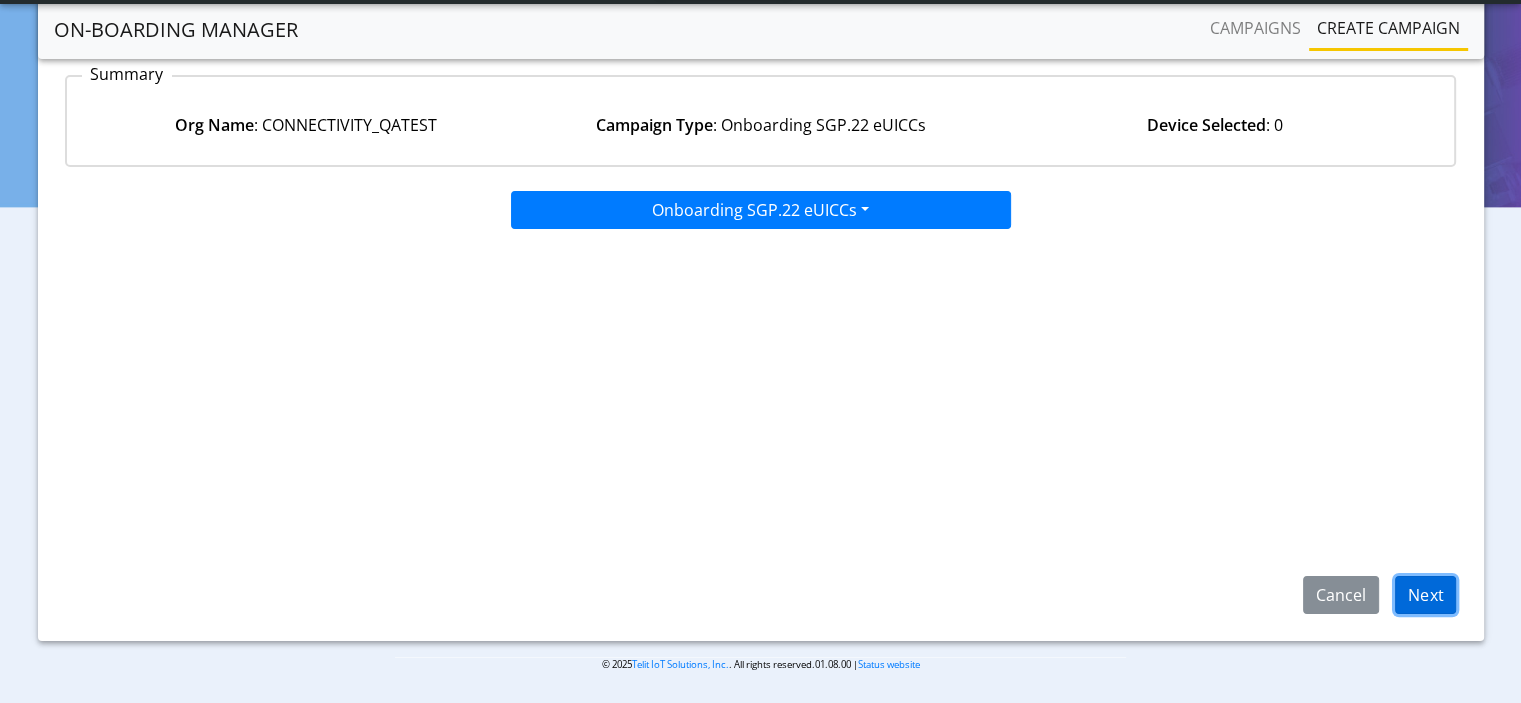 click on "Next" at bounding box center [1425, 595] 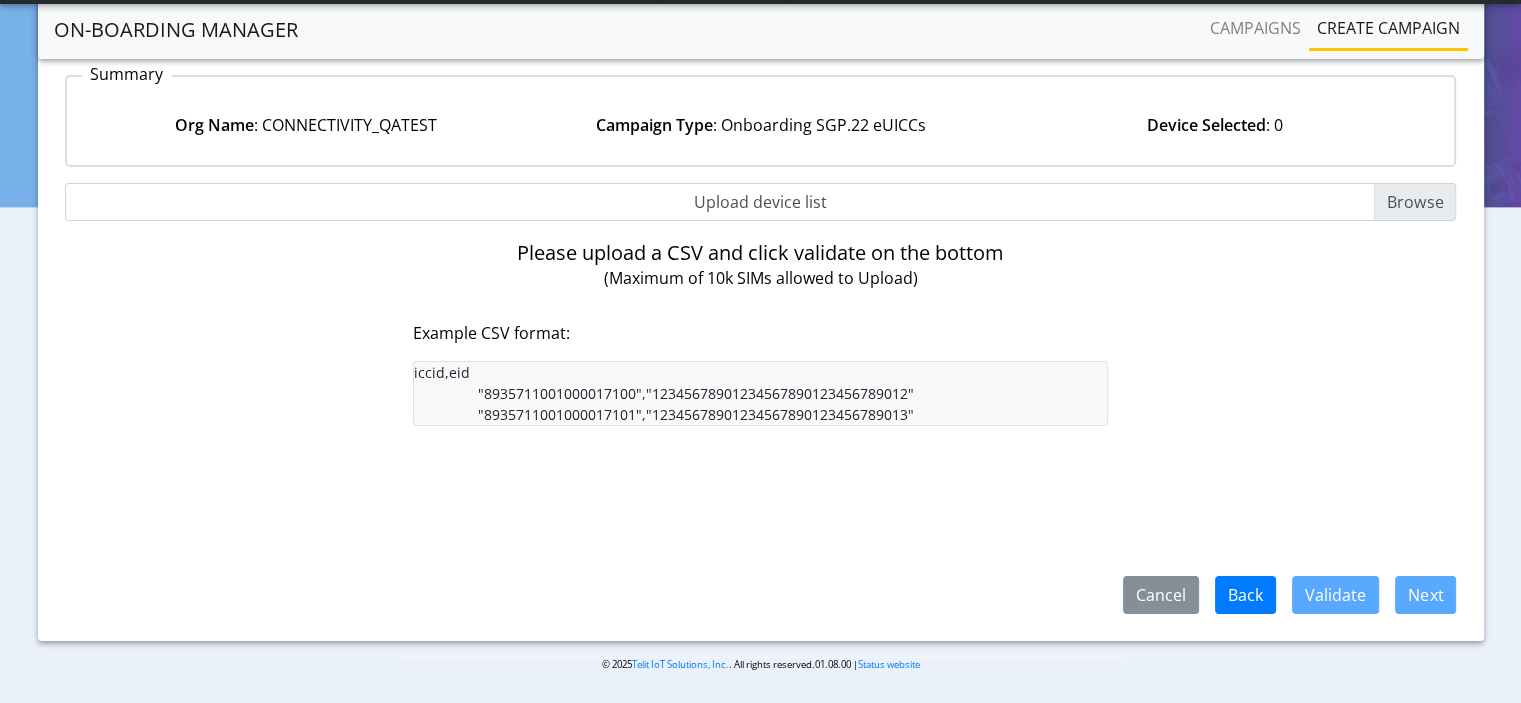 click on "Upload device list" at bounding box center [761, 202] 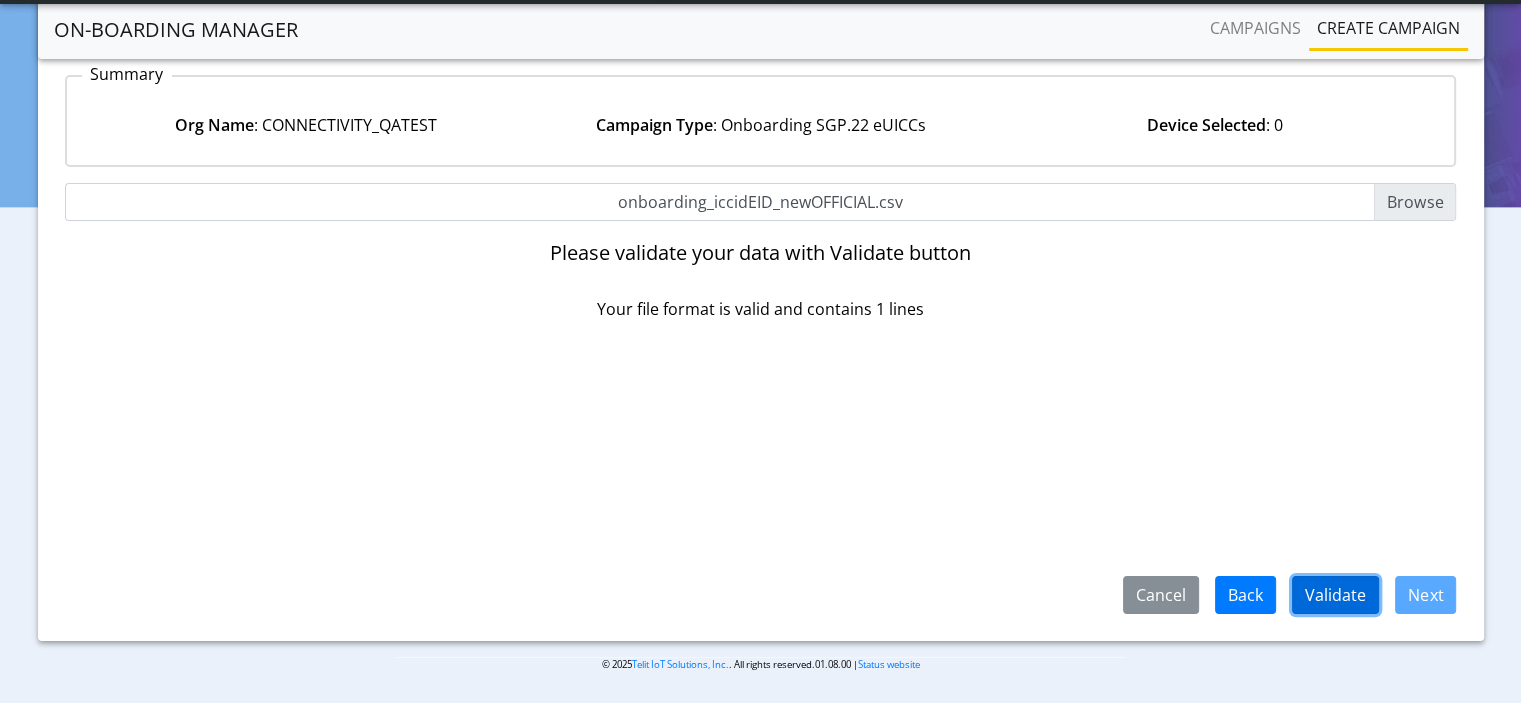 click on "Validate" at bounding box center (1335, 595) 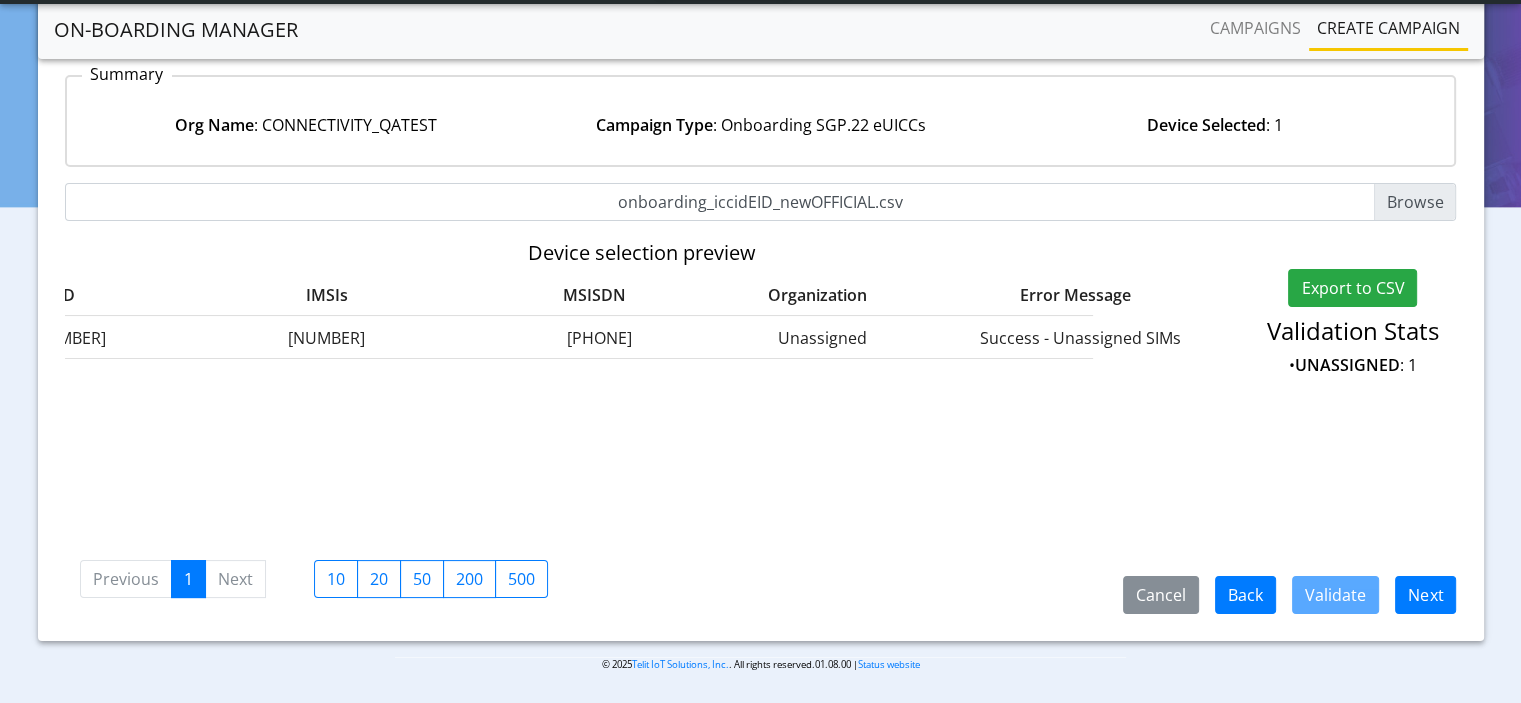 scroll, scrollTop: 0, scrollLeft: 137, axis: horizontal 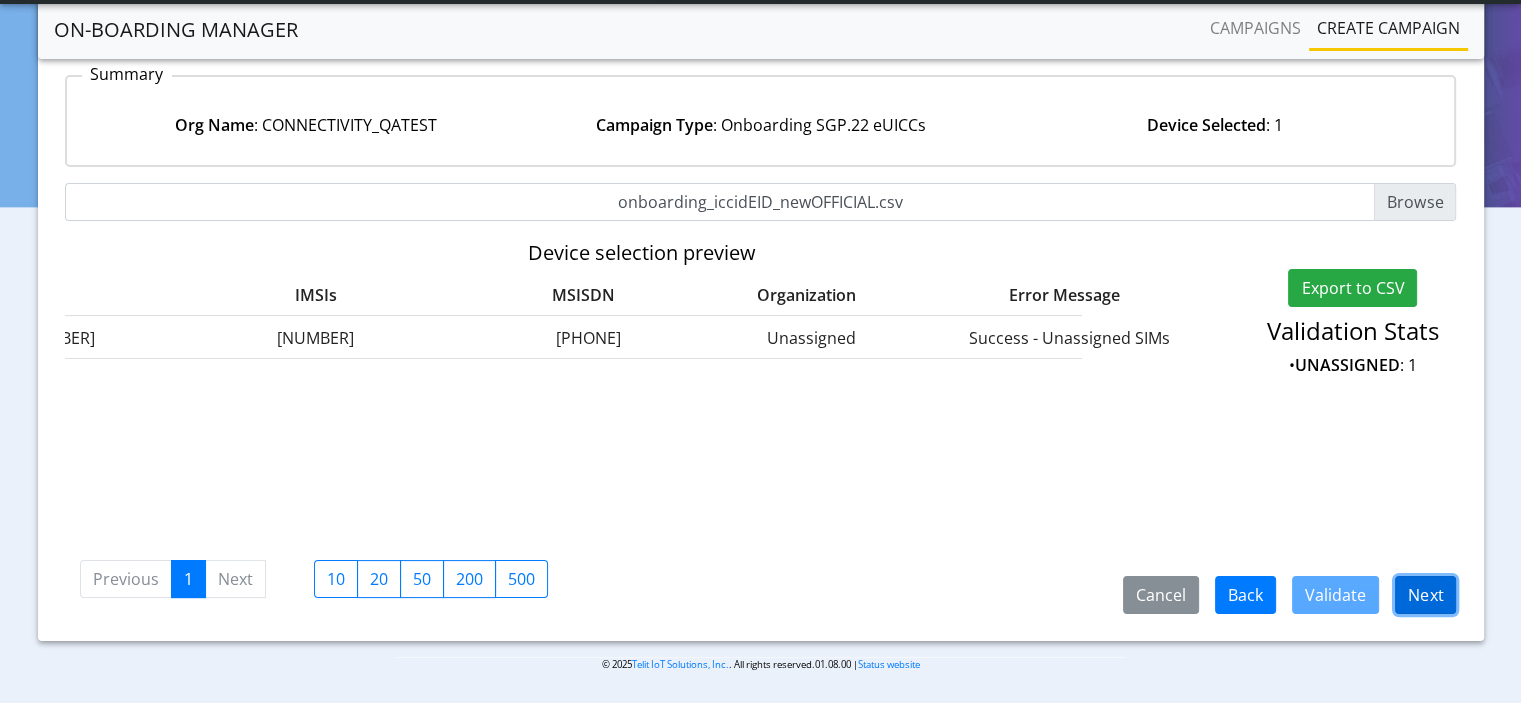 click on "Next" at bounding box center [1425, 595] 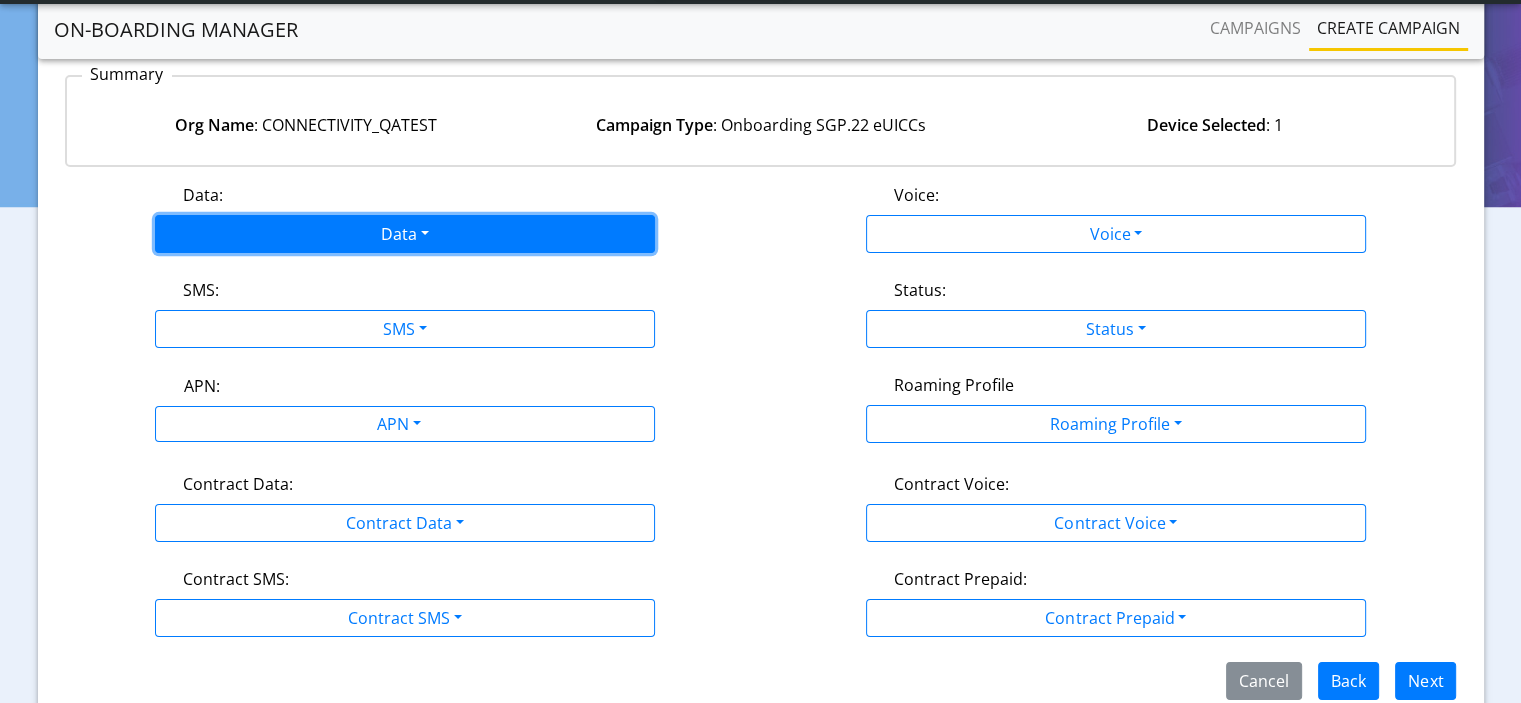 click on "Data" at bounding box center (405, 234) 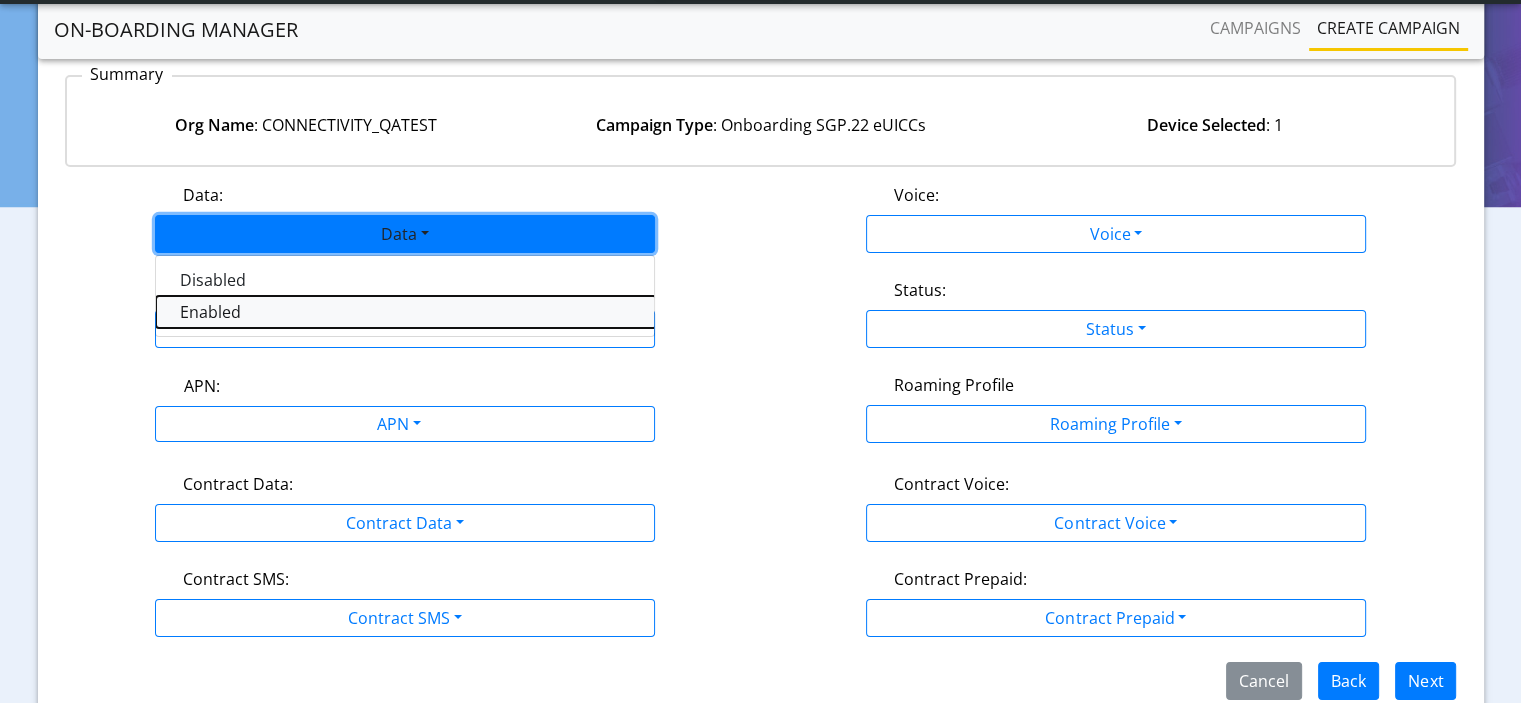 click on "Enabled" at bounding box center (406, 312) 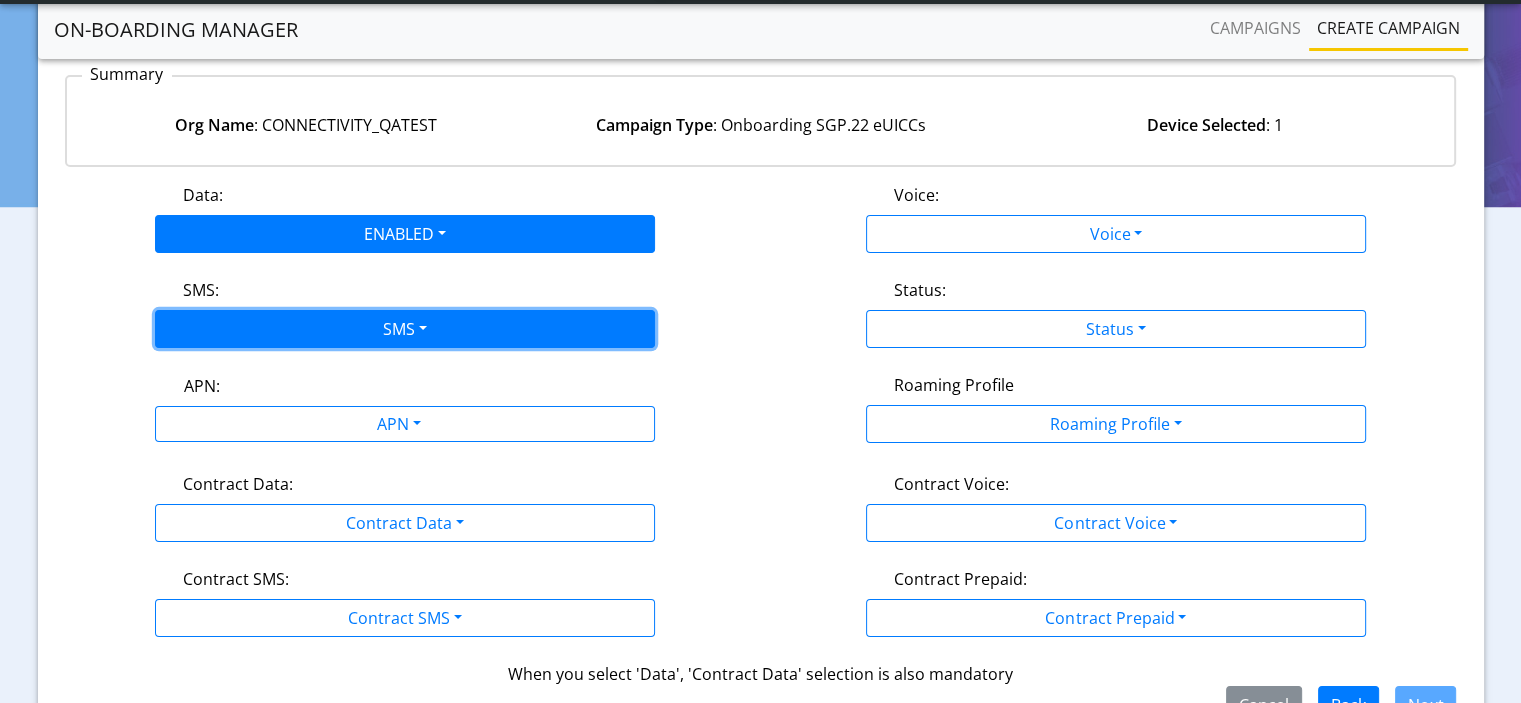 click on "SMS" at bounding box center (405, 329) 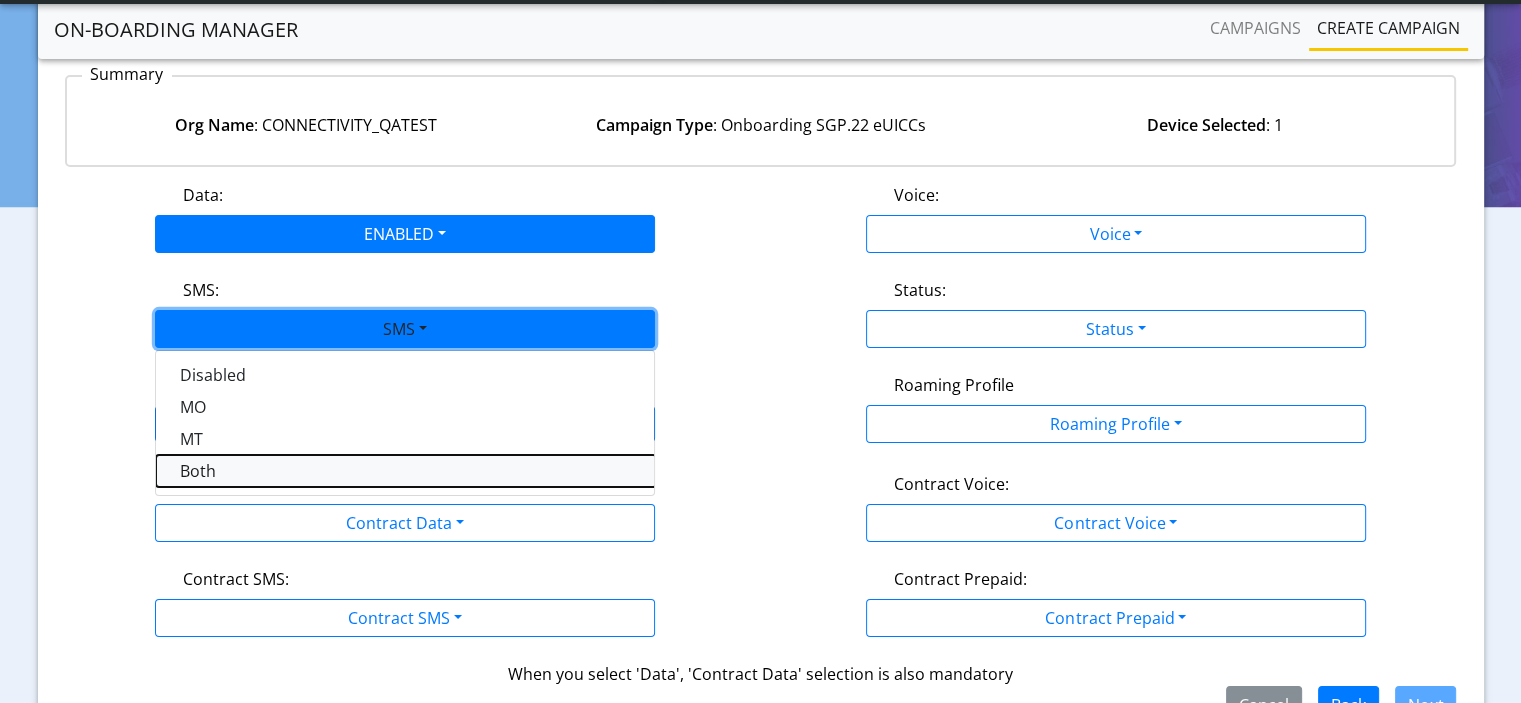 click on "Both" at bounding box center [406, 471] 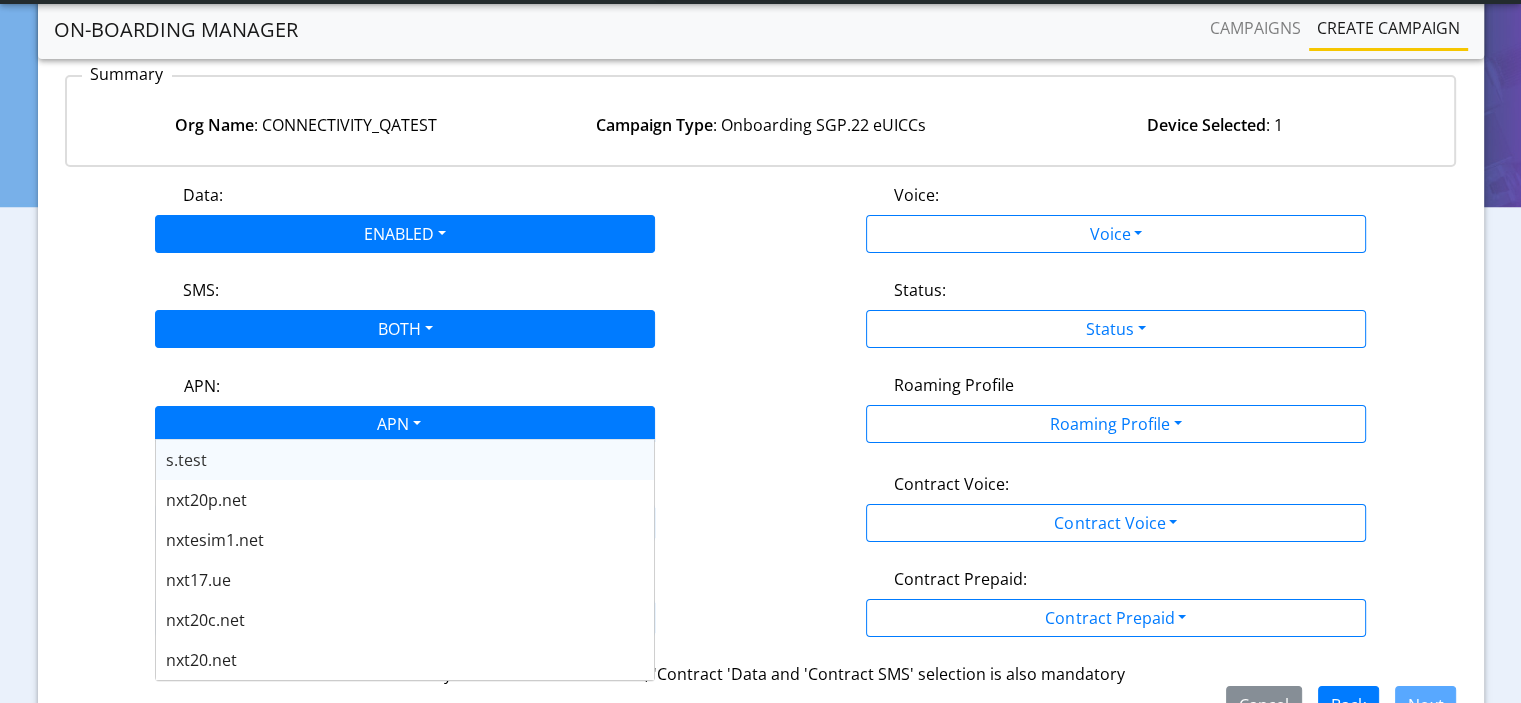 click on "APN" at bounding box center [397, 426] 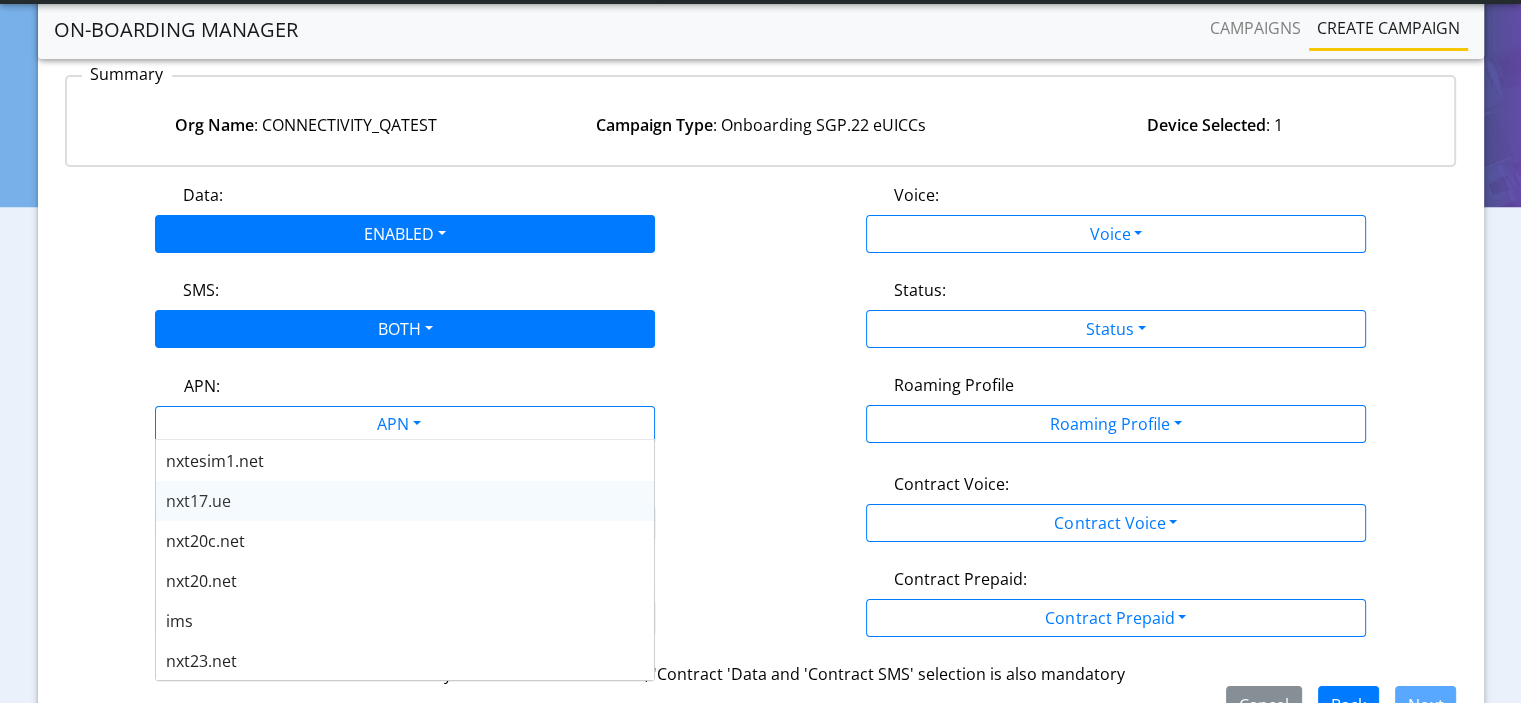 scroll, scrollTop: 160, scrollLeft: 0, axis: vertical 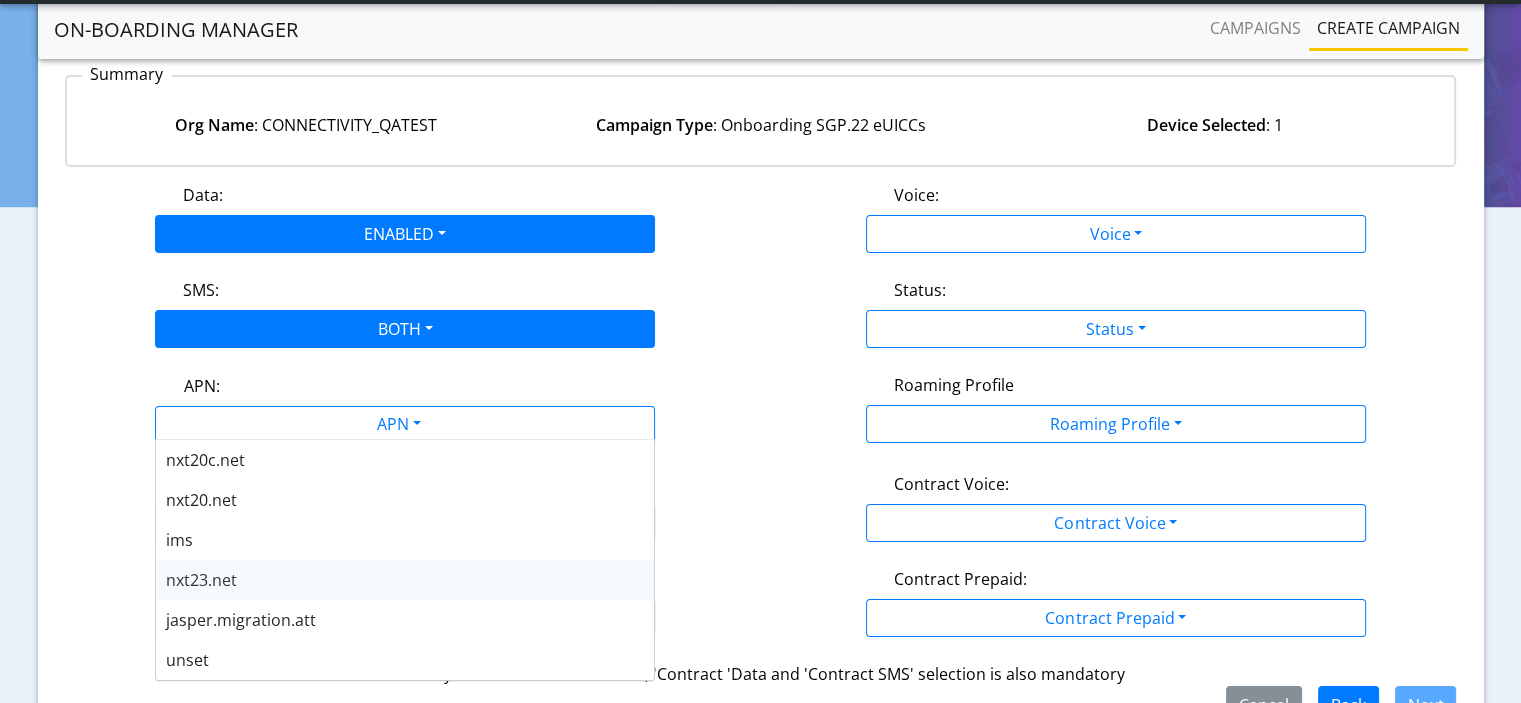 click on "nxt23.net" at bounding box center (405, 580) 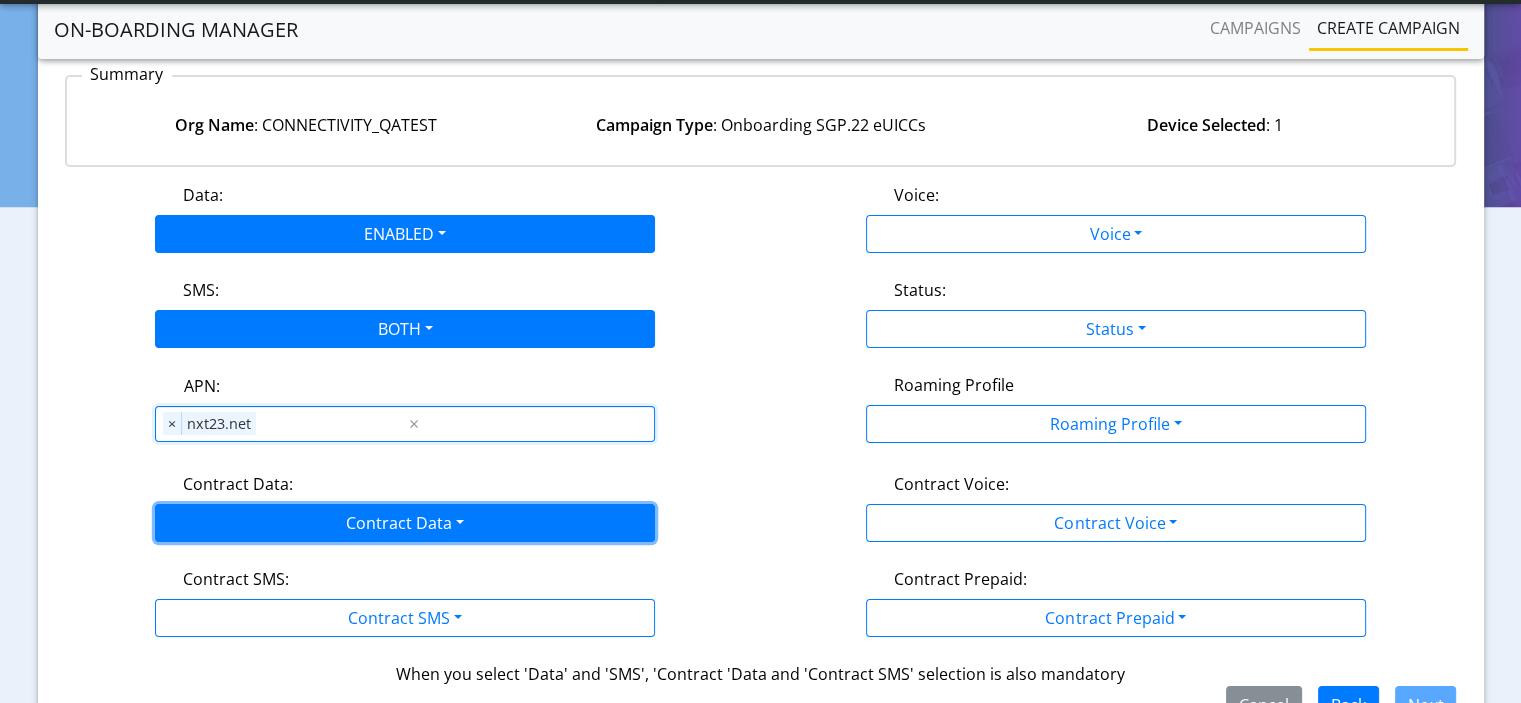 click on "Contract Data" at bounding box center (405, 523) 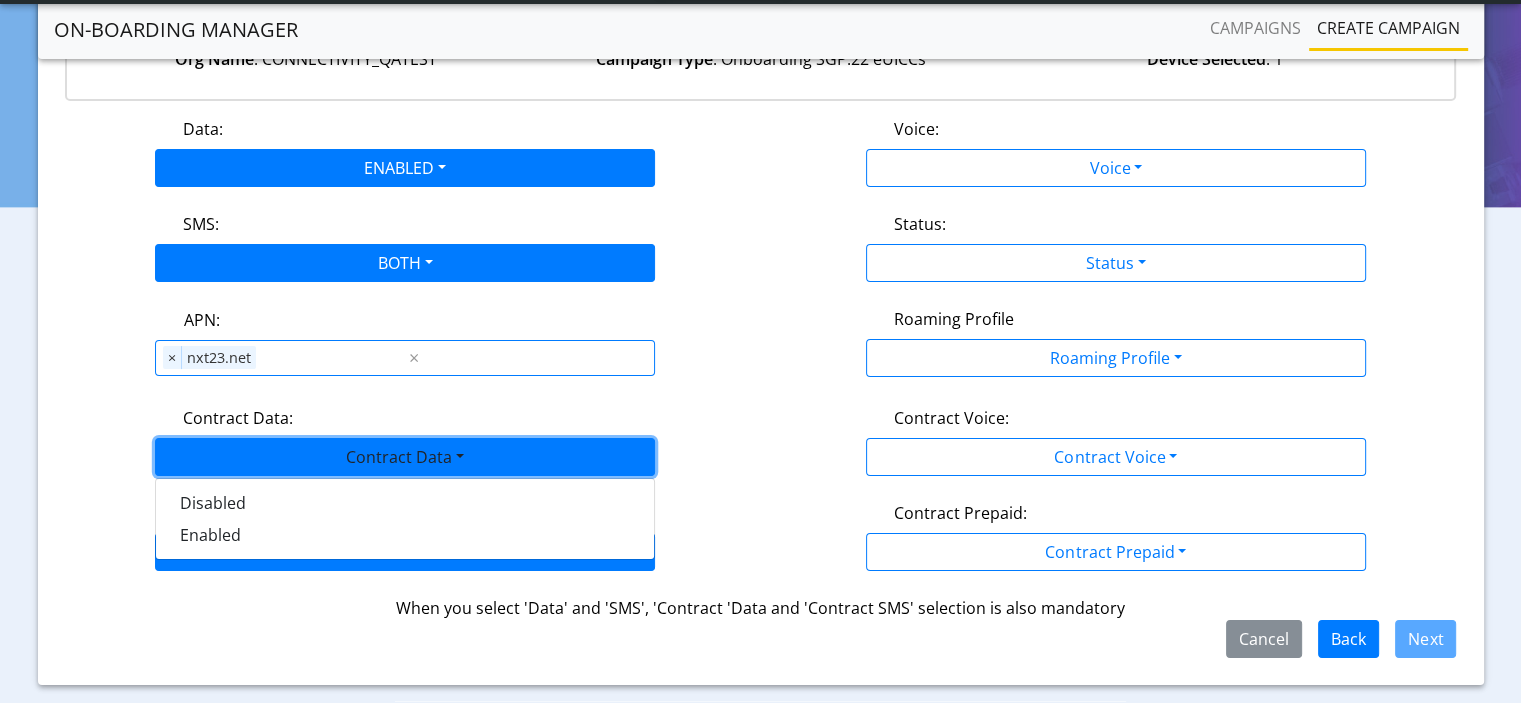 scroll, scrollTop: 274, scrollLeft: 0, axis: vertical 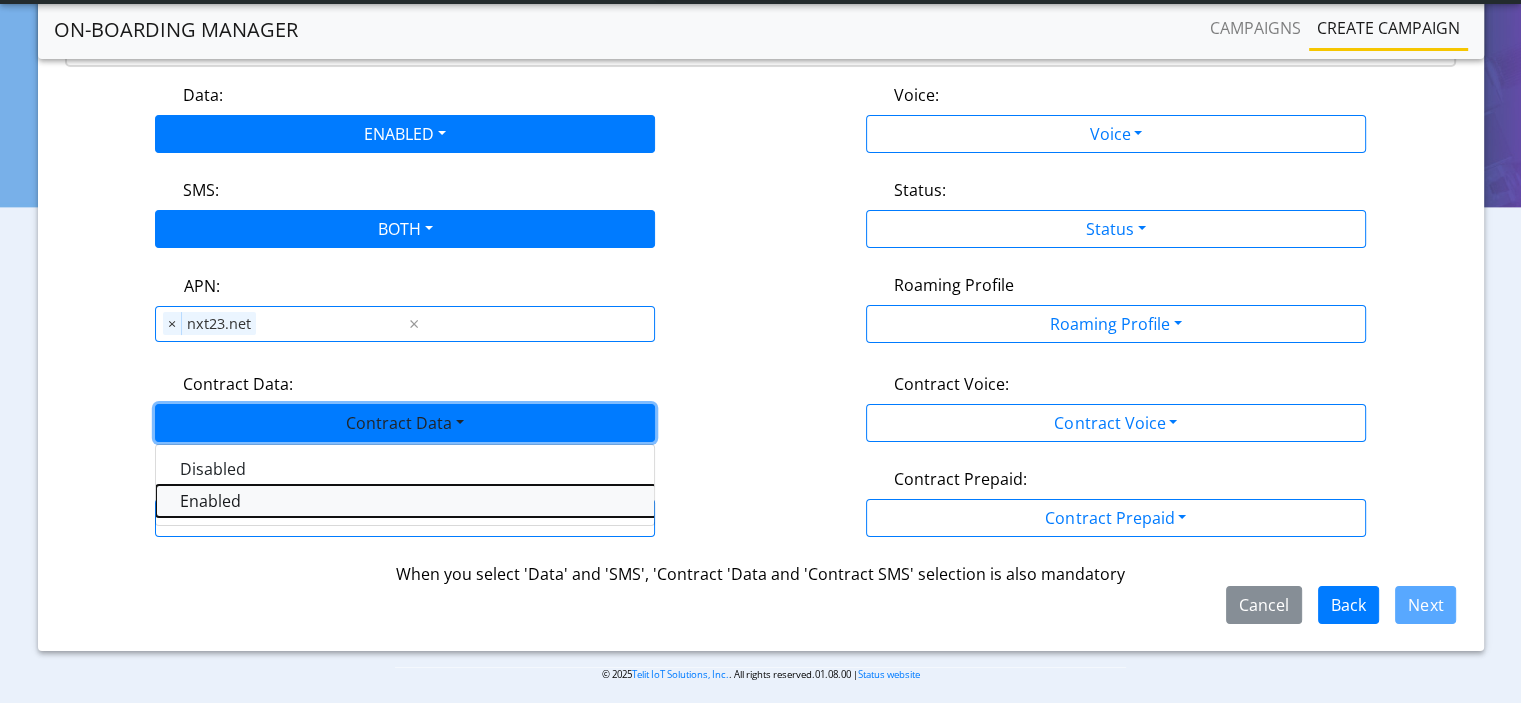 click on "Enabled" at bounding box center [406, 501] 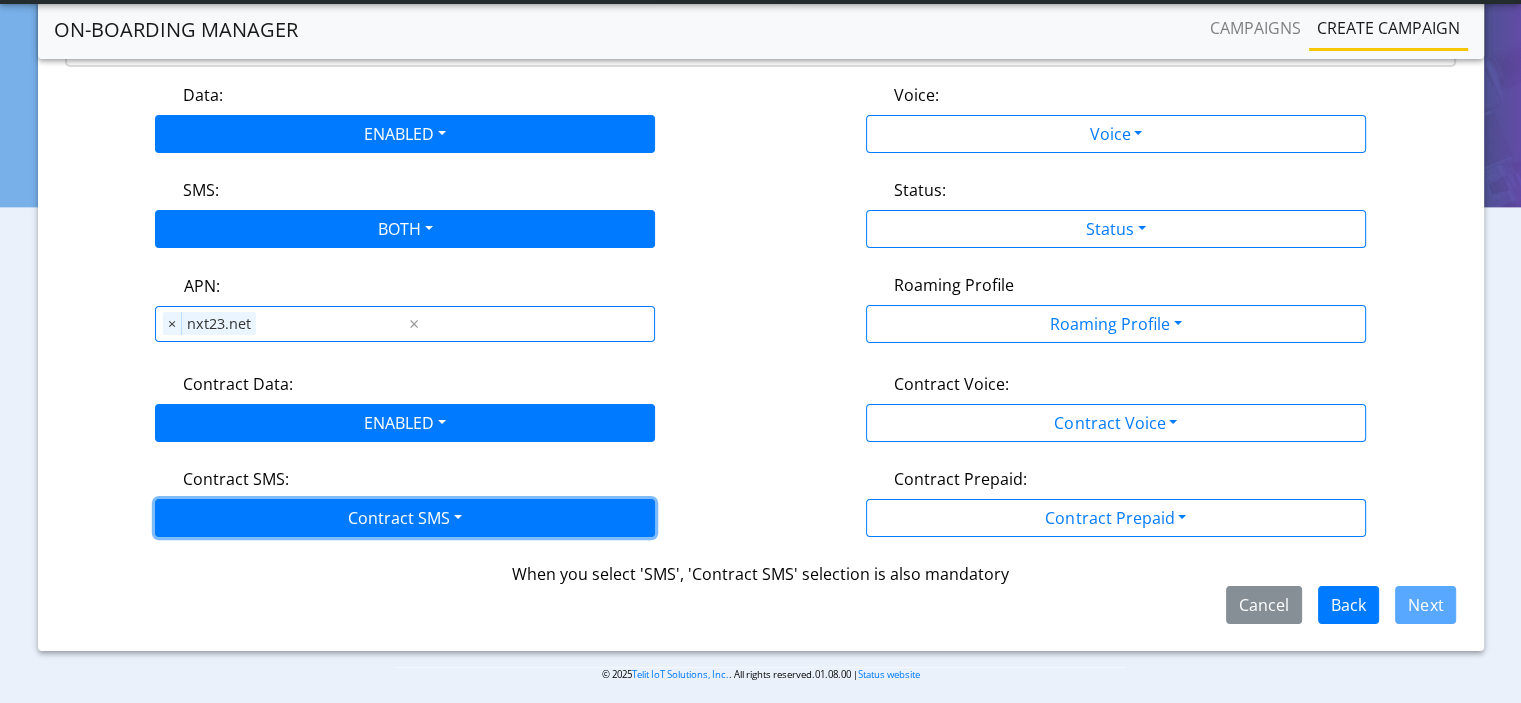 click on "Contract SMS" at bounding box center (405, 518) 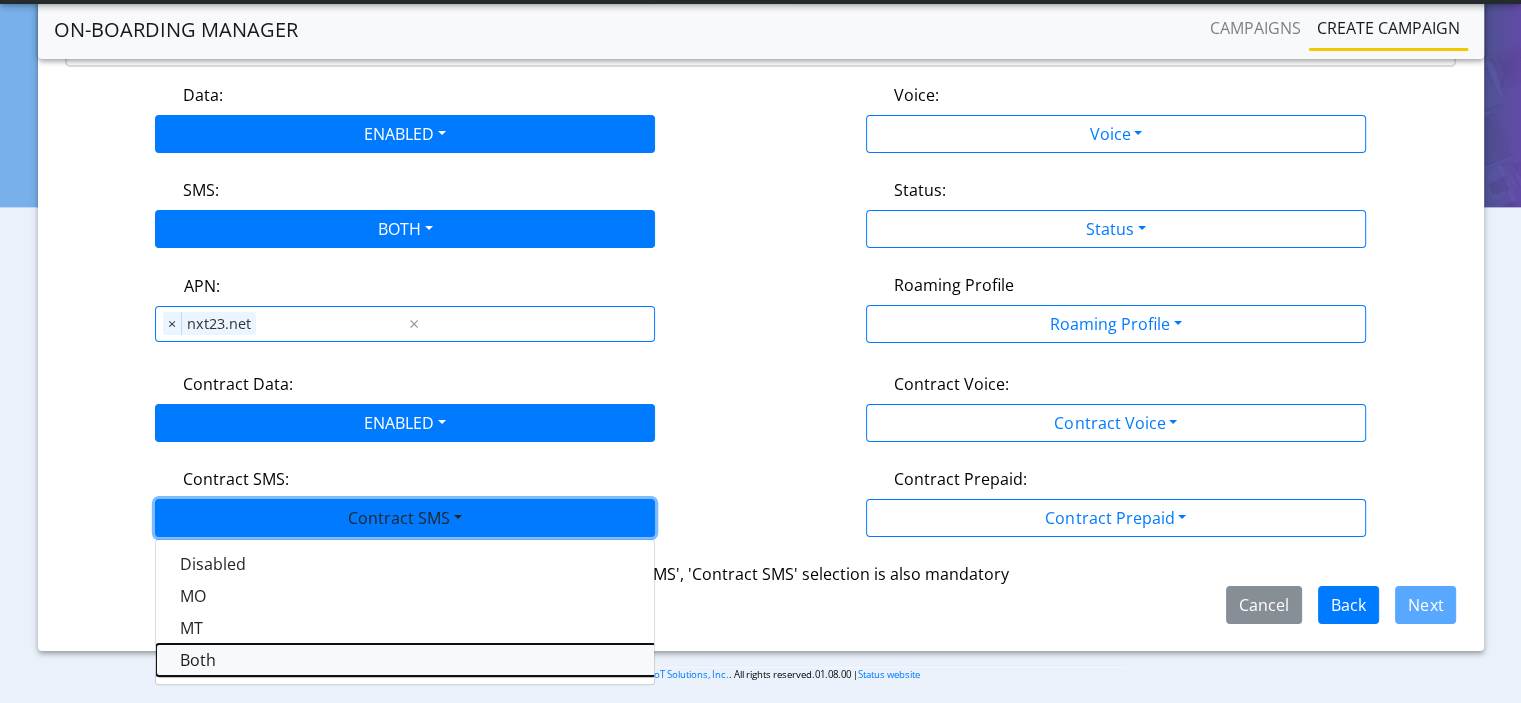 click on "Both" at bounding box center (406, 660) 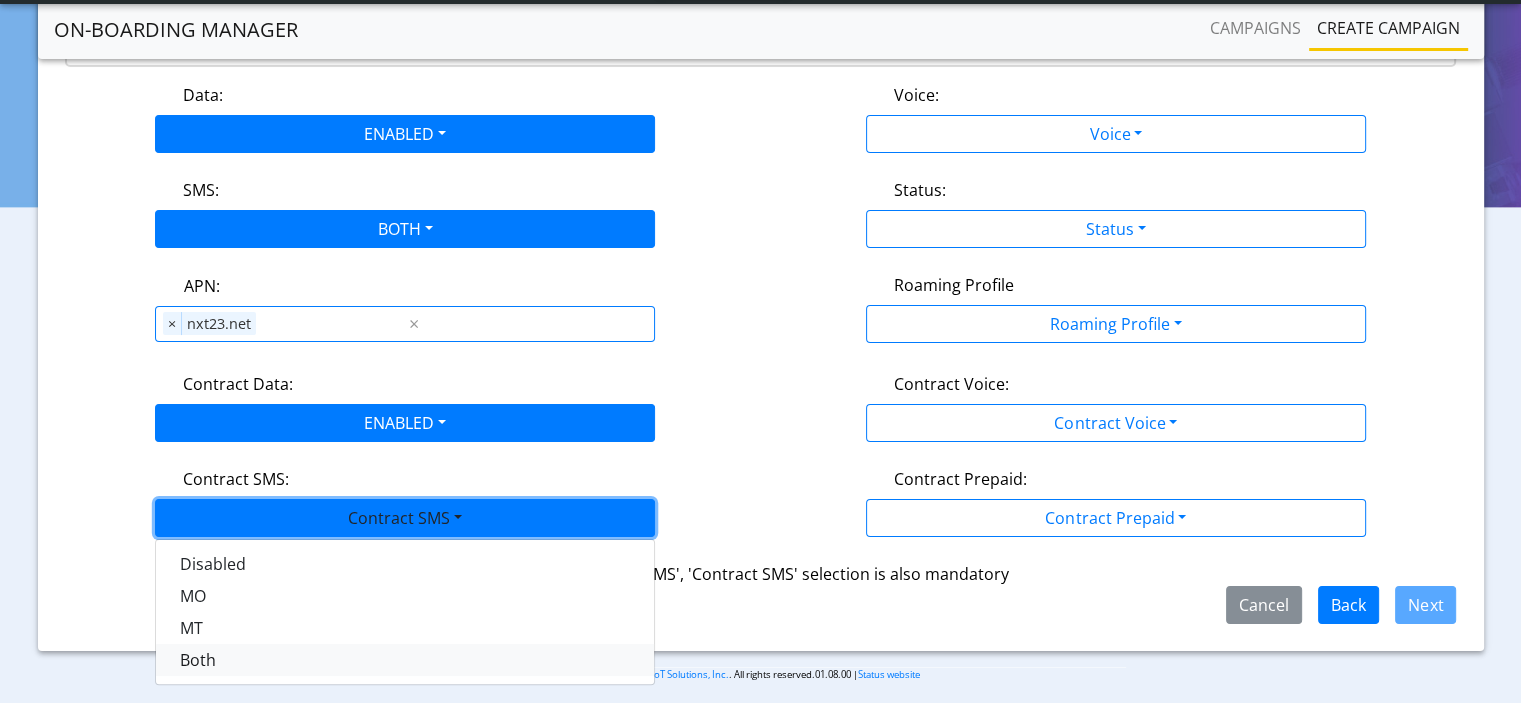 scroll, scrollTop: 256, scrollLeft: 0, axis: vertical 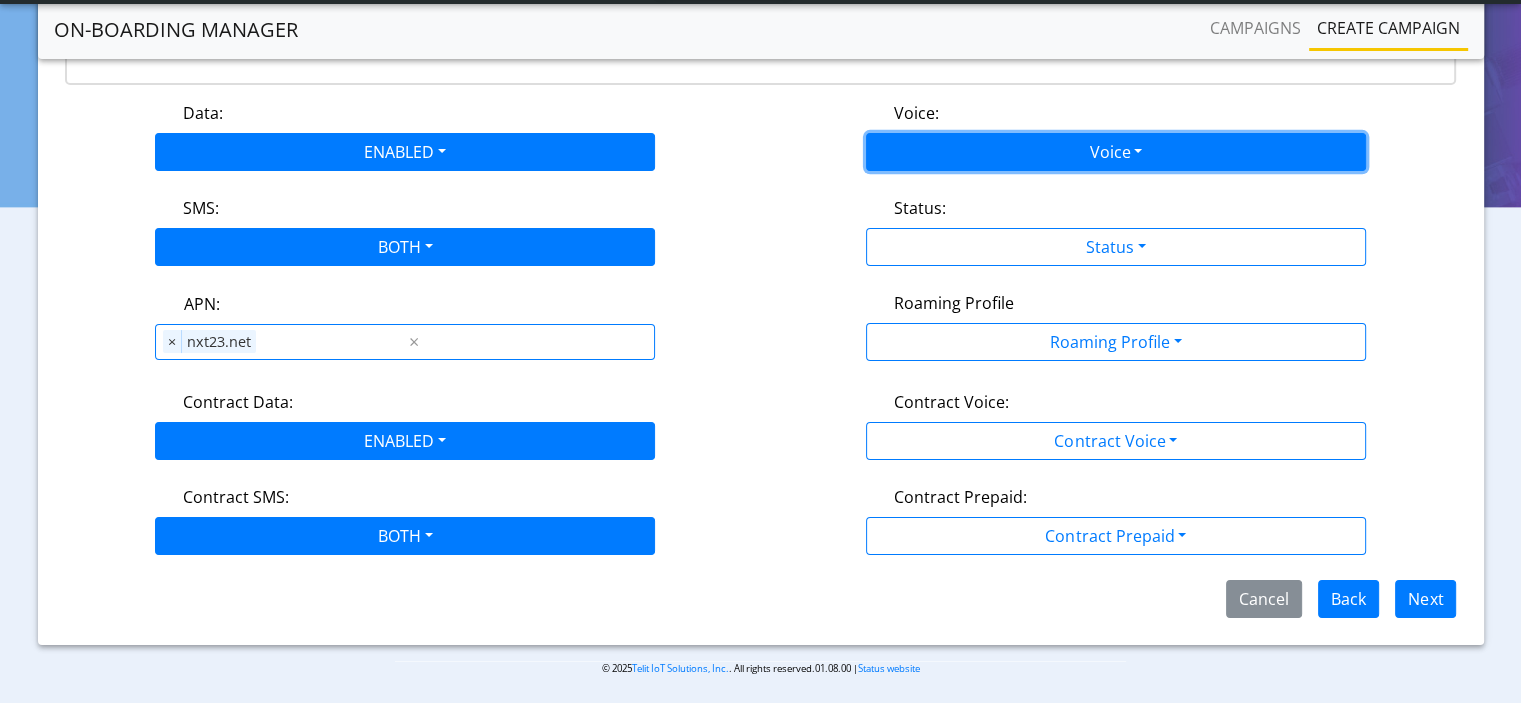 click on "Voice" at bounding box center (1116, 152) 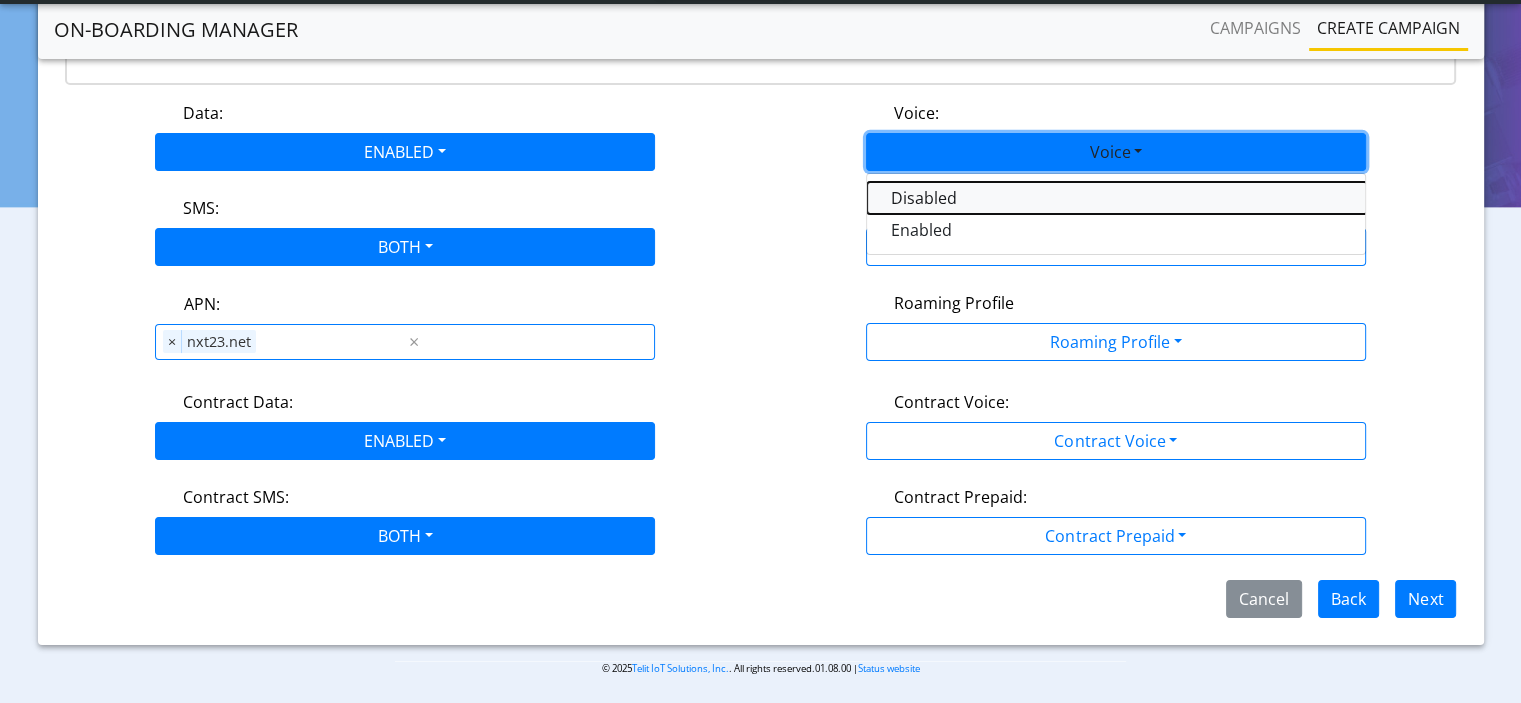 click on "Disabled" at bounding box center (1117, 198) 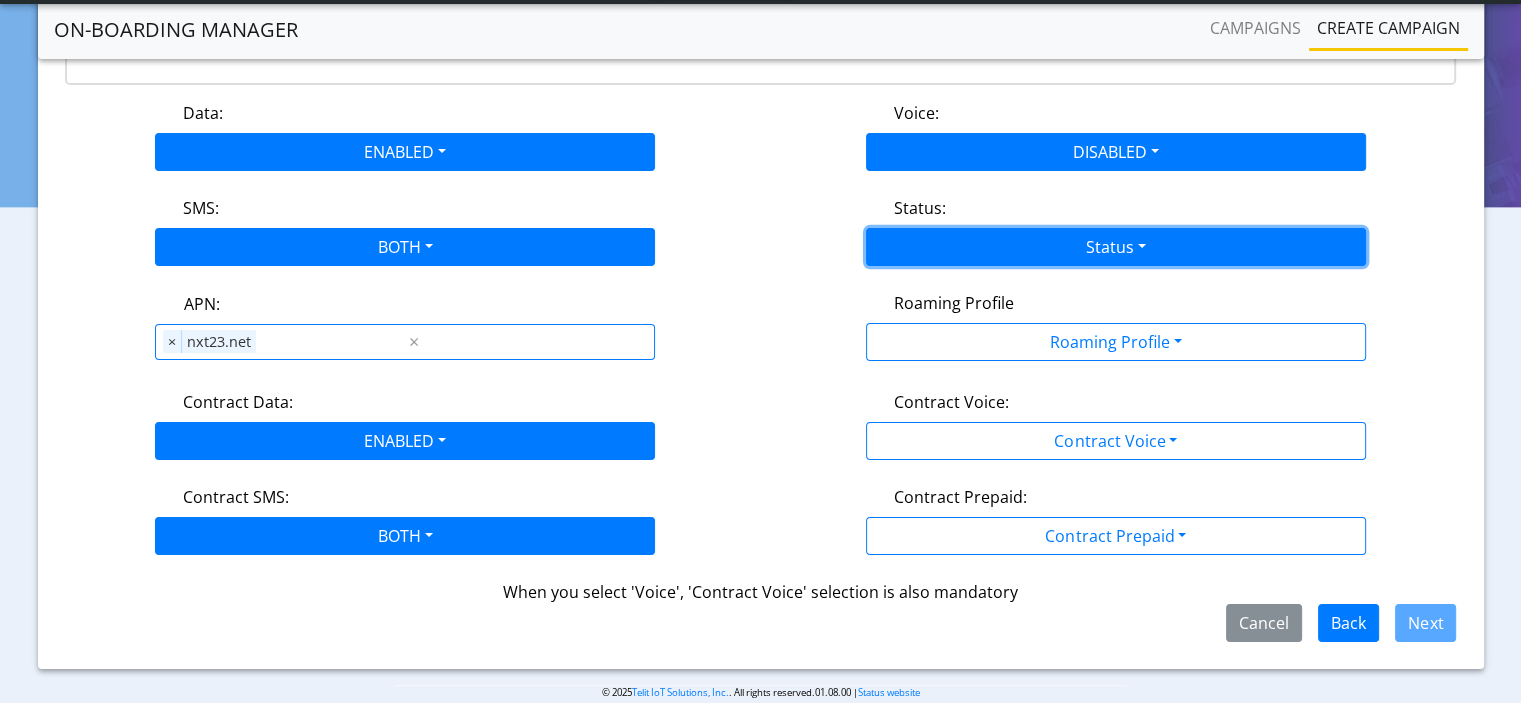 click on "Status" at bounding box center (1116, 247) 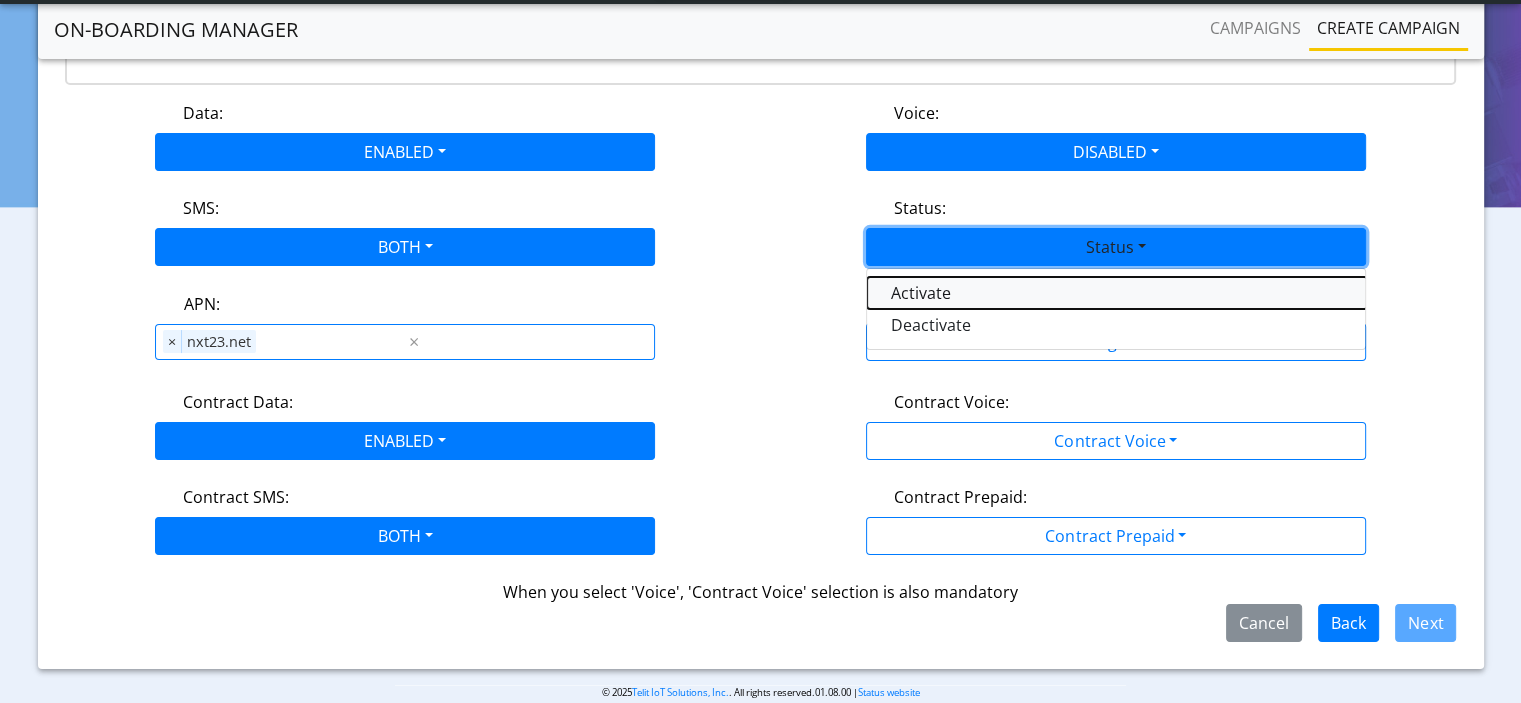click on "Activate" at bounding box center [1117, 293] 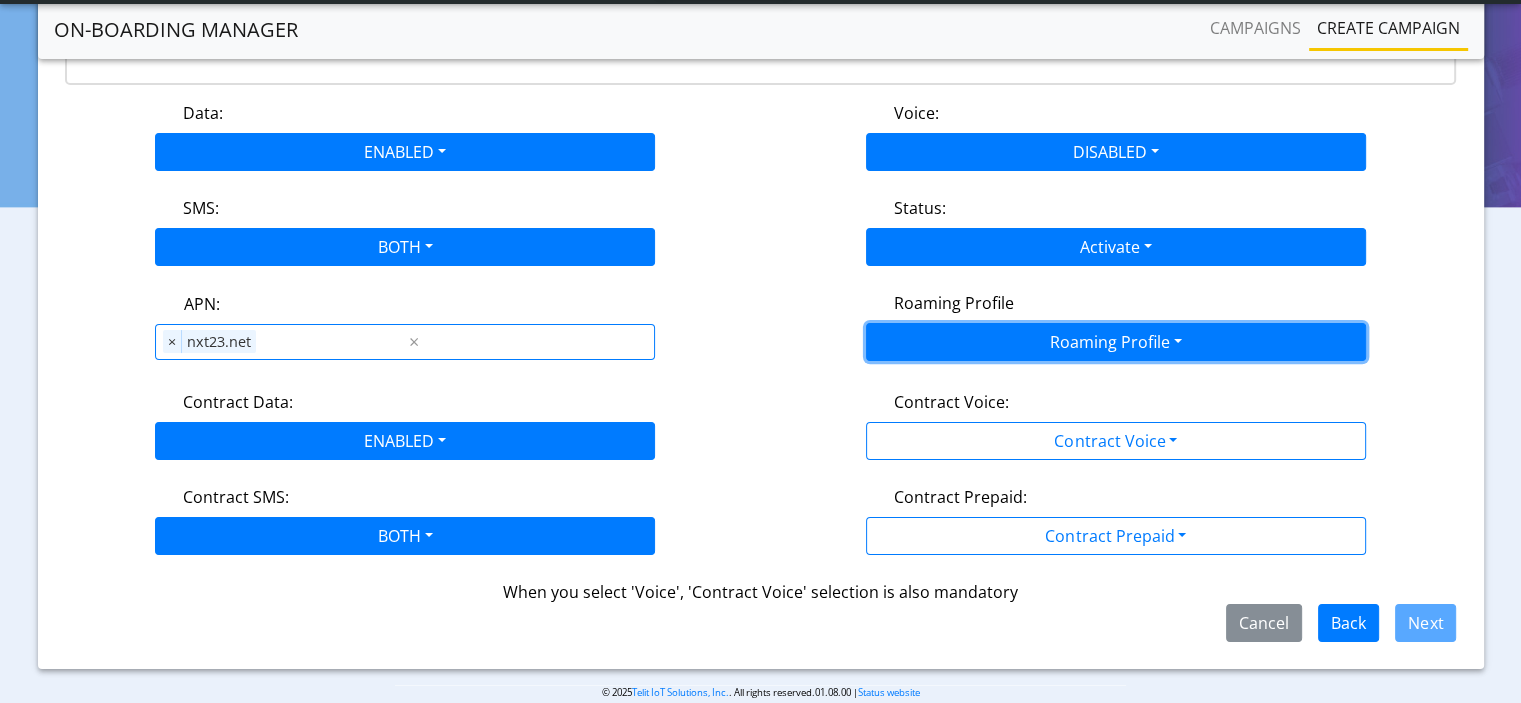 click on "Roaming Profile" at bounding box center (1116, 342) 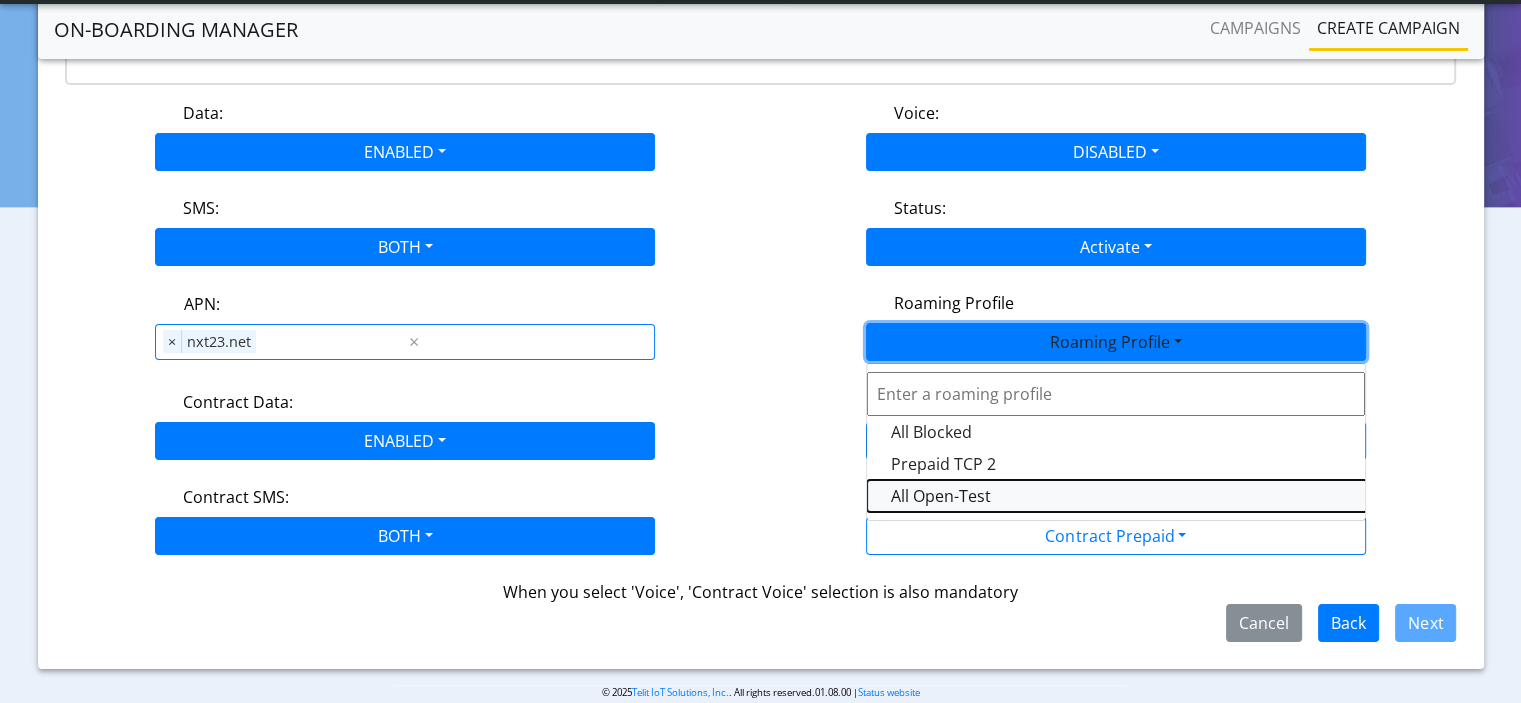 click on "All Open-Test" at bounding box center [1117, 496] 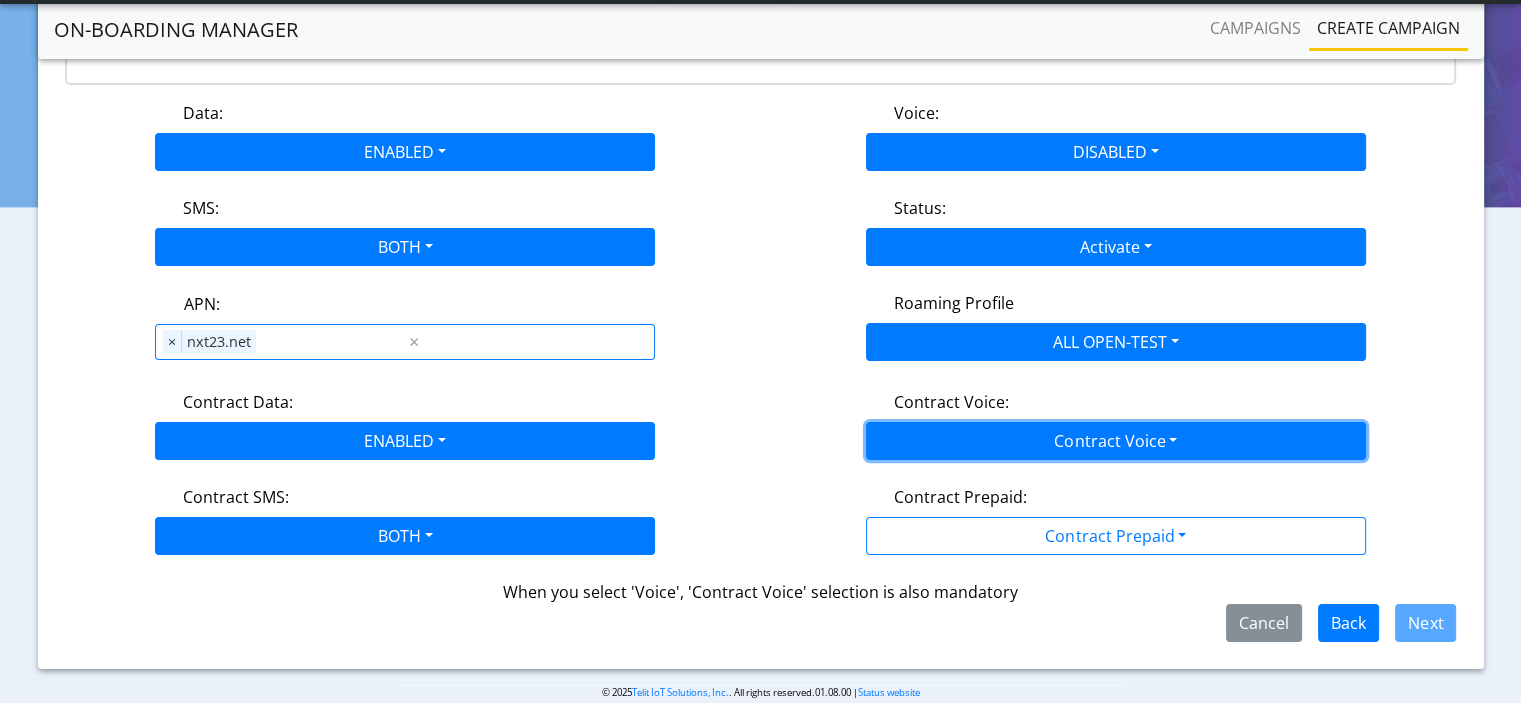 click on "Contract Voice" at bounding box center (1116, 441) 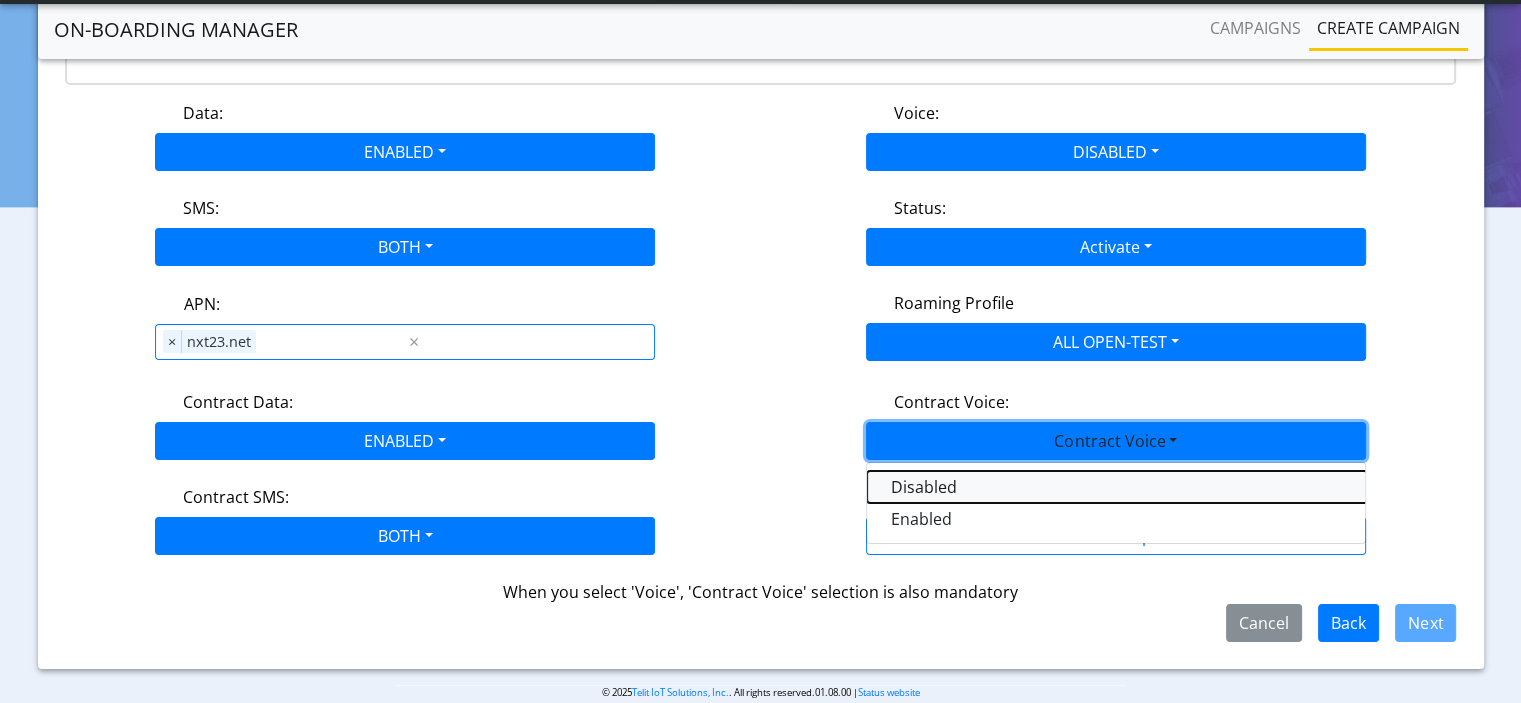 click on "Disabled" at bounding box center (1117, 487) 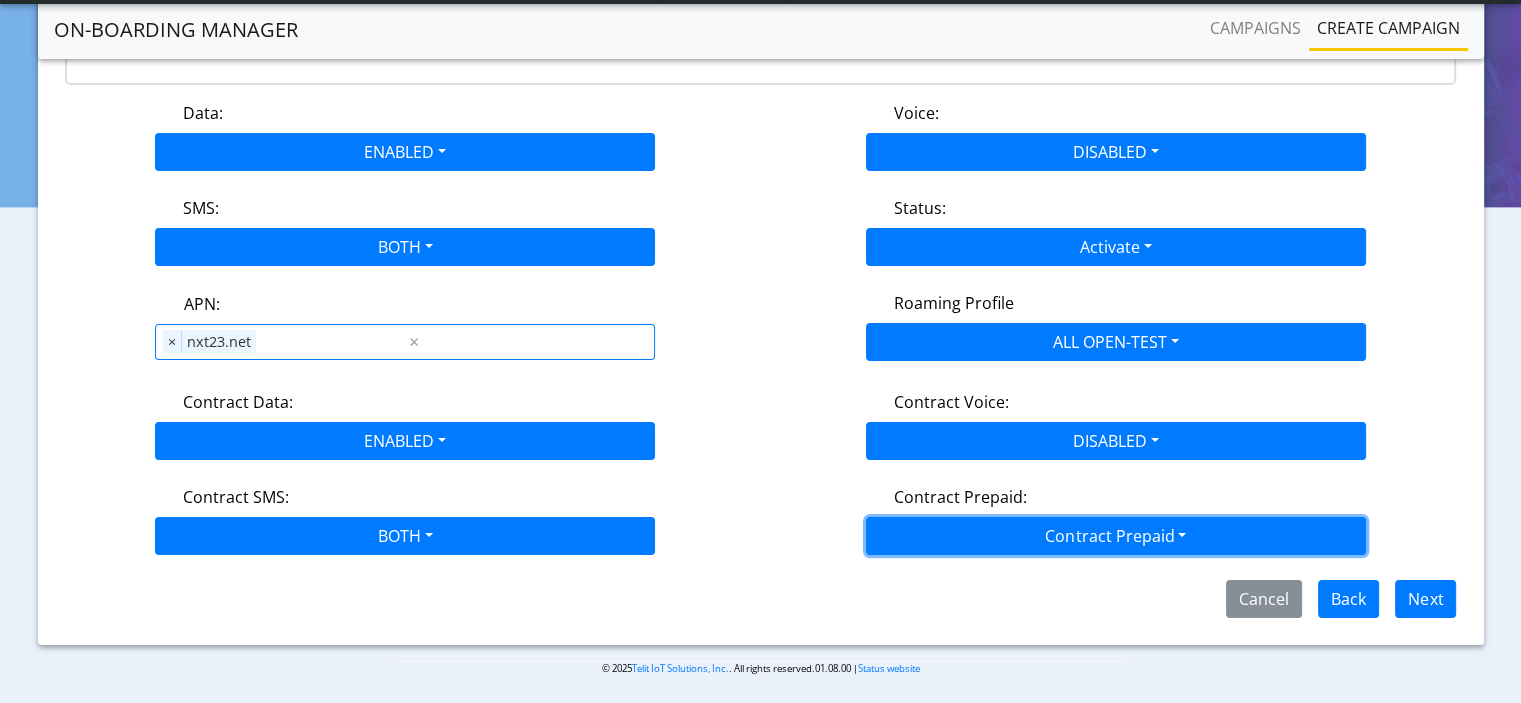 click on "Contract Prepaid" at bounding box center [1116, 536] 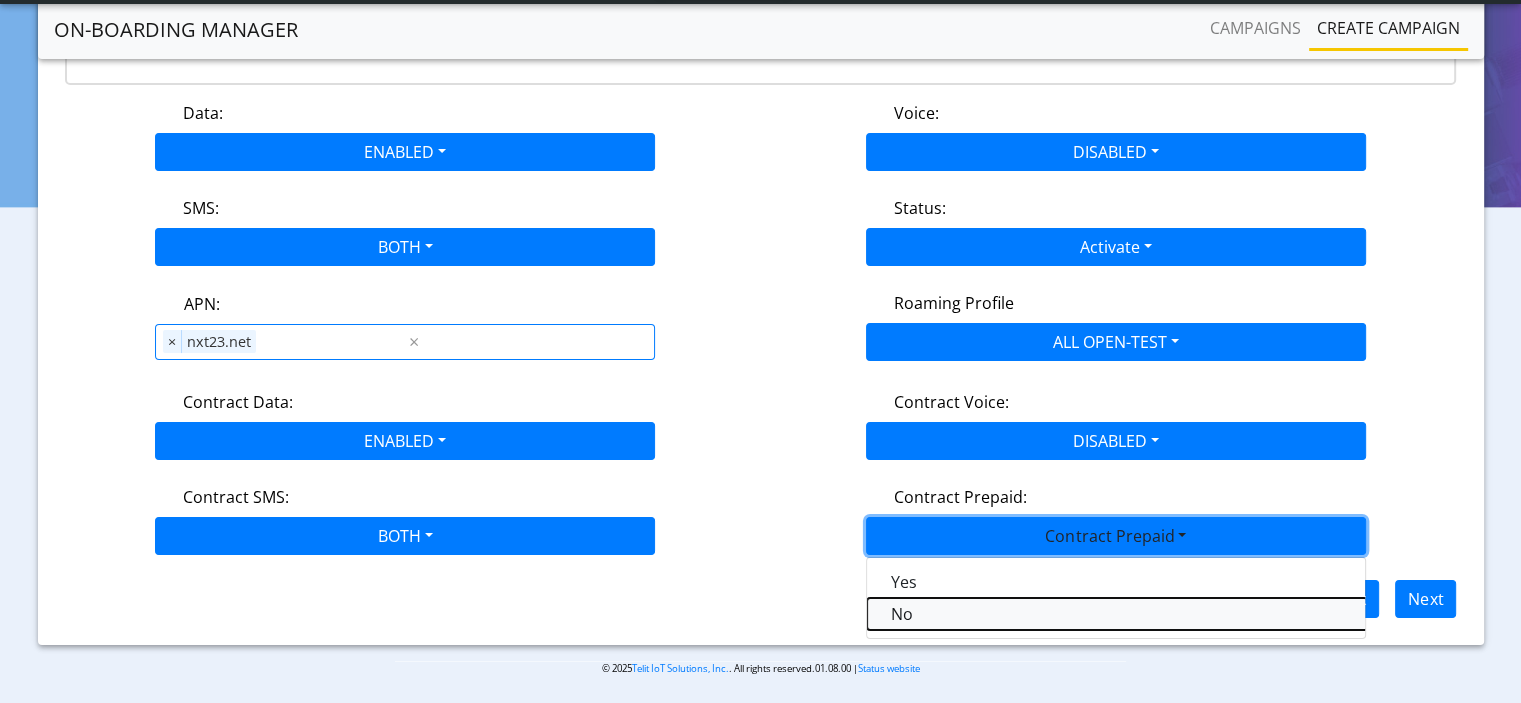 click on "No" at bounding box center [1117, 614] 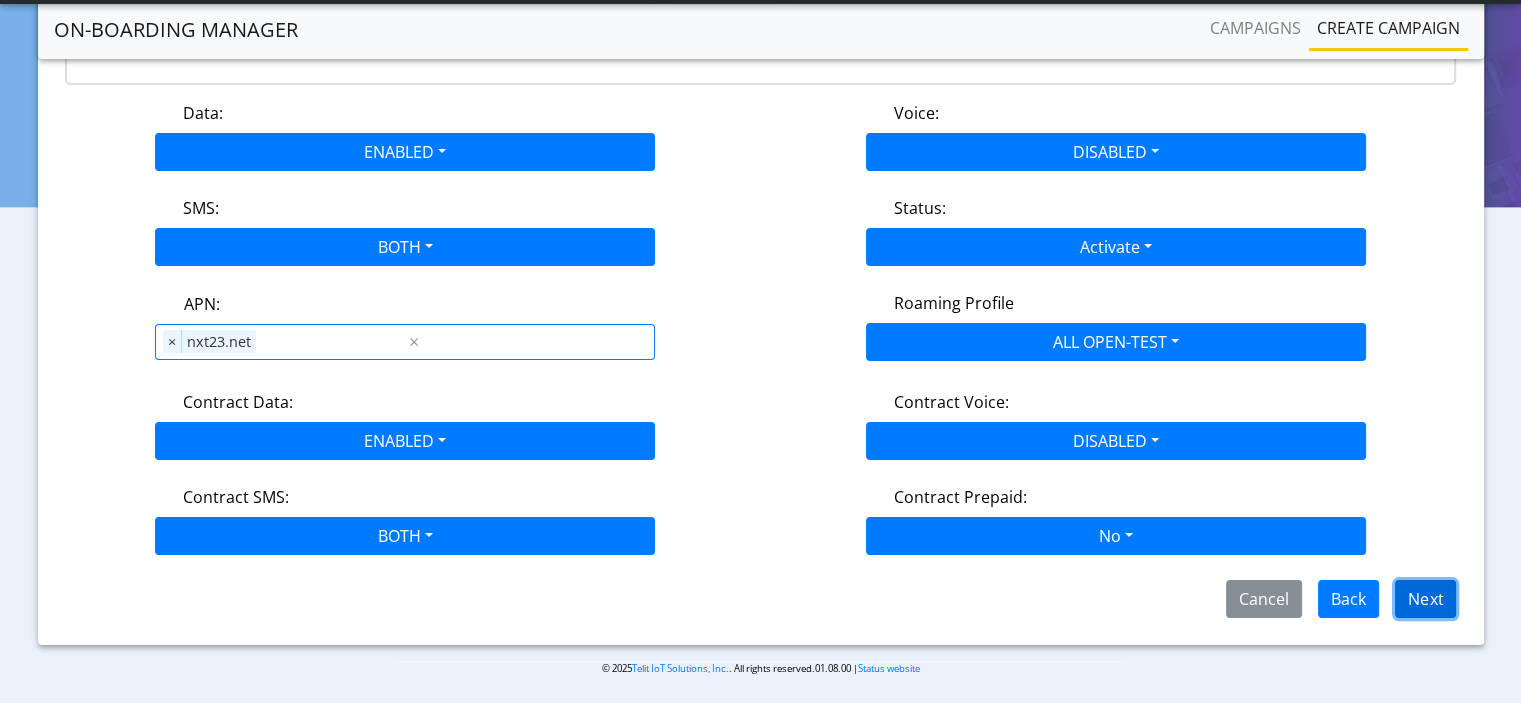 click on "Next" at bounding box center (1425, 599) 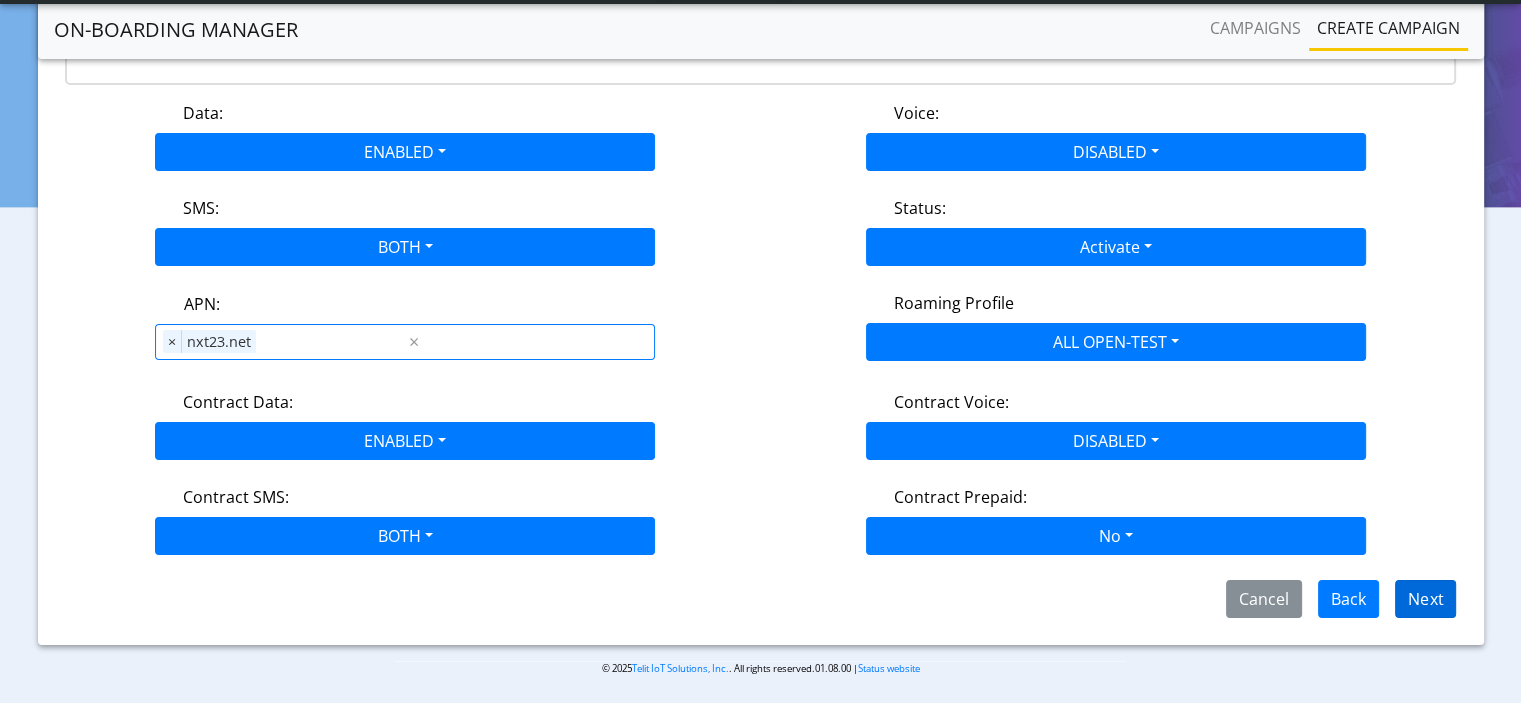 scroll, scrollTop: 174, scrollLeft: 0, axis: vertical 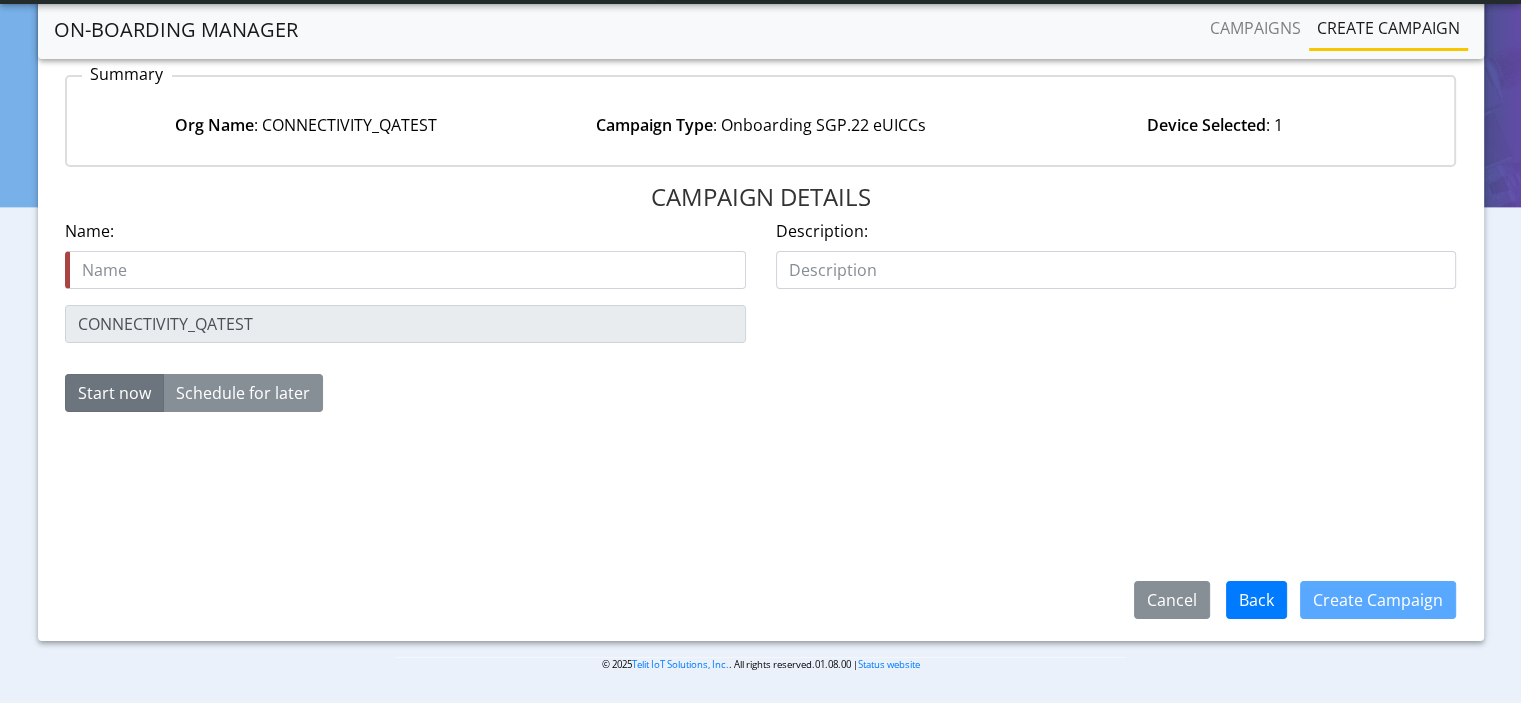 click at bounding box center [405, 270] 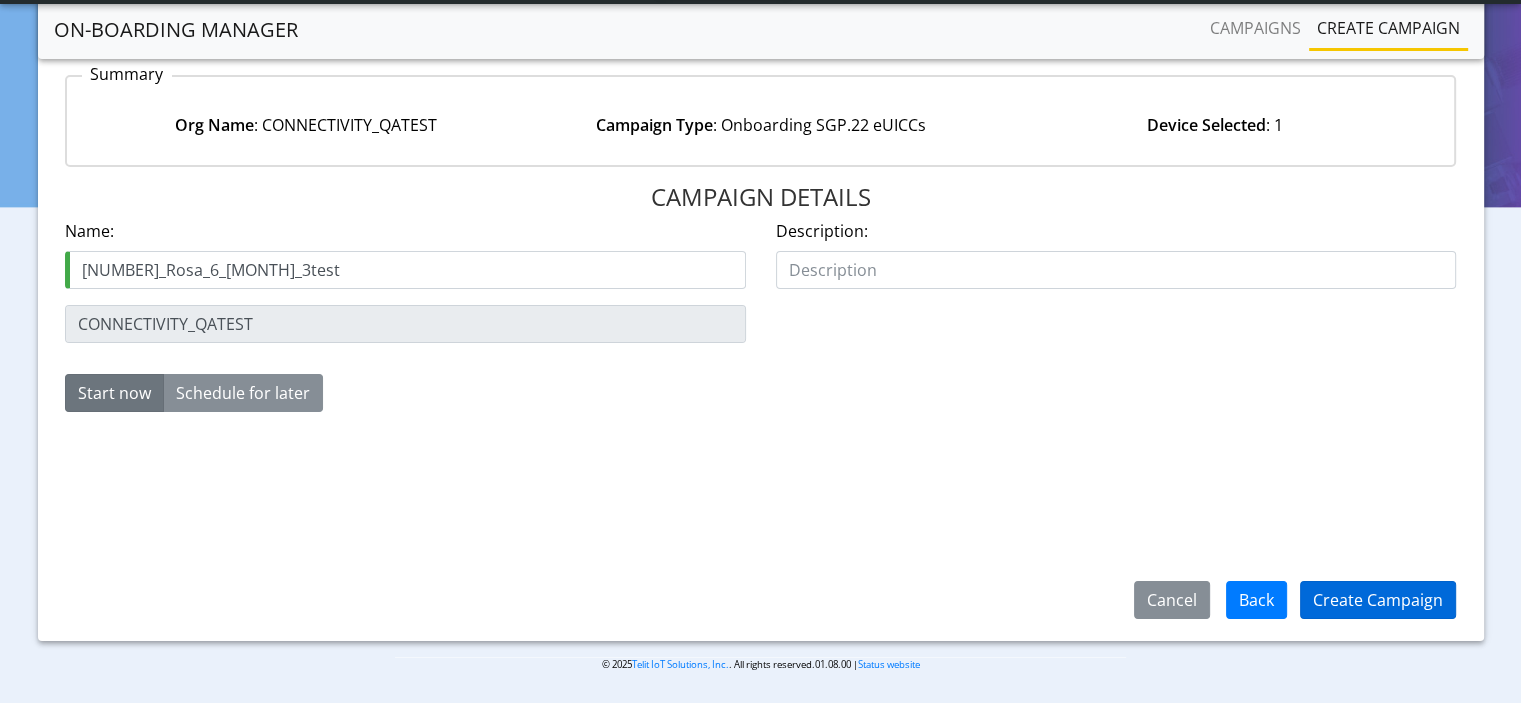 type on "89358152000000928475_Rosa_6_AUG_3test" 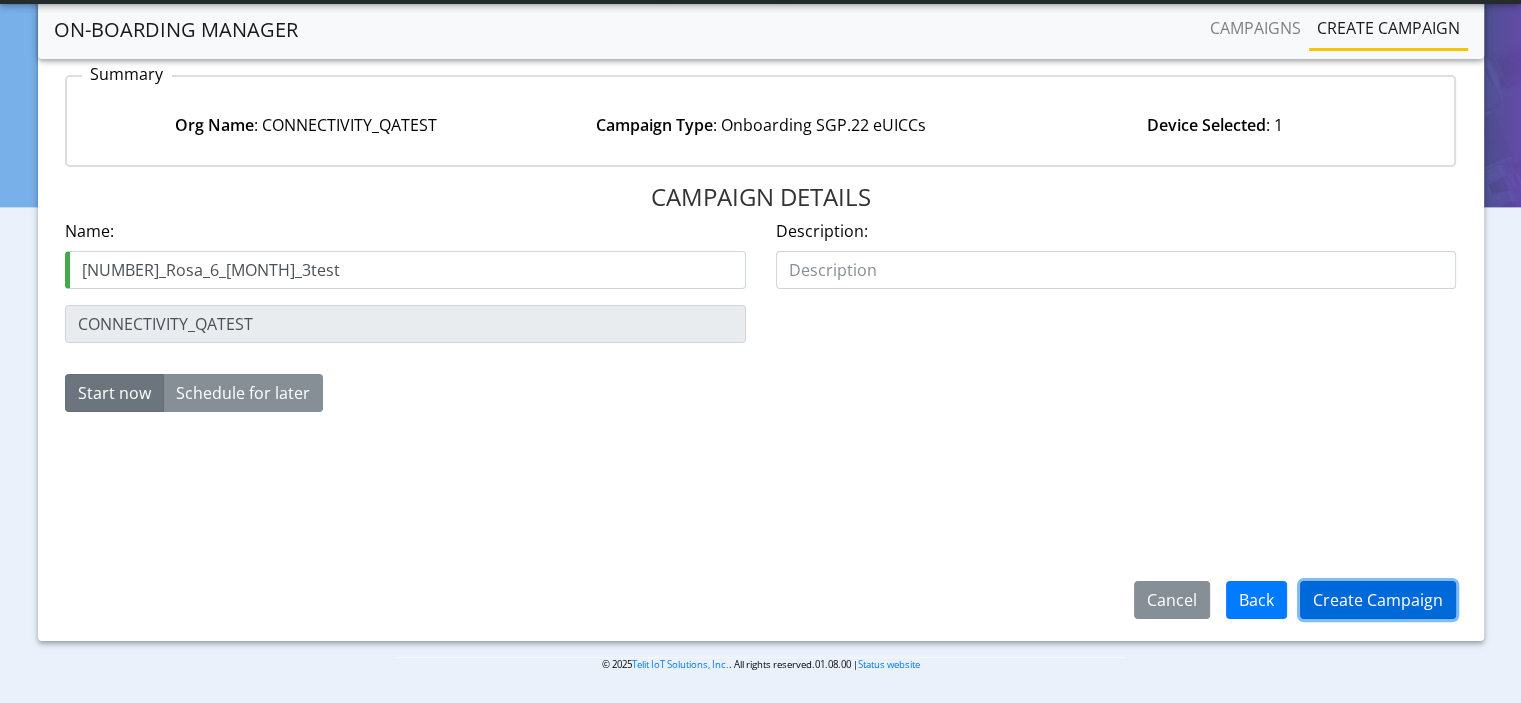 click on "Create Campaign" at bounding box center [1378, 600] 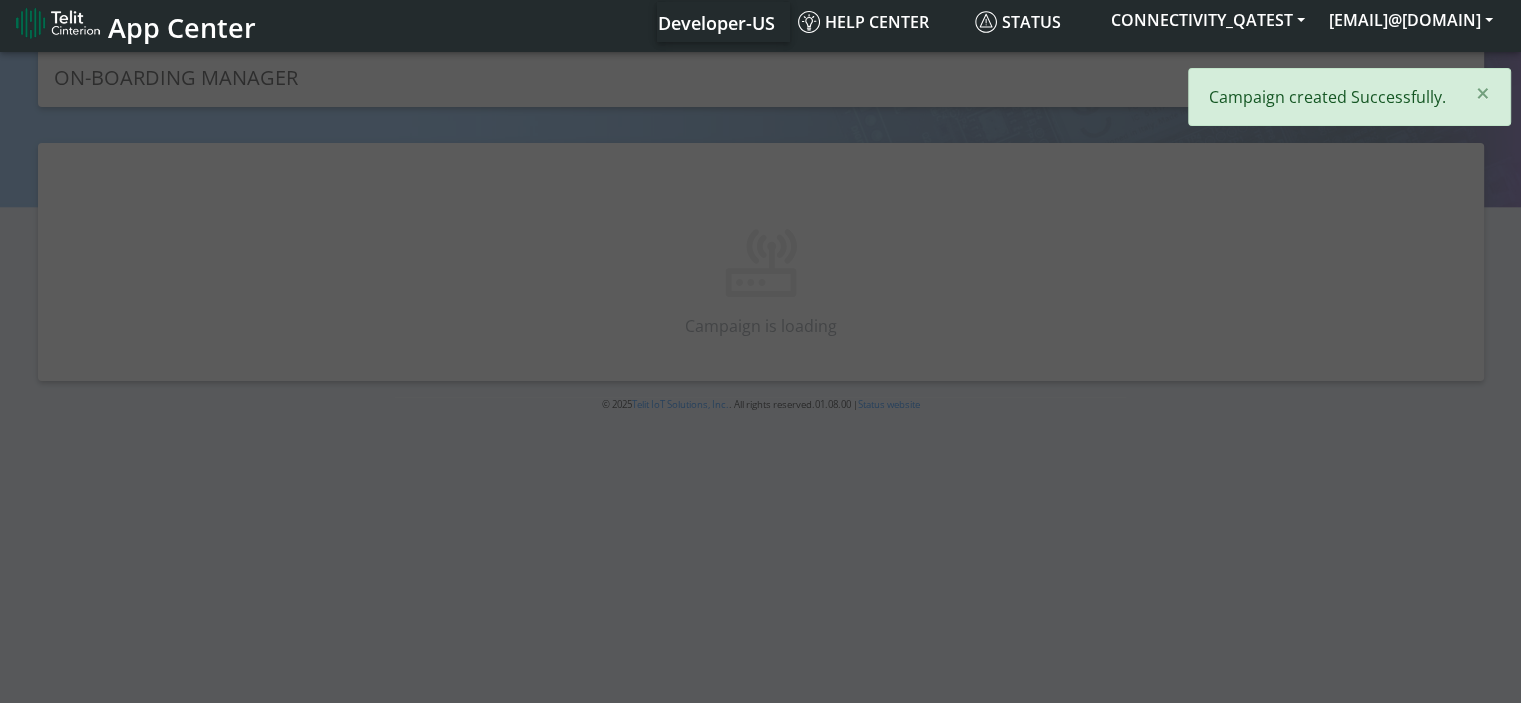 scroll, scrollTop: 0, scrollLeft: 0, axis: both 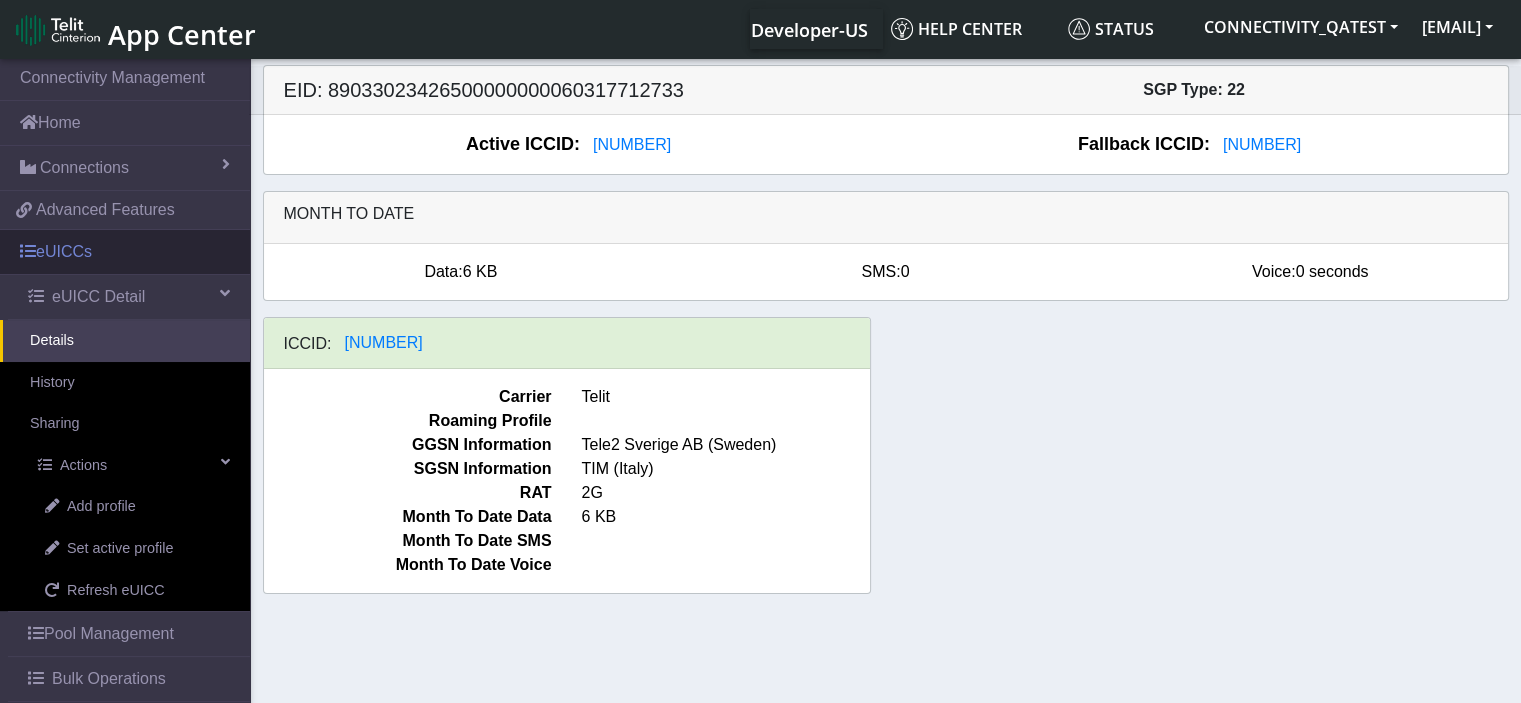 click on "eUICCs" at bounding box center (125, 252) 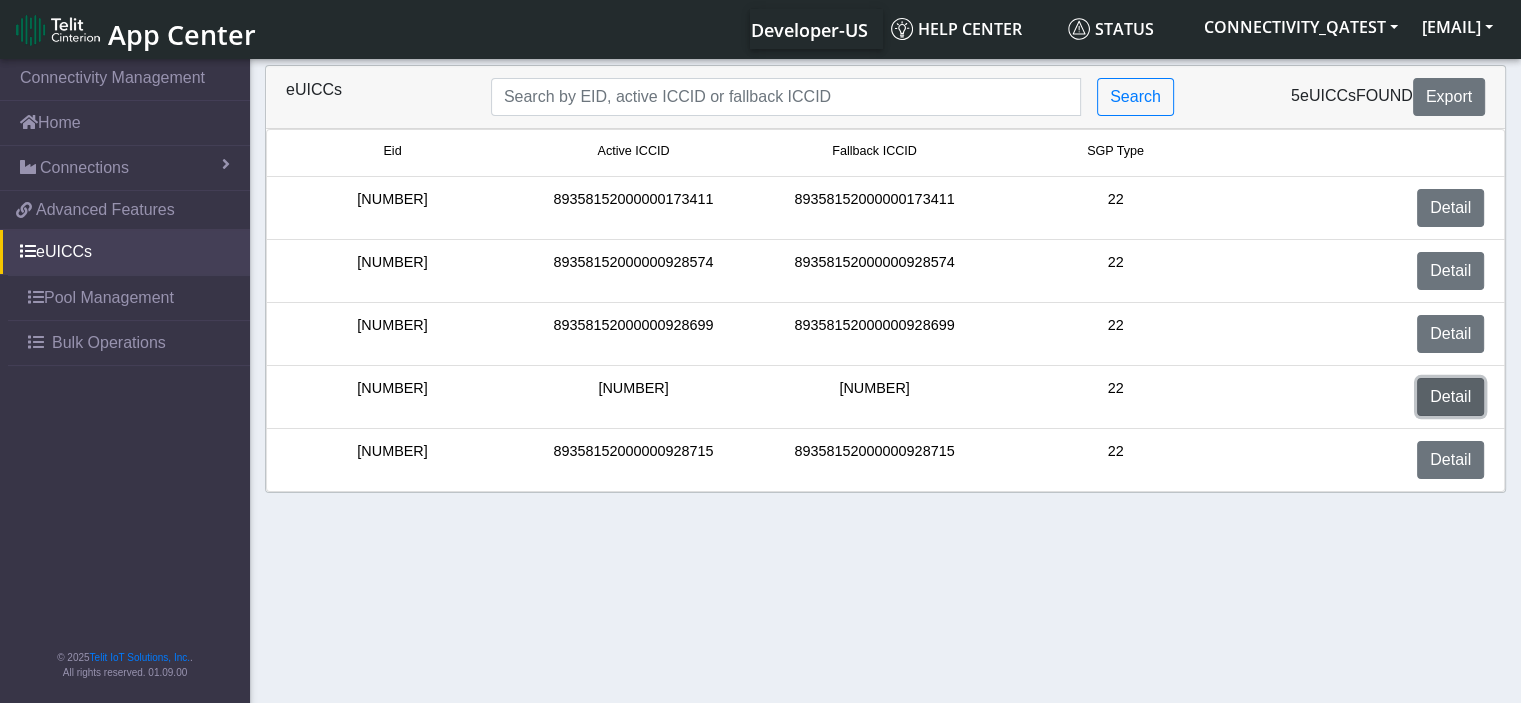 click on "Detail" at bounding box center (1450, 397) 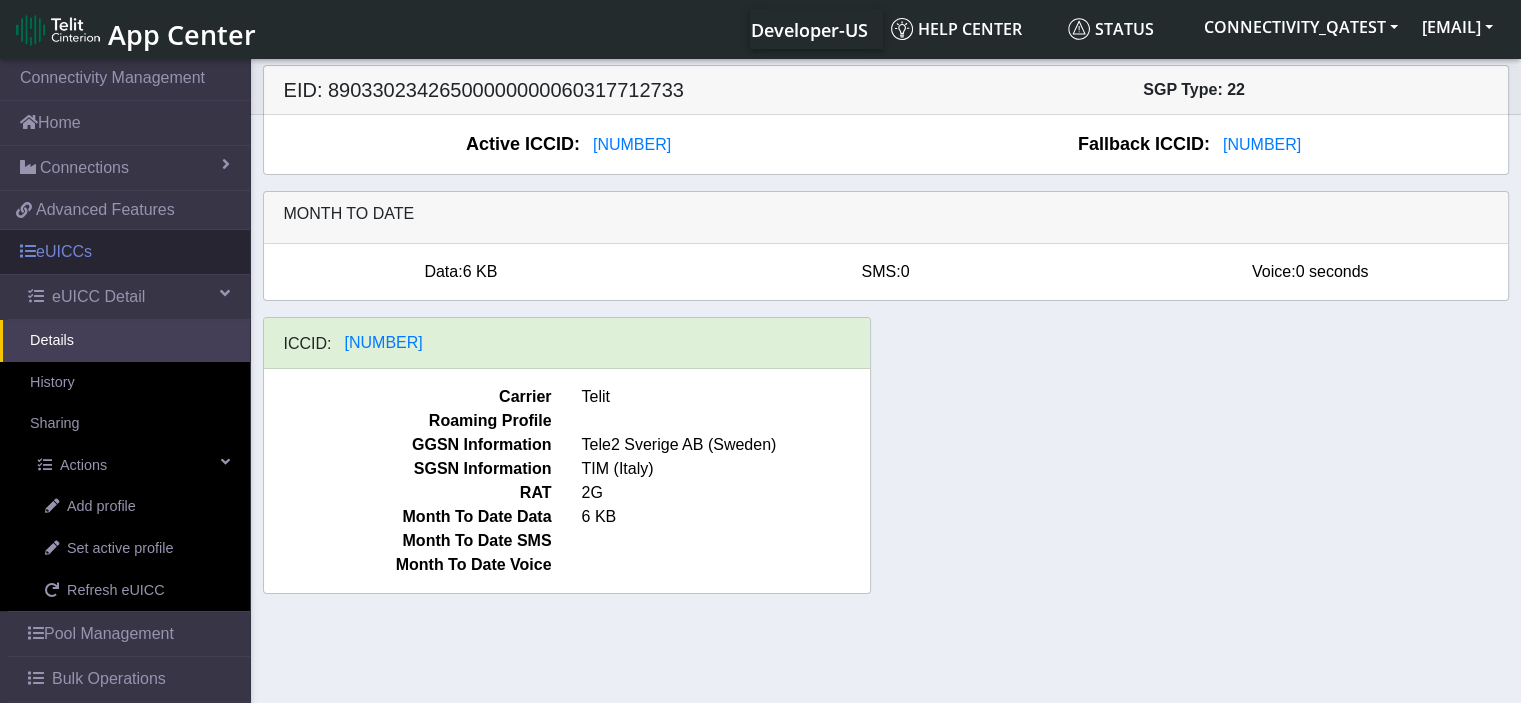 click on "eUICCs" at bounding box center (125, 252) 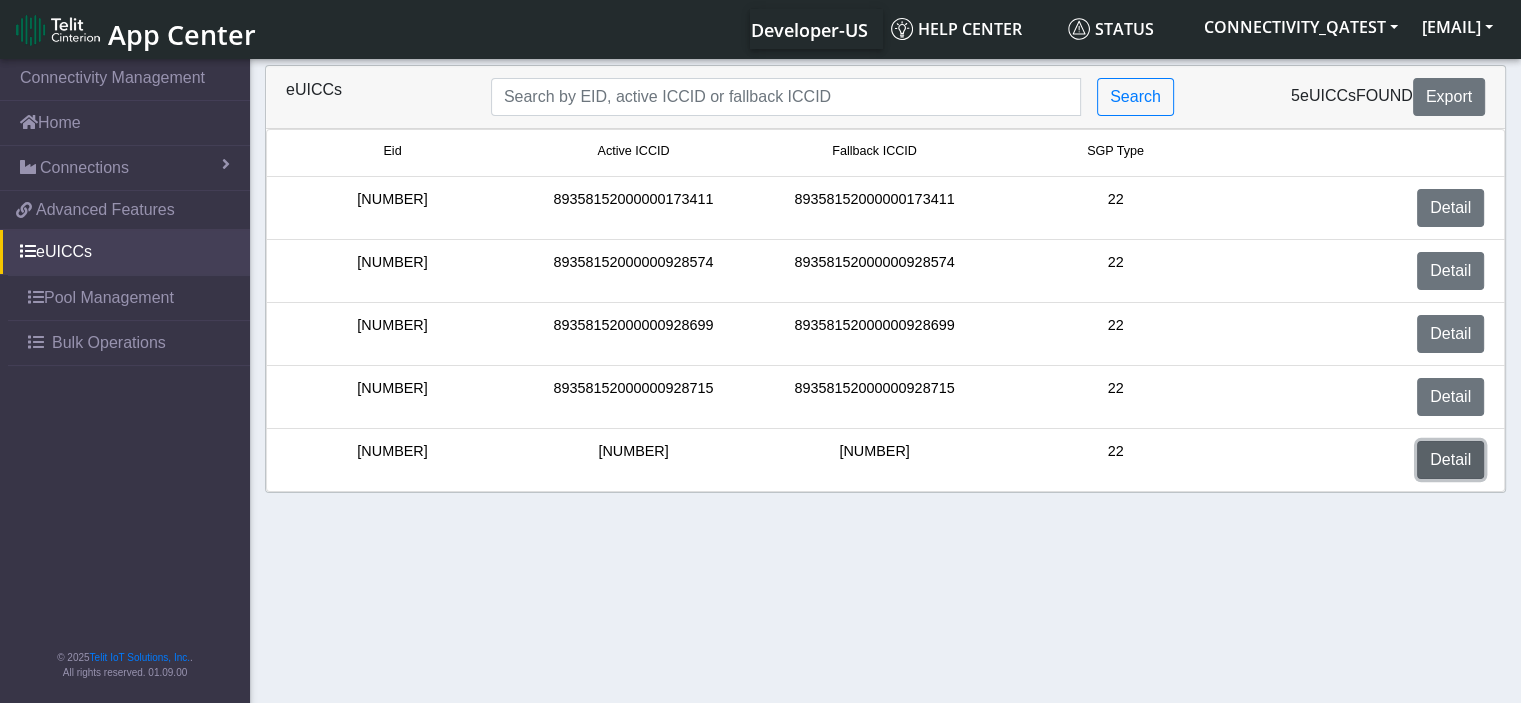 click on "Detail" at bounding box center [1450, 460] 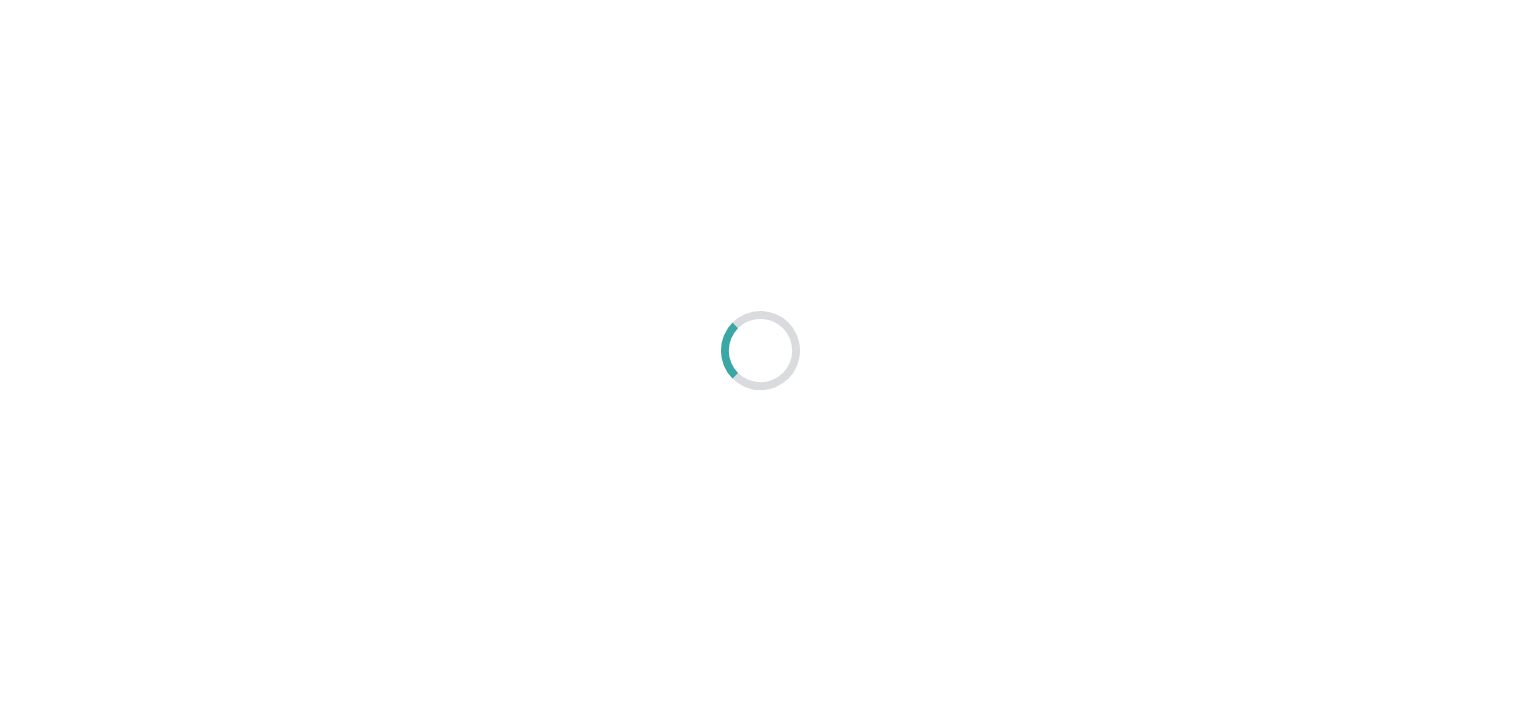 scroll, scrollTop: 0, scrollLeft: 0, axis: both 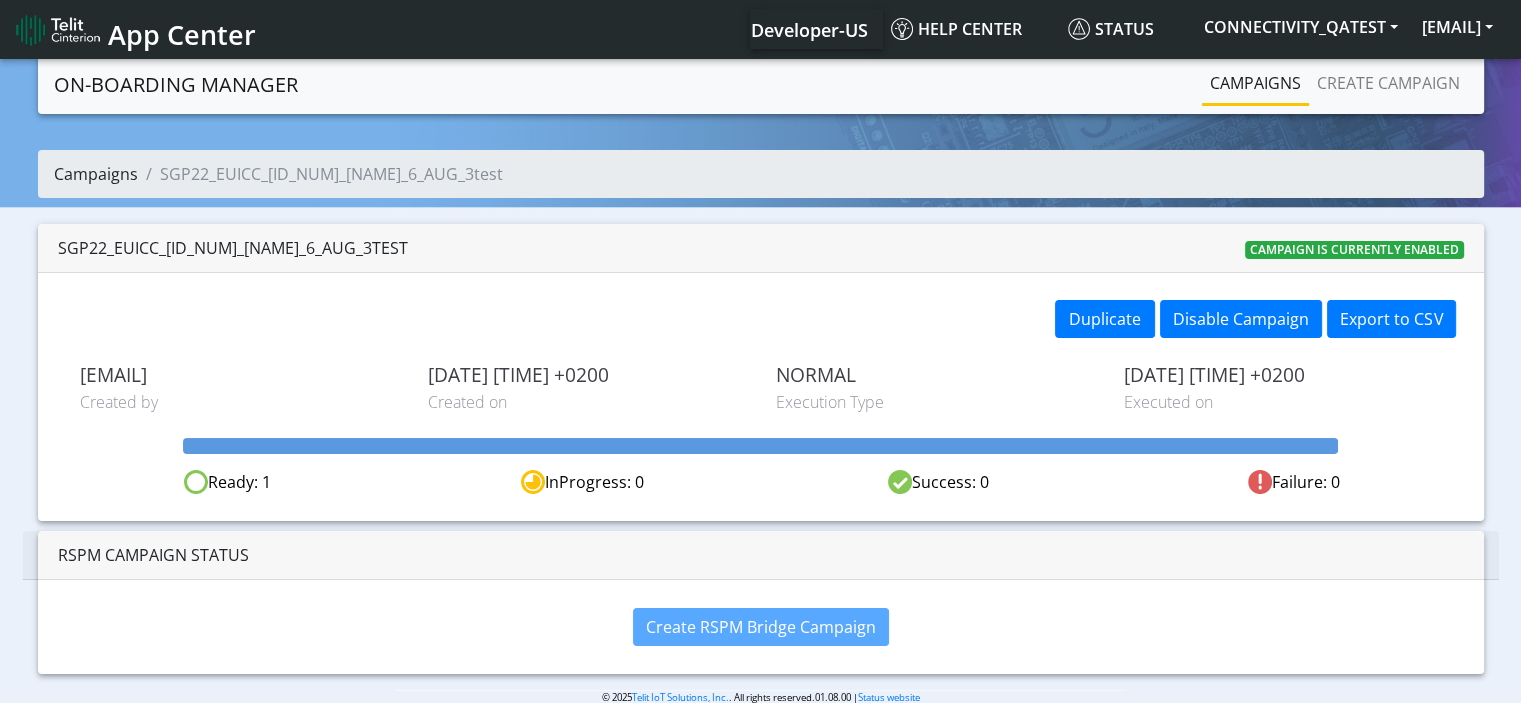 click on "Campaigns" 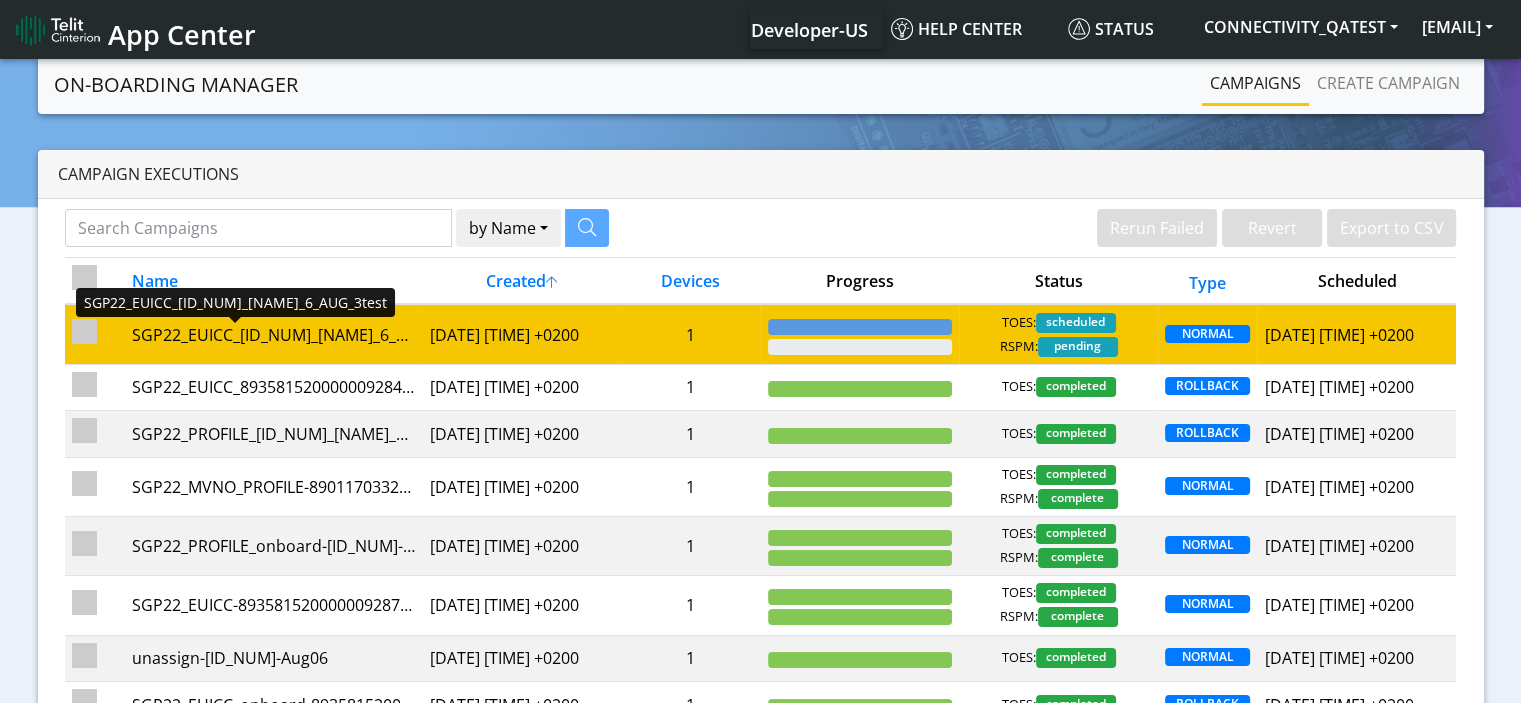 click on "SGP22_EUICC_89358152000000928475_Rosa_6_AUG_3test" at bounding box center [273, 335] 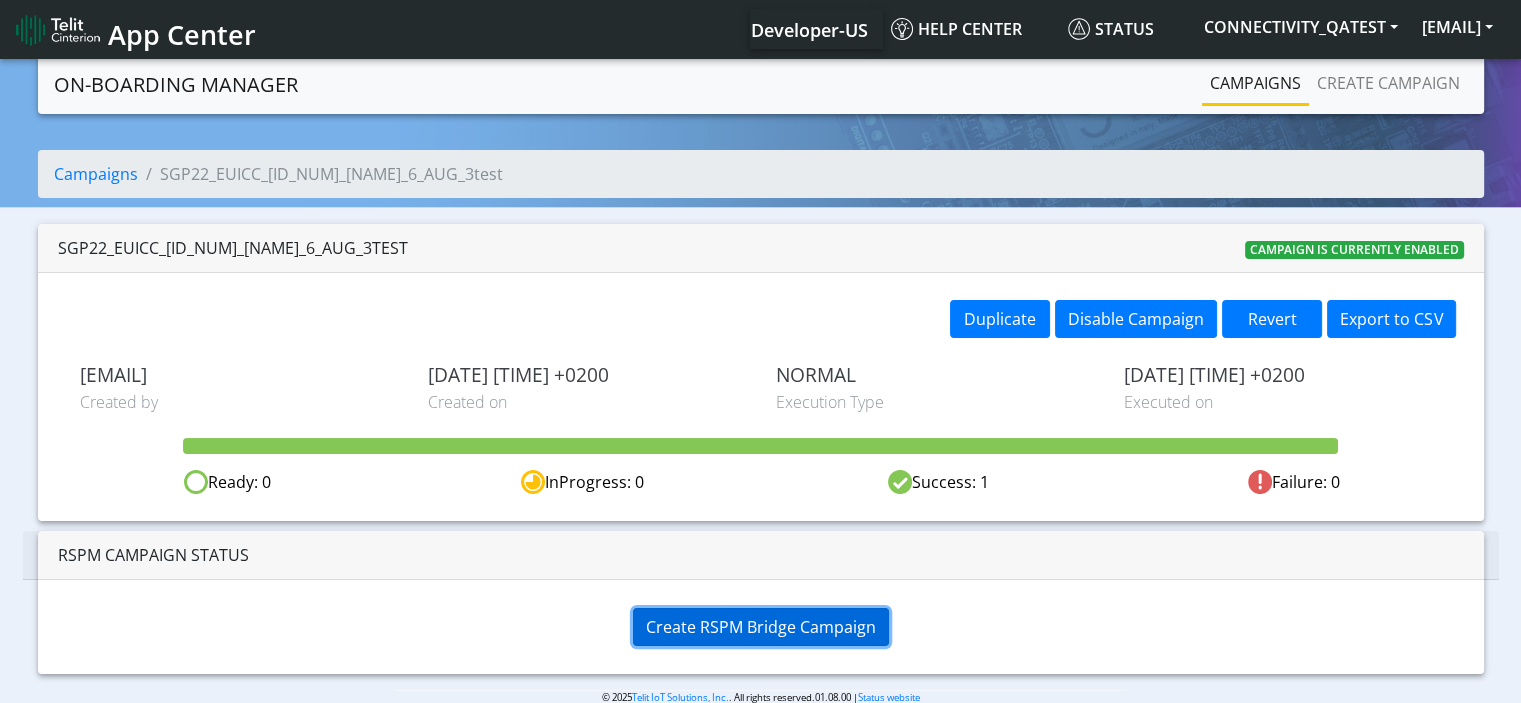 click on "Create RSPM Bridge Campaign" at bounding box center (761, 627) 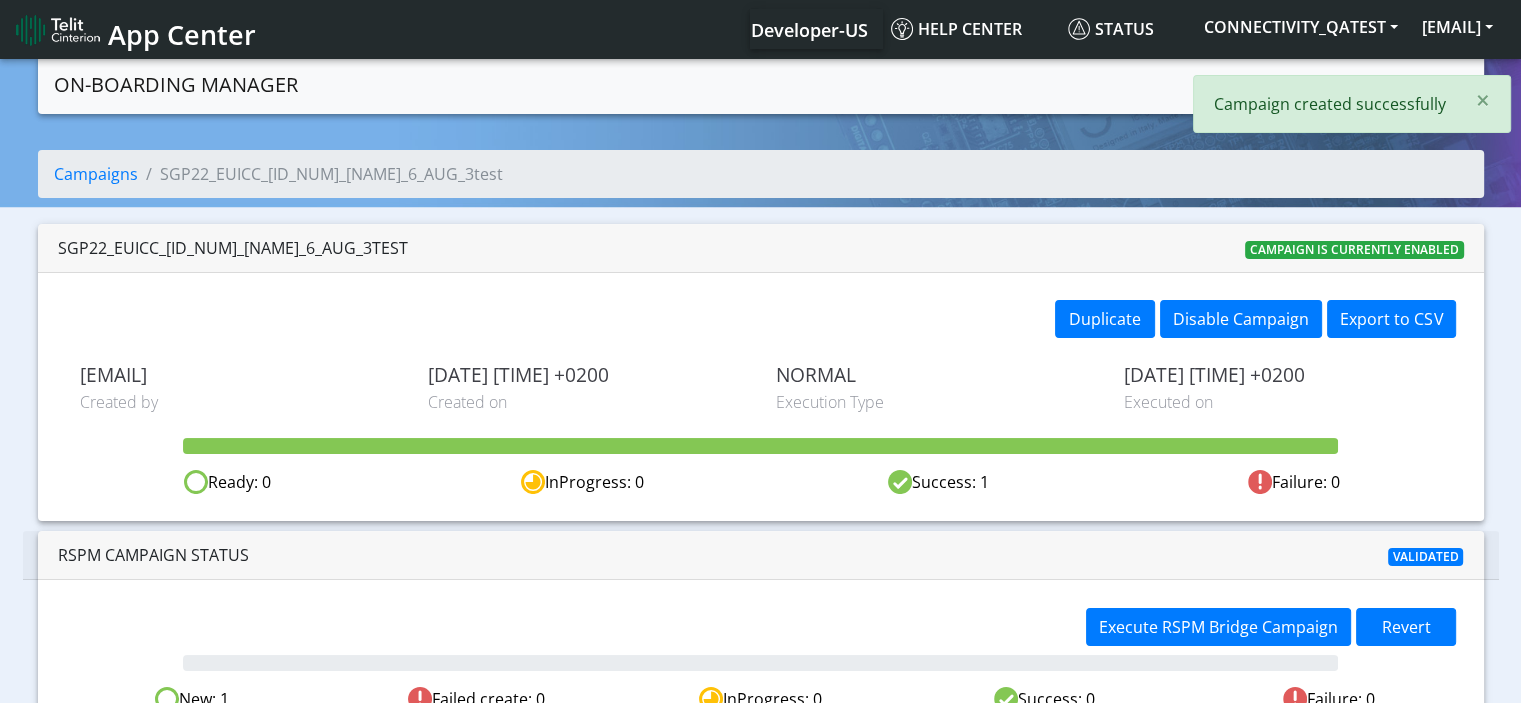 scroll, scrollTop: 40, scrollLeft: 0, axis: vertical 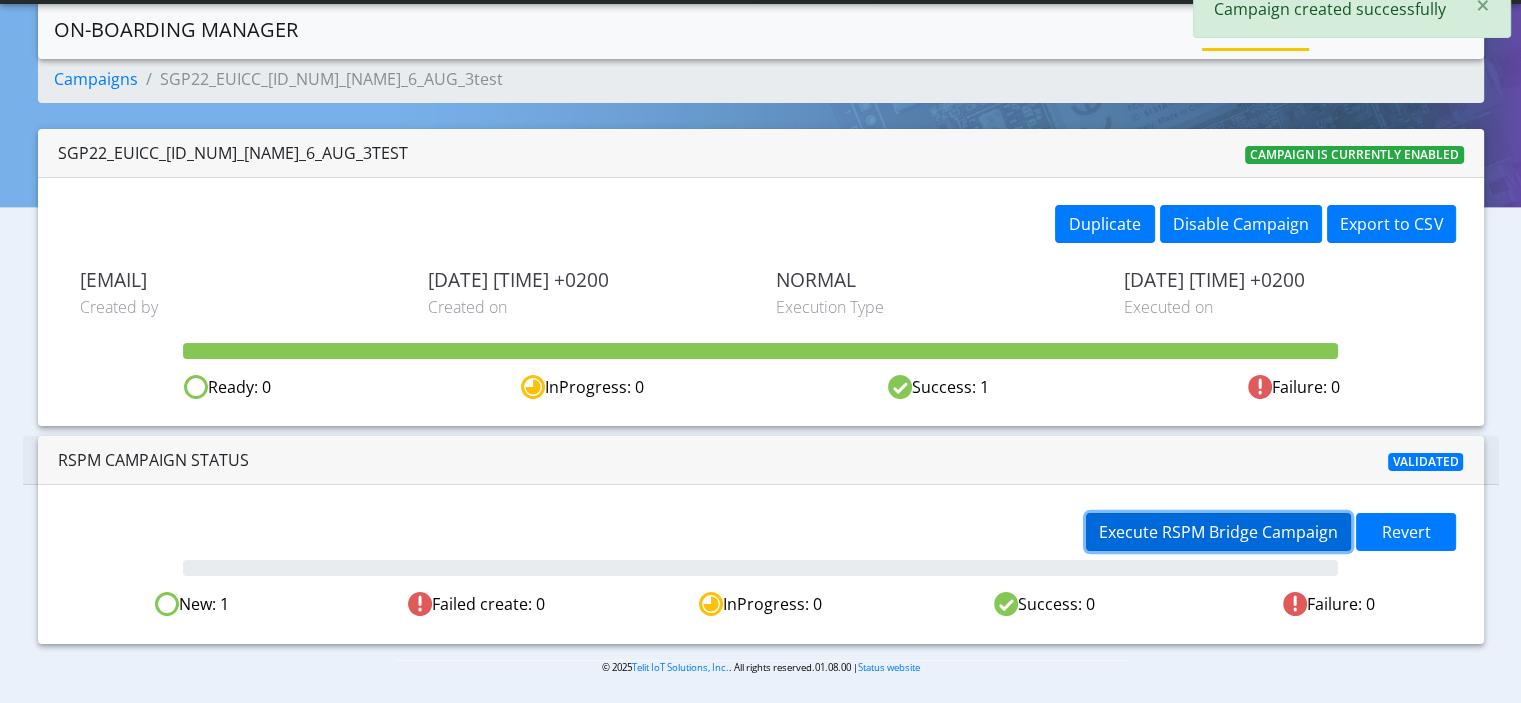 click on "Execute RSPM Bridge Campaign" at bounding box center [1218, 532] 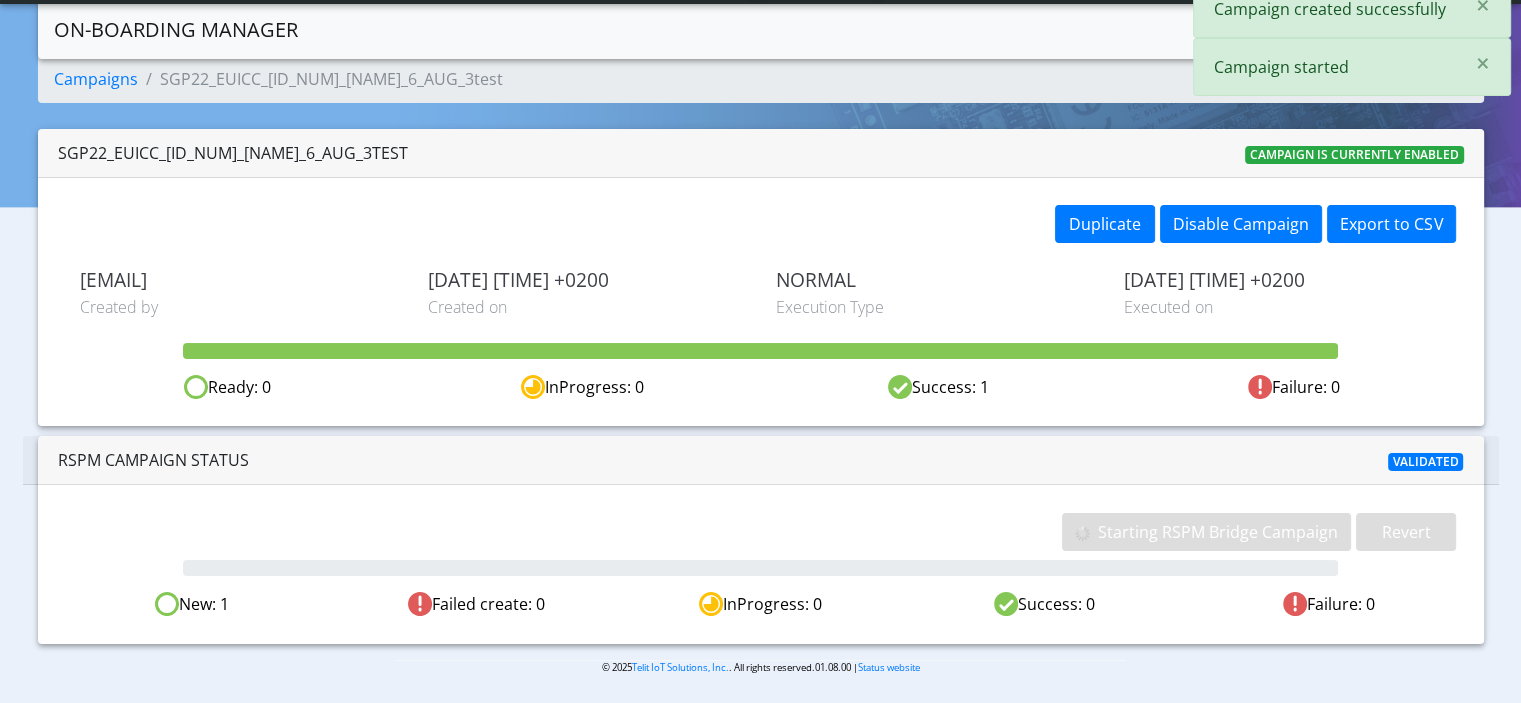 scroll, scrollTop: 0, scrollLeft: 0, axis: both 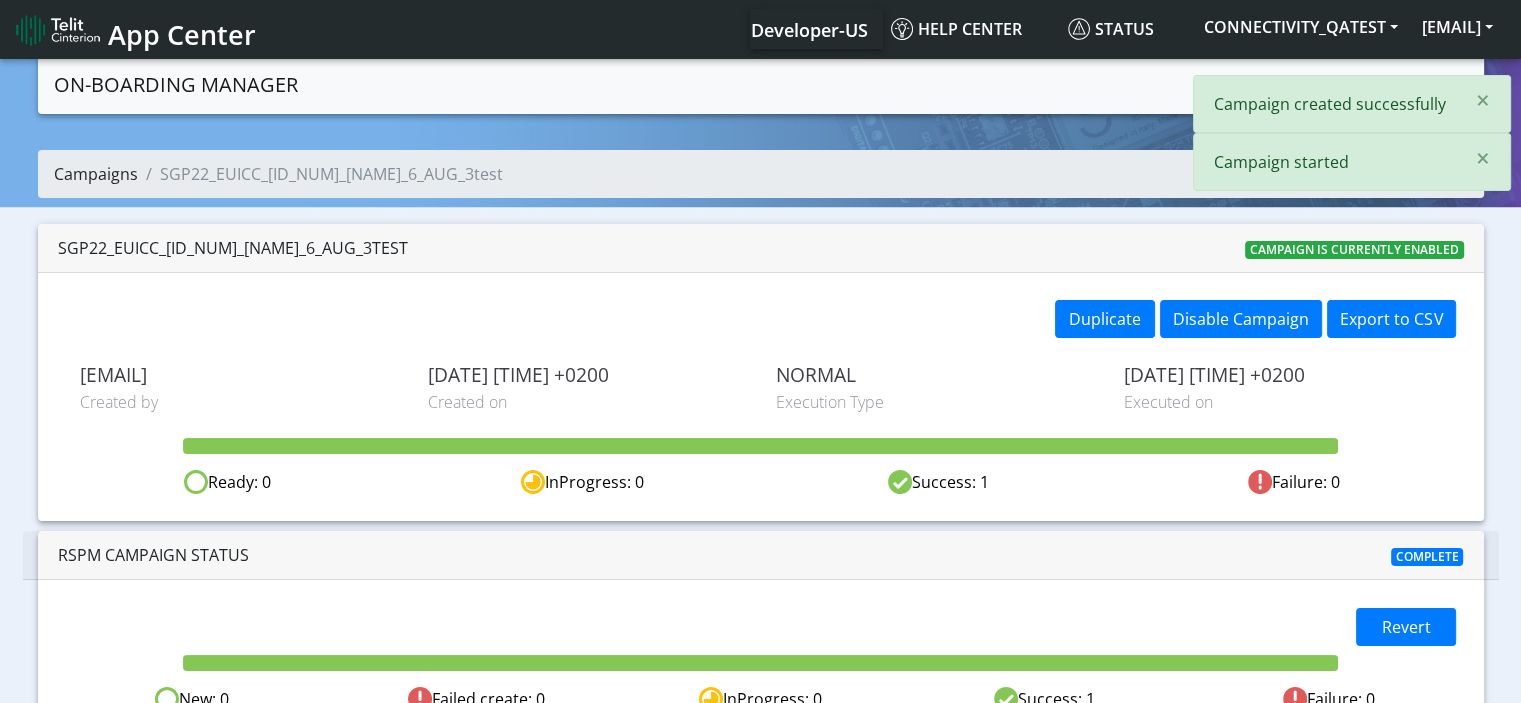 click on "Campaigns" 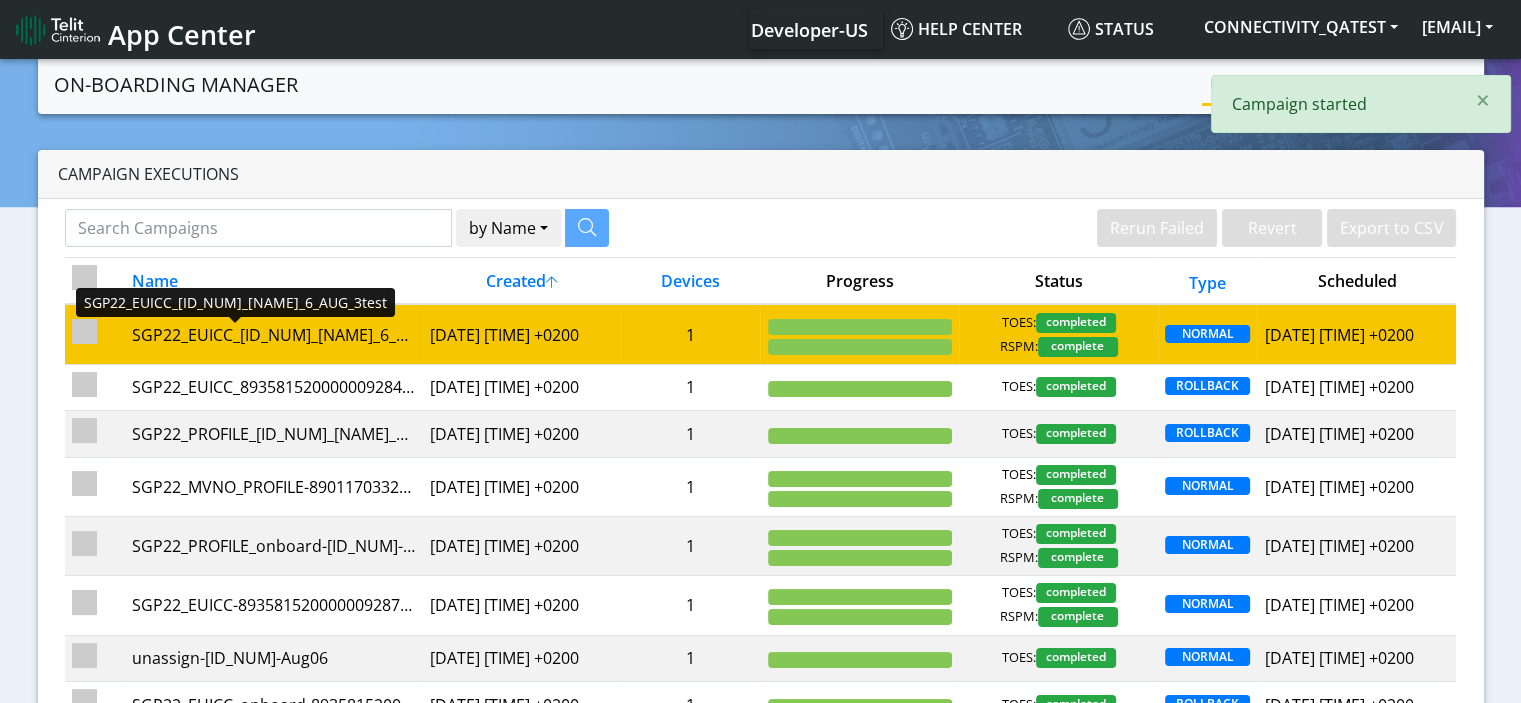 click on "SGP22_EUICC_89358152000000928475_[FIRST]_[LAST]_6_AUG_3test" at bounding box center (273, 335) 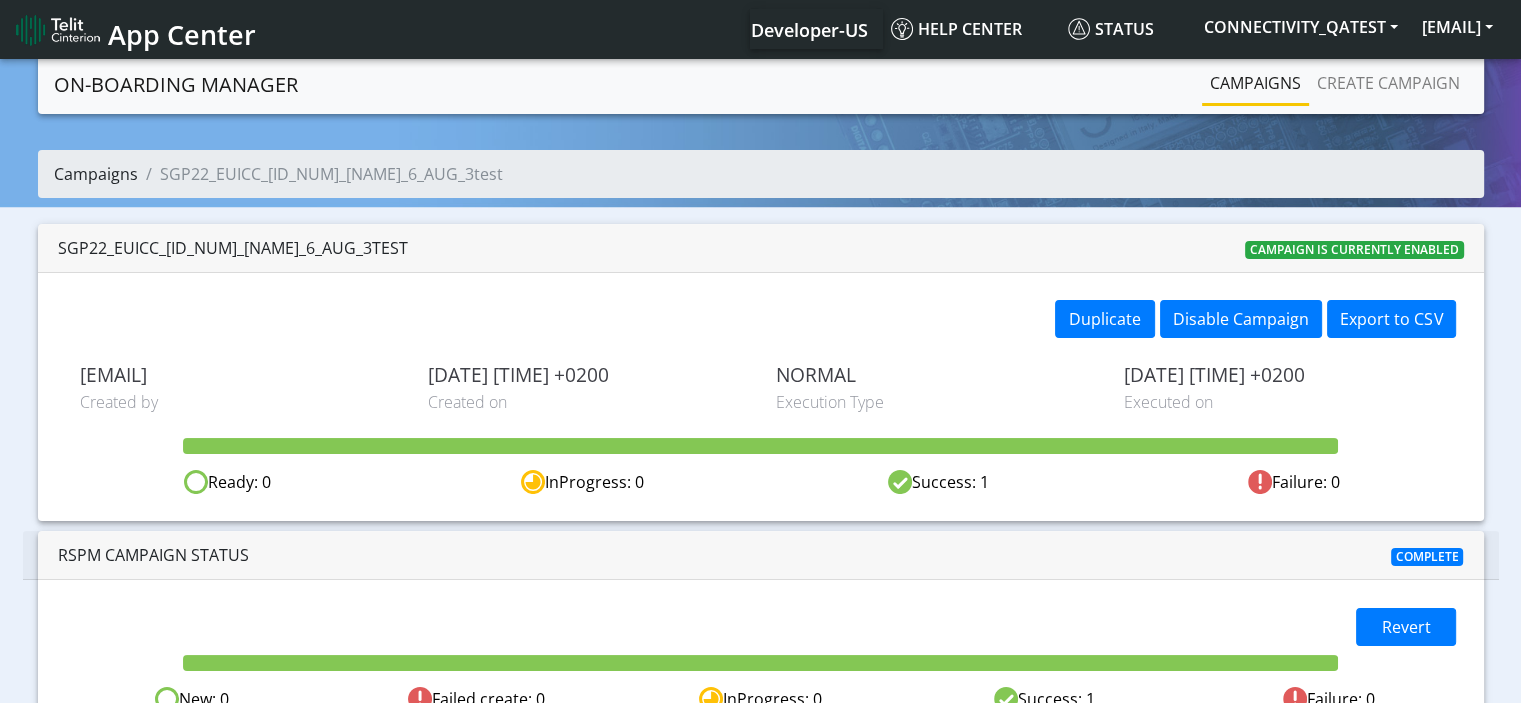 click on "Campaigns" 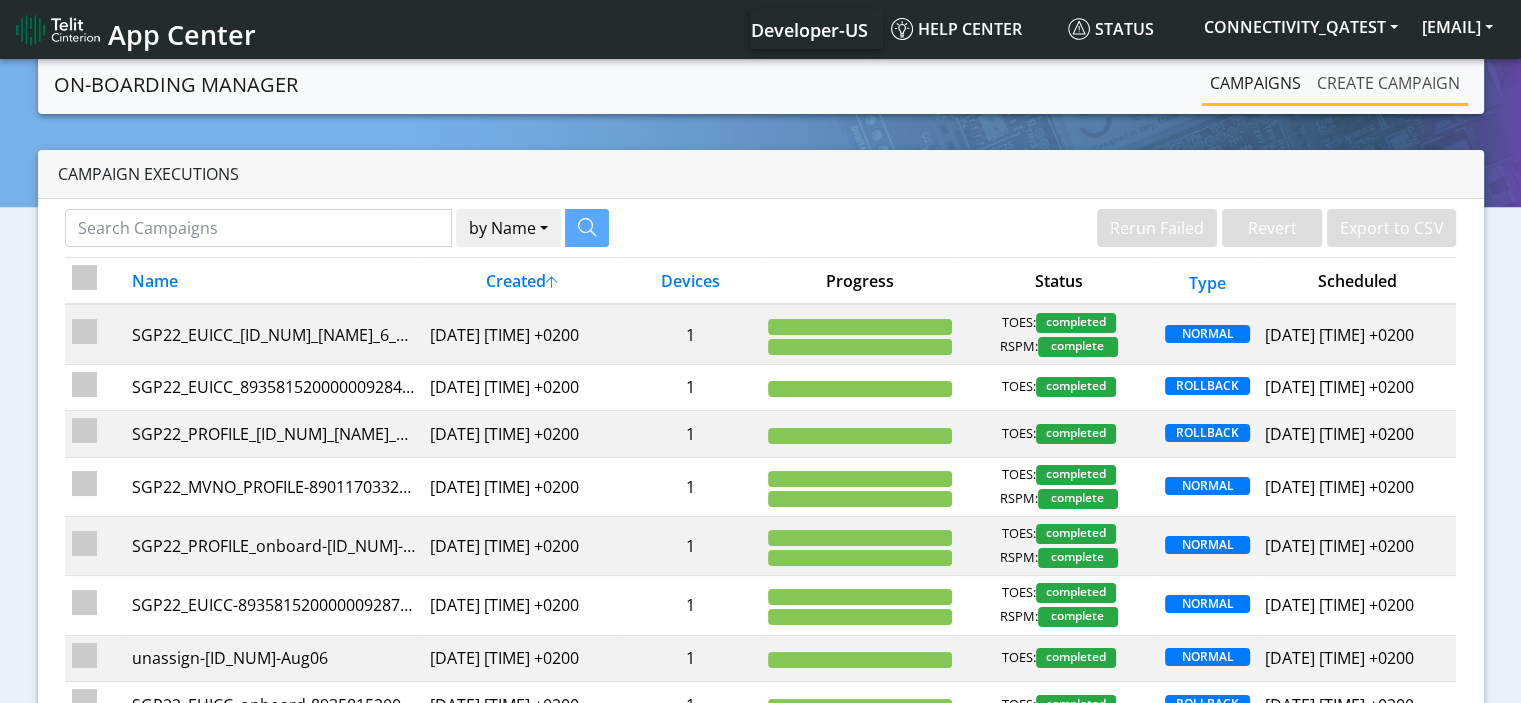 click on "Create campaign" 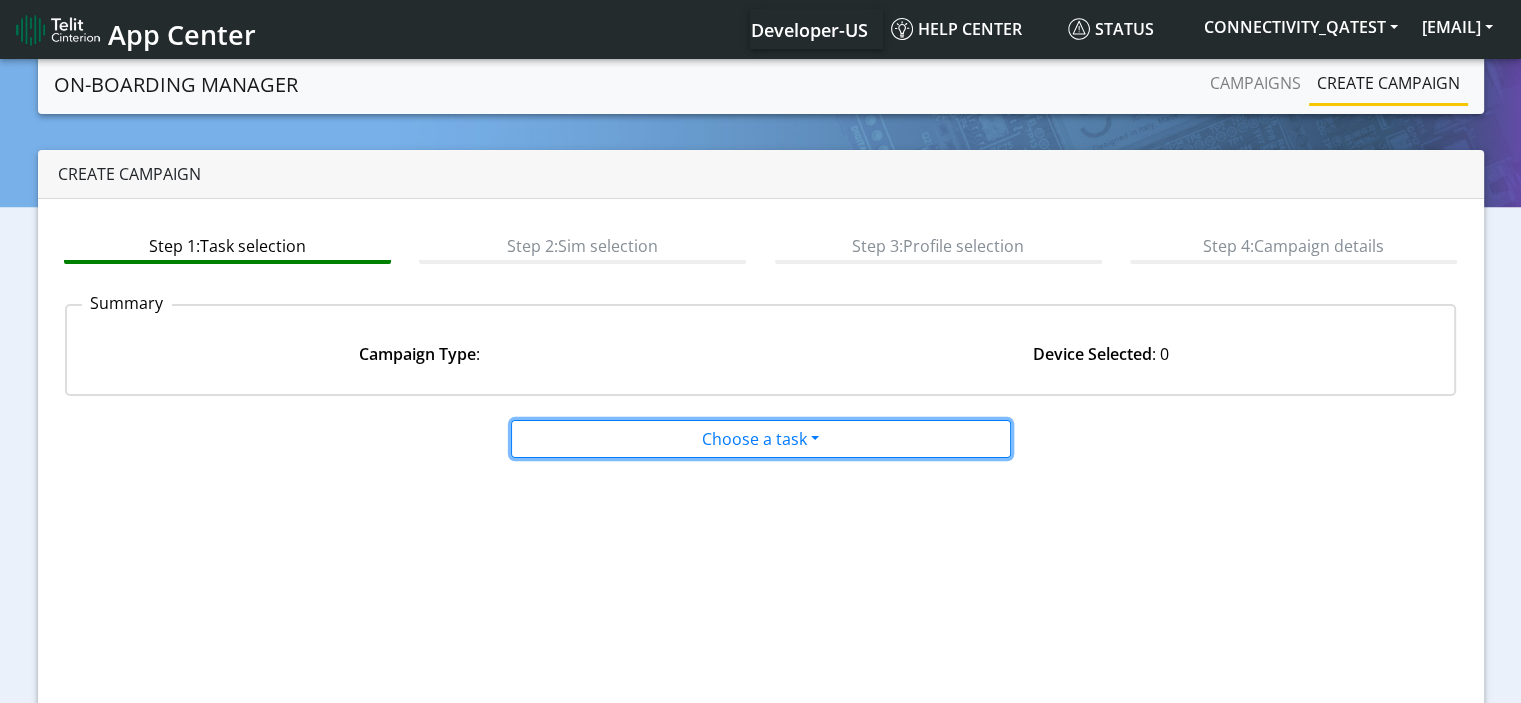 click on "Choose a task" at bounding box center (761, 439) 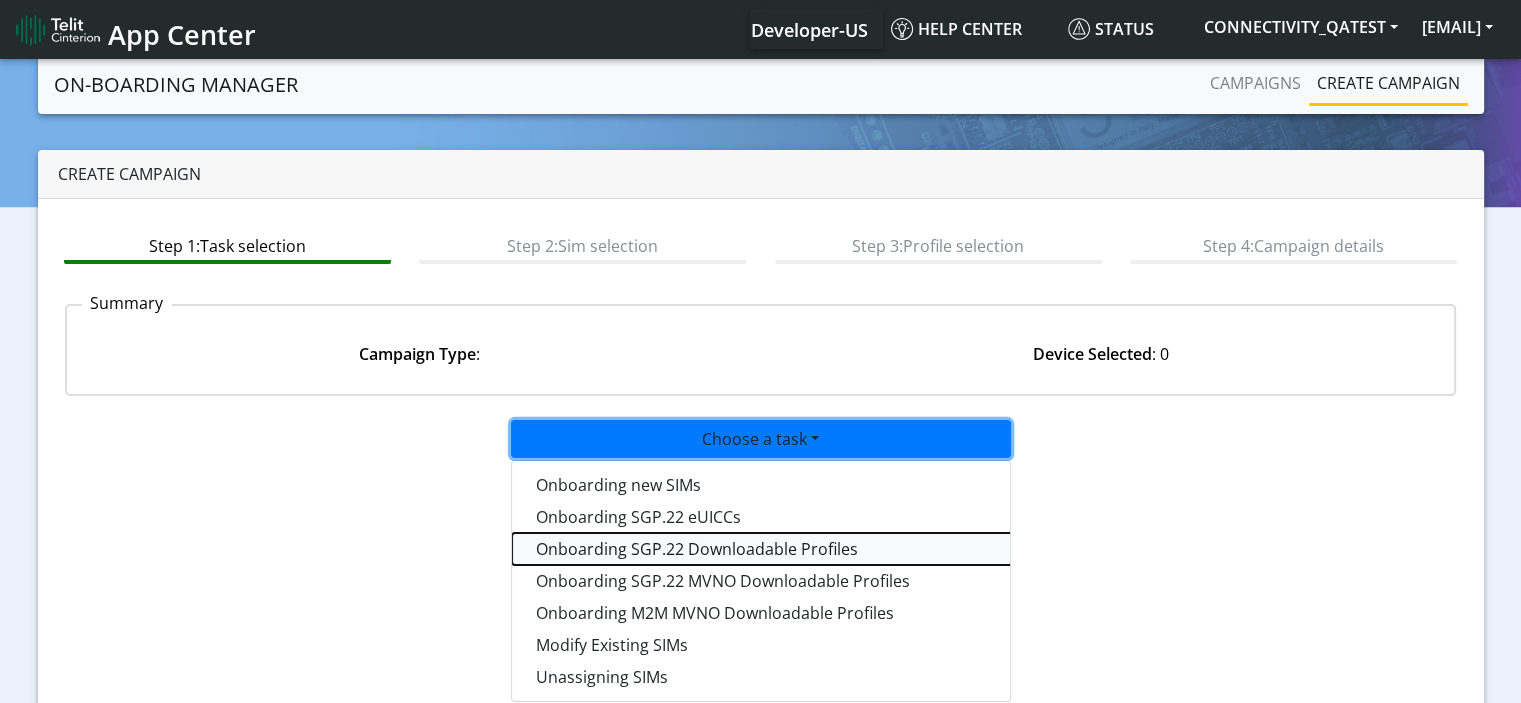 click on "Onboarding SGP.22 Downloadable Profiles" at bounding box center (762, 549) 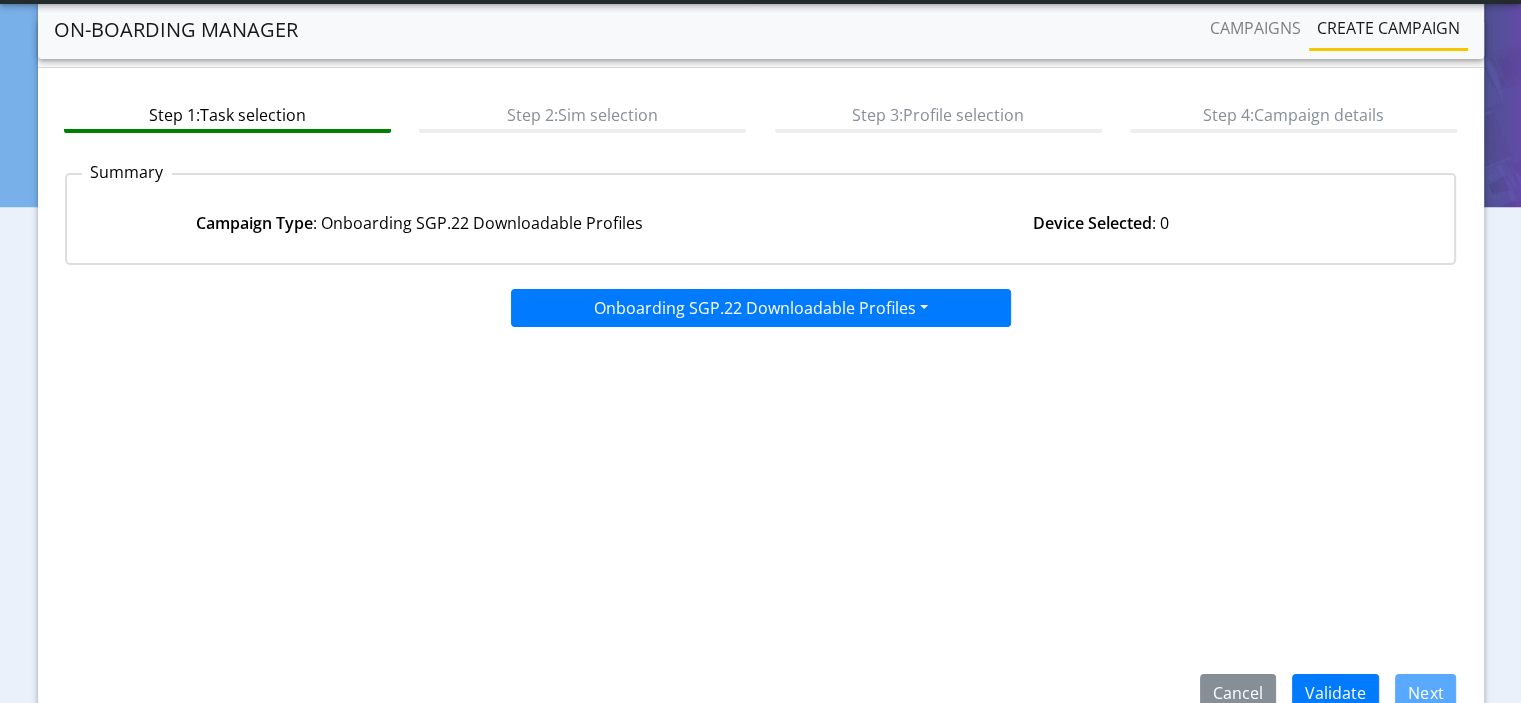 scroll, scrollTop: 174, scrollLeft: 0, axis: vertical 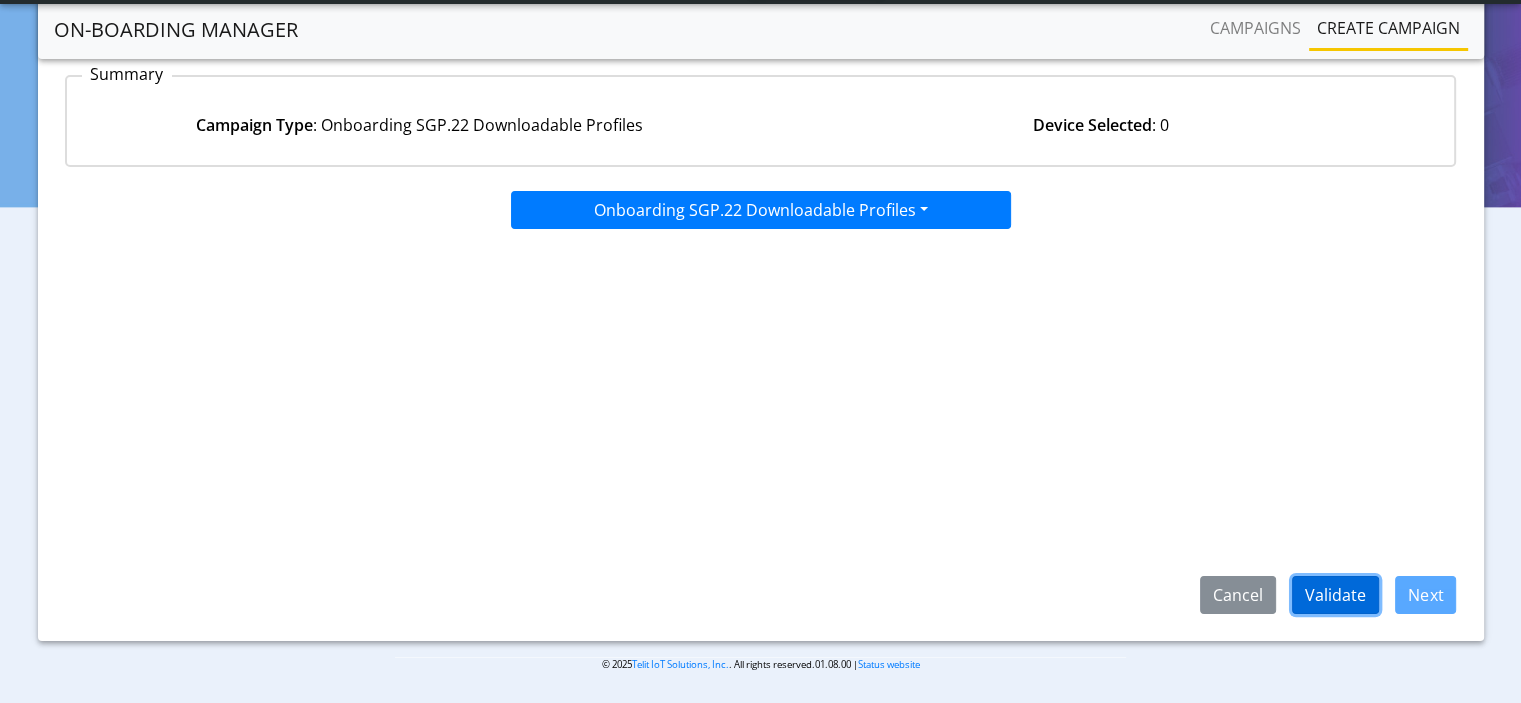 click on "Validate" at bounding box center [1335, 595] 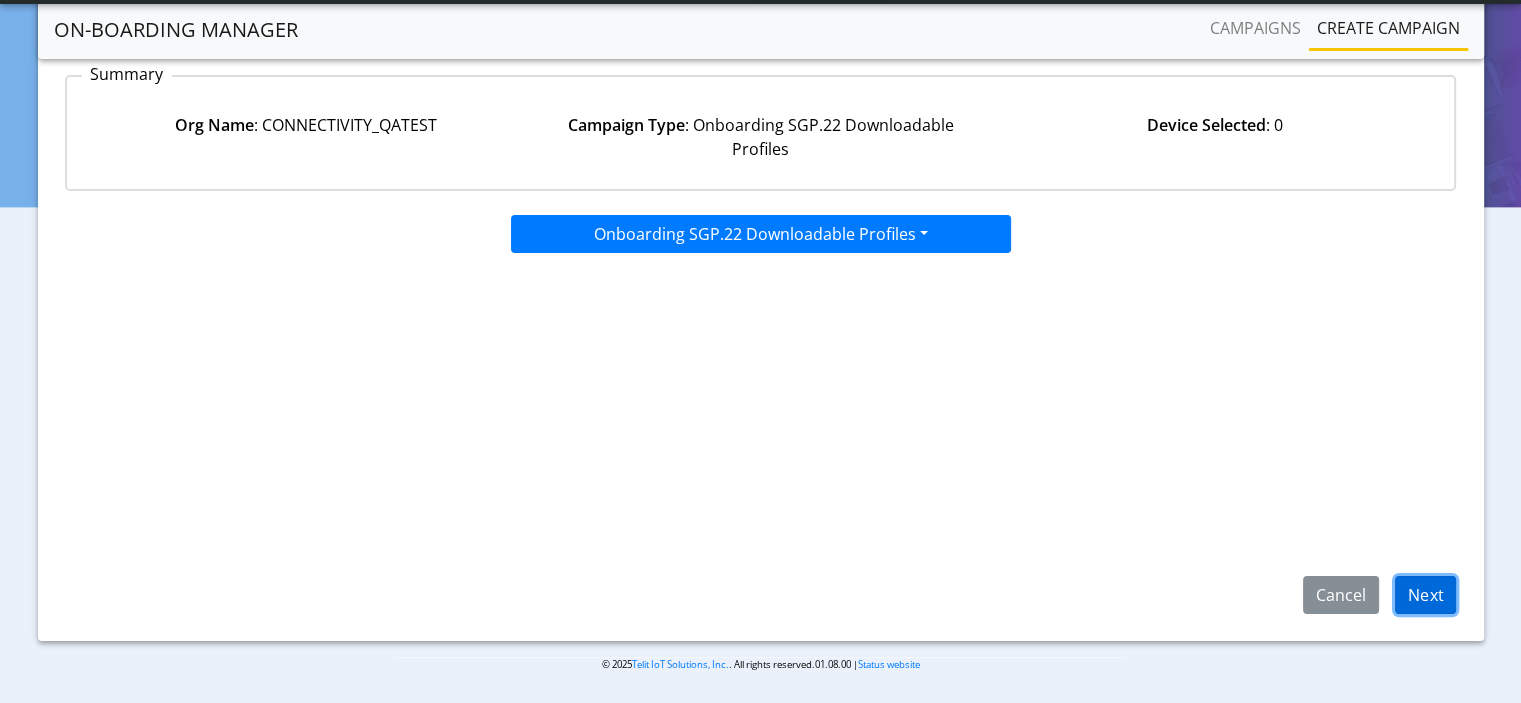 click on "Next" at bounding box center [1425, 595] 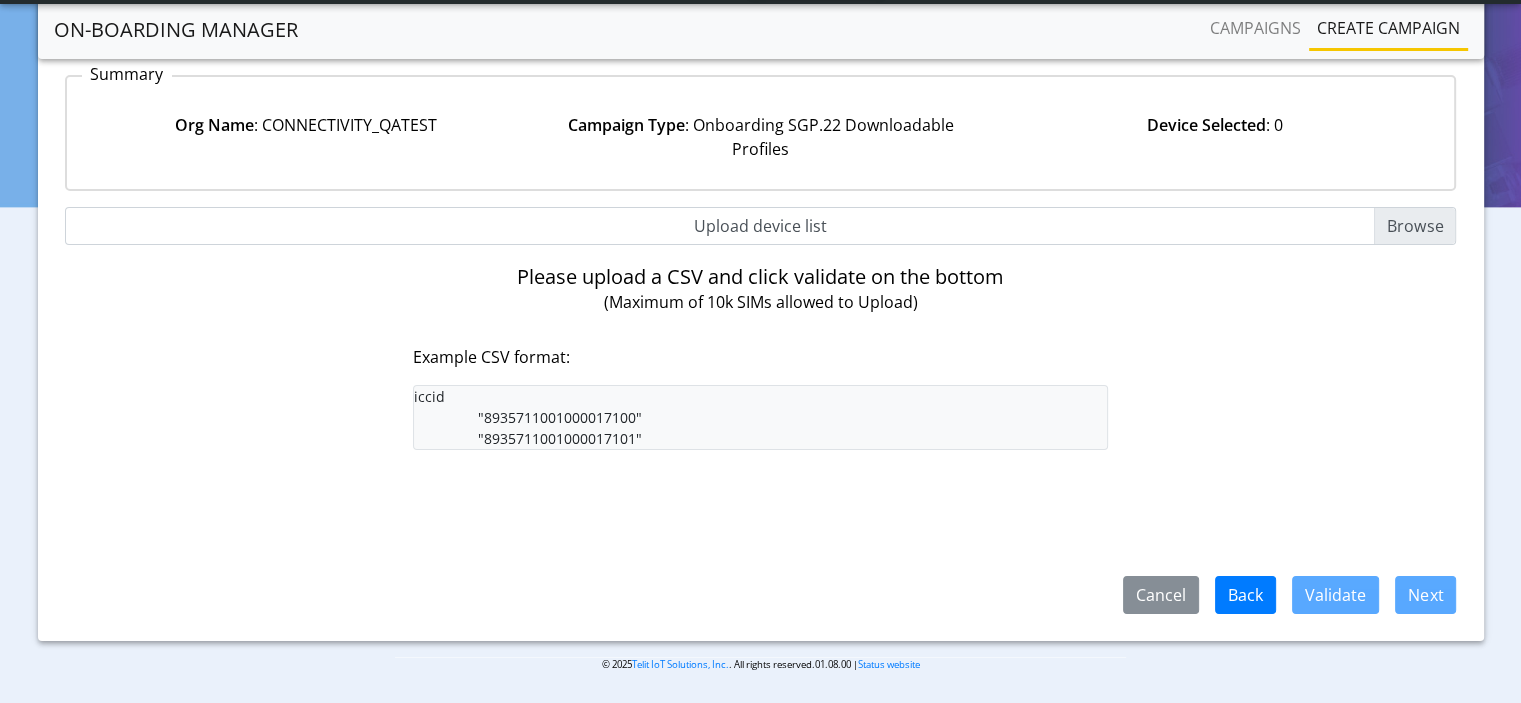 click on "Upload device list" at bounding box center (761, 226) 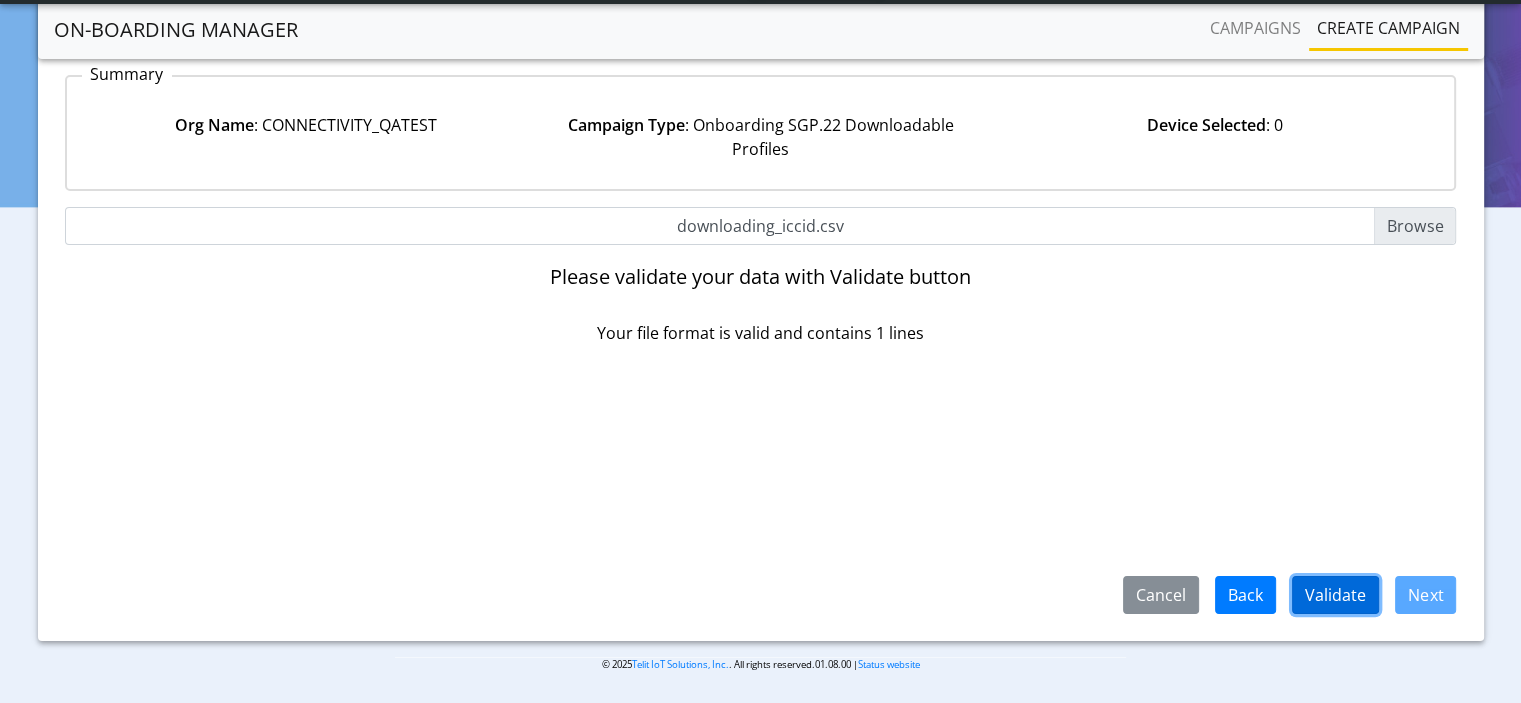 click on "Validate" at bounding box center (1335, 595) 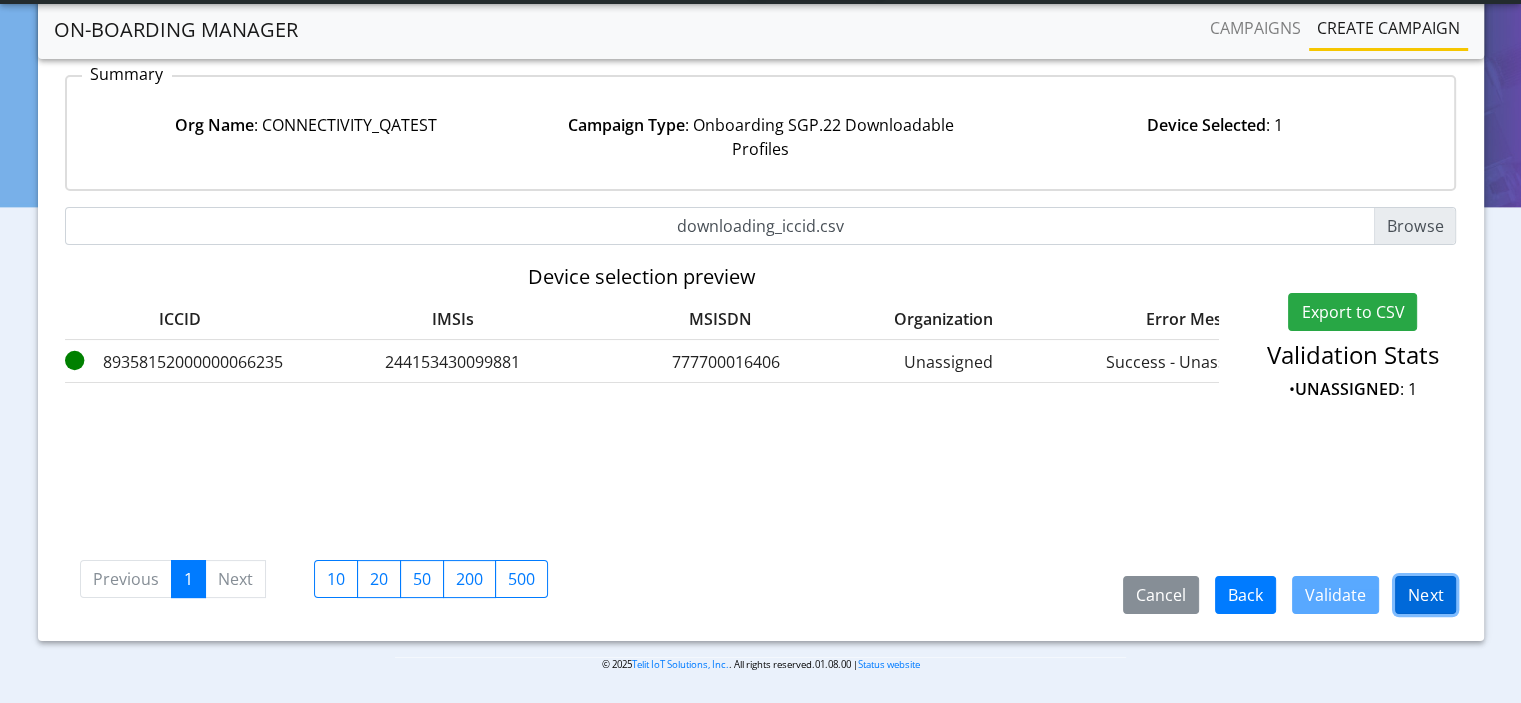 click on "Next" at bounding box center [1425, 595] 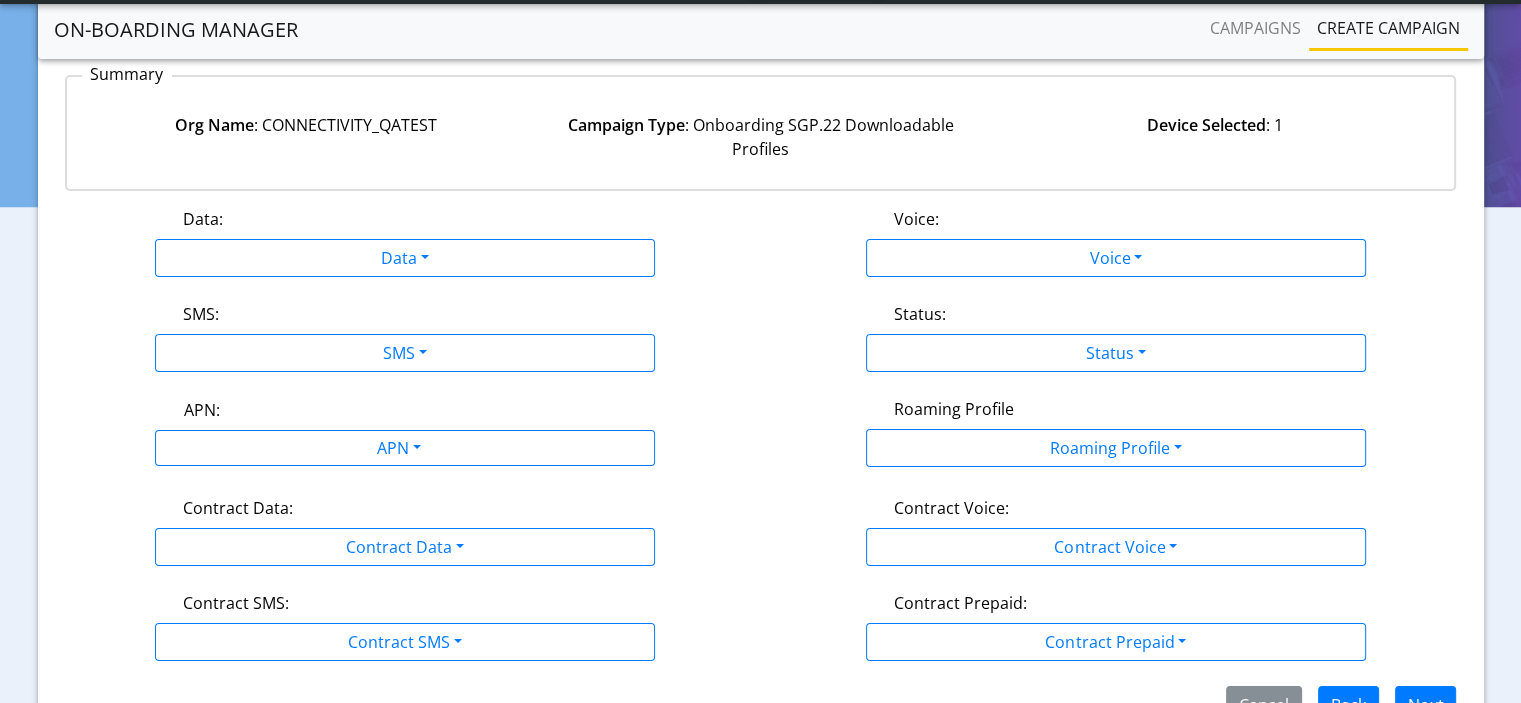click on "Data:" at bounding box center (405, 223) 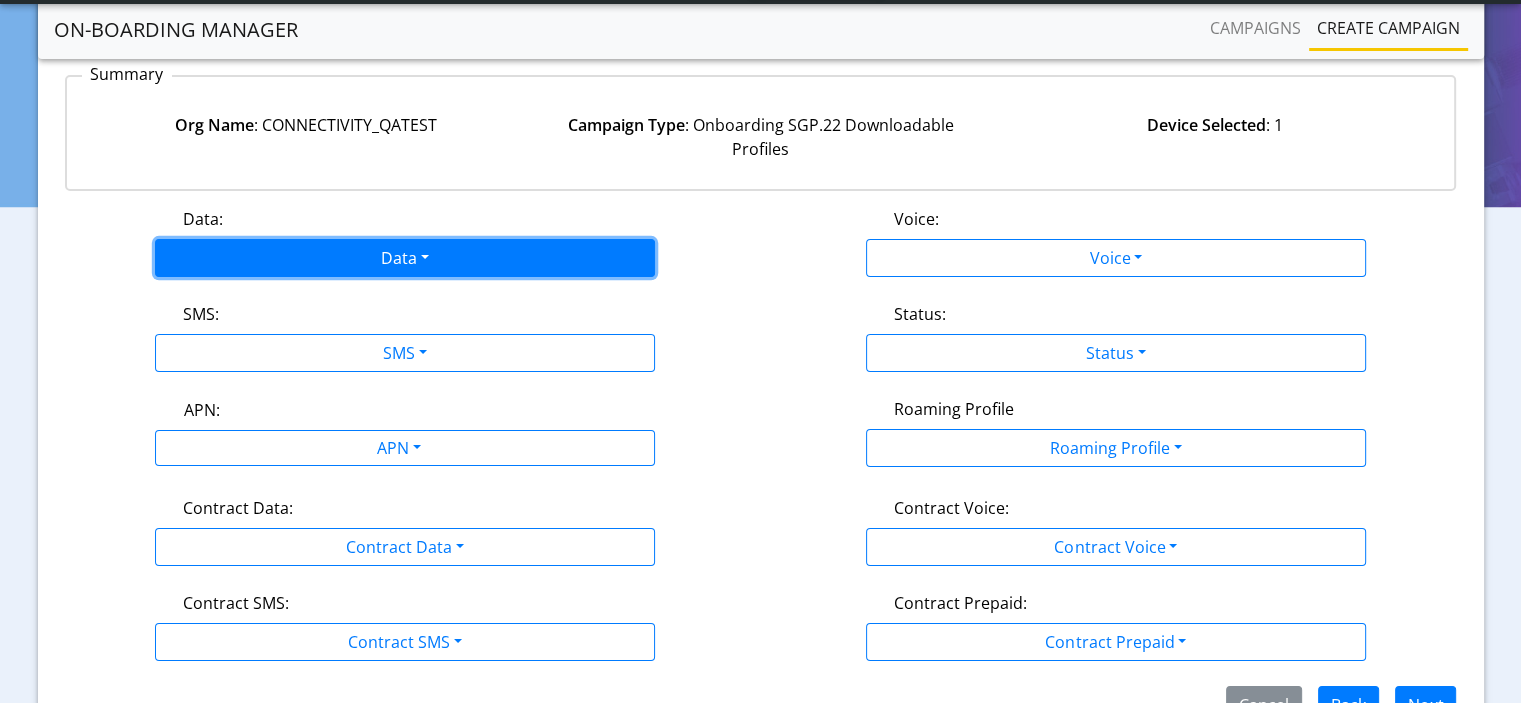 click on "Data" at bounding box center (405, 258) 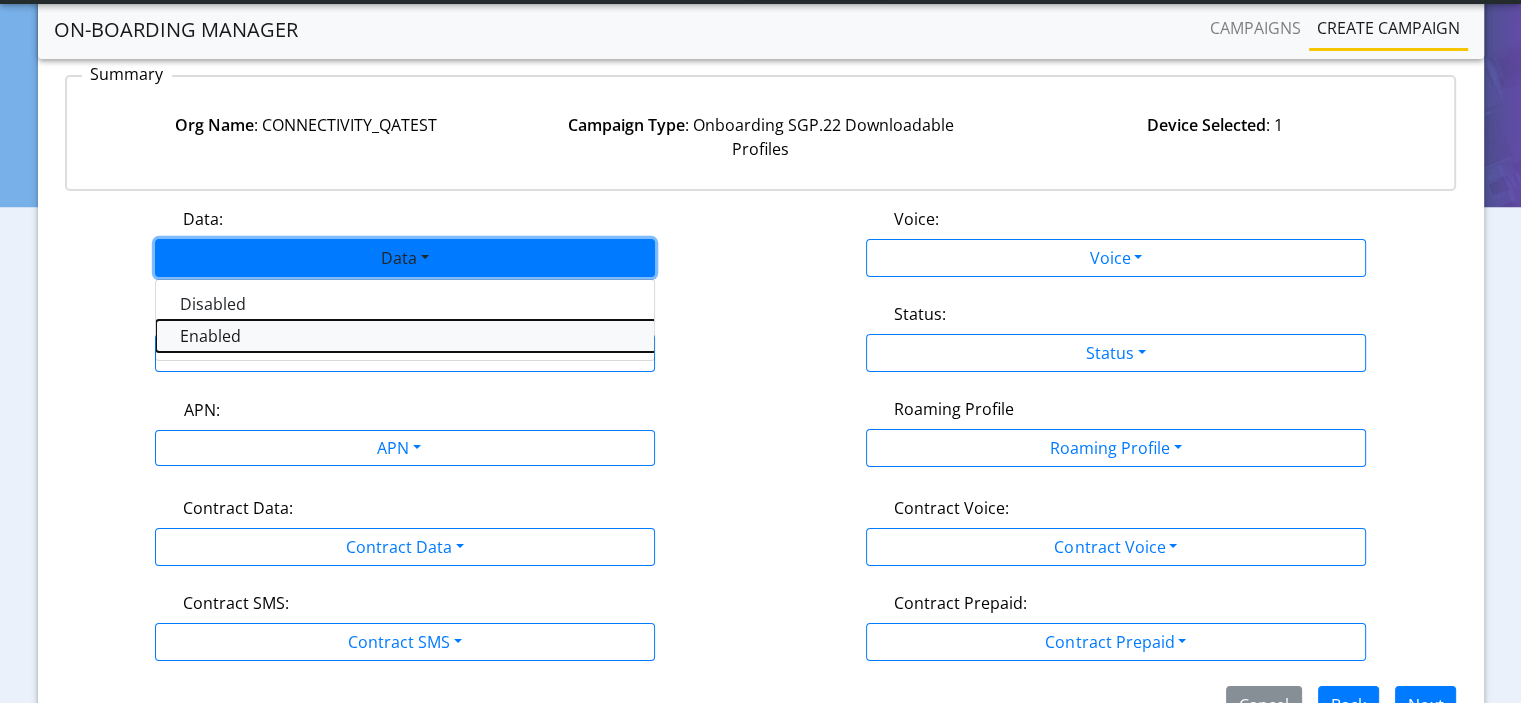 click on "Enabled" at bounding box center [406, 336] 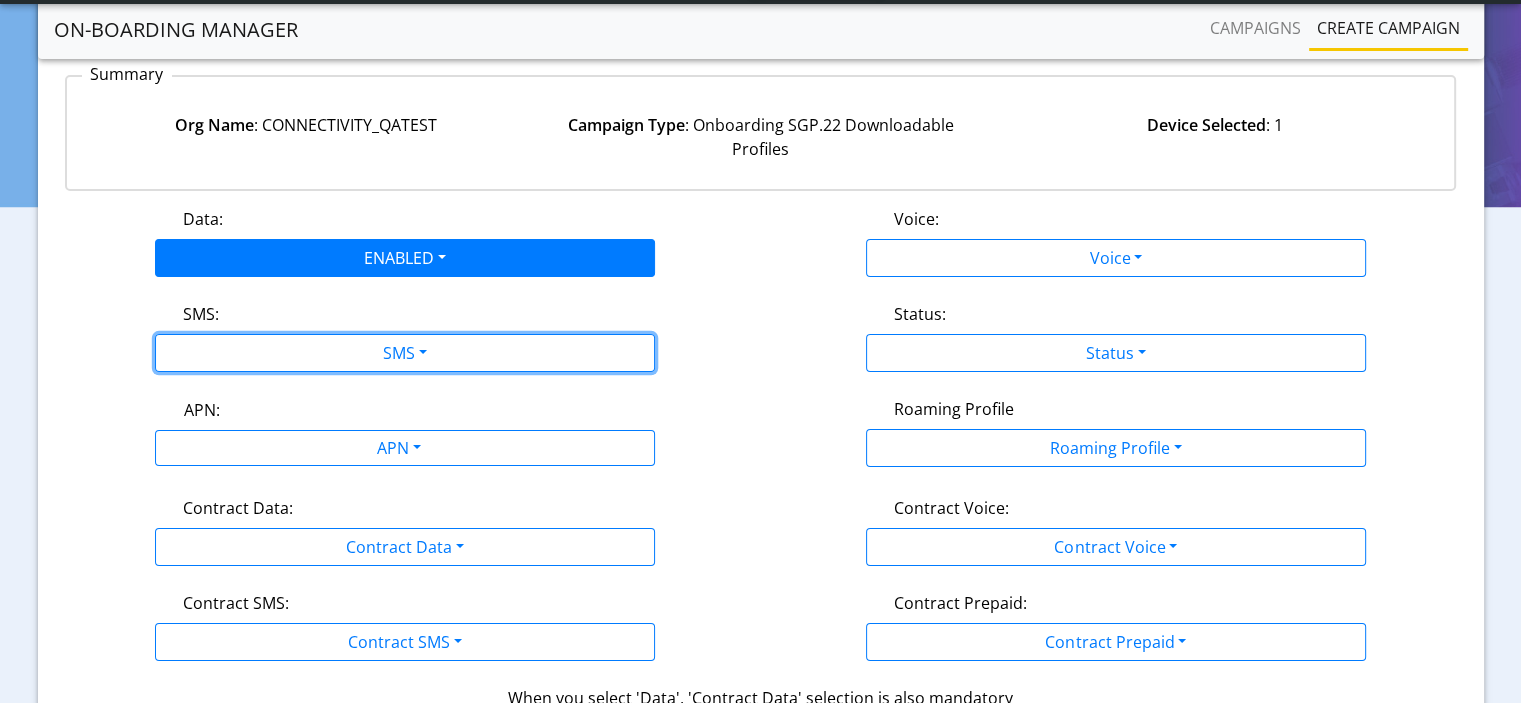 click on "SMS" at bounding box center [405, 353] 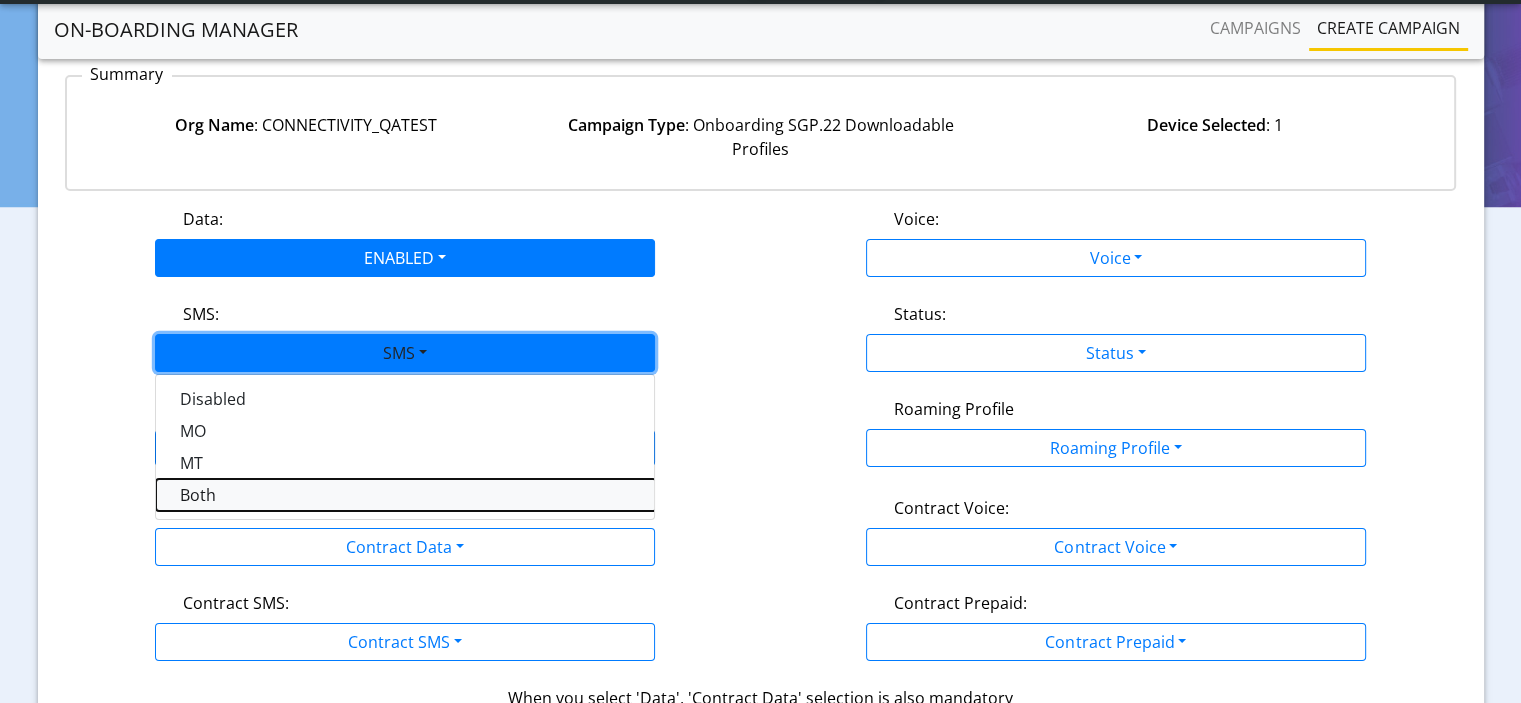 click on "Both" at bounding box center [406, 495] 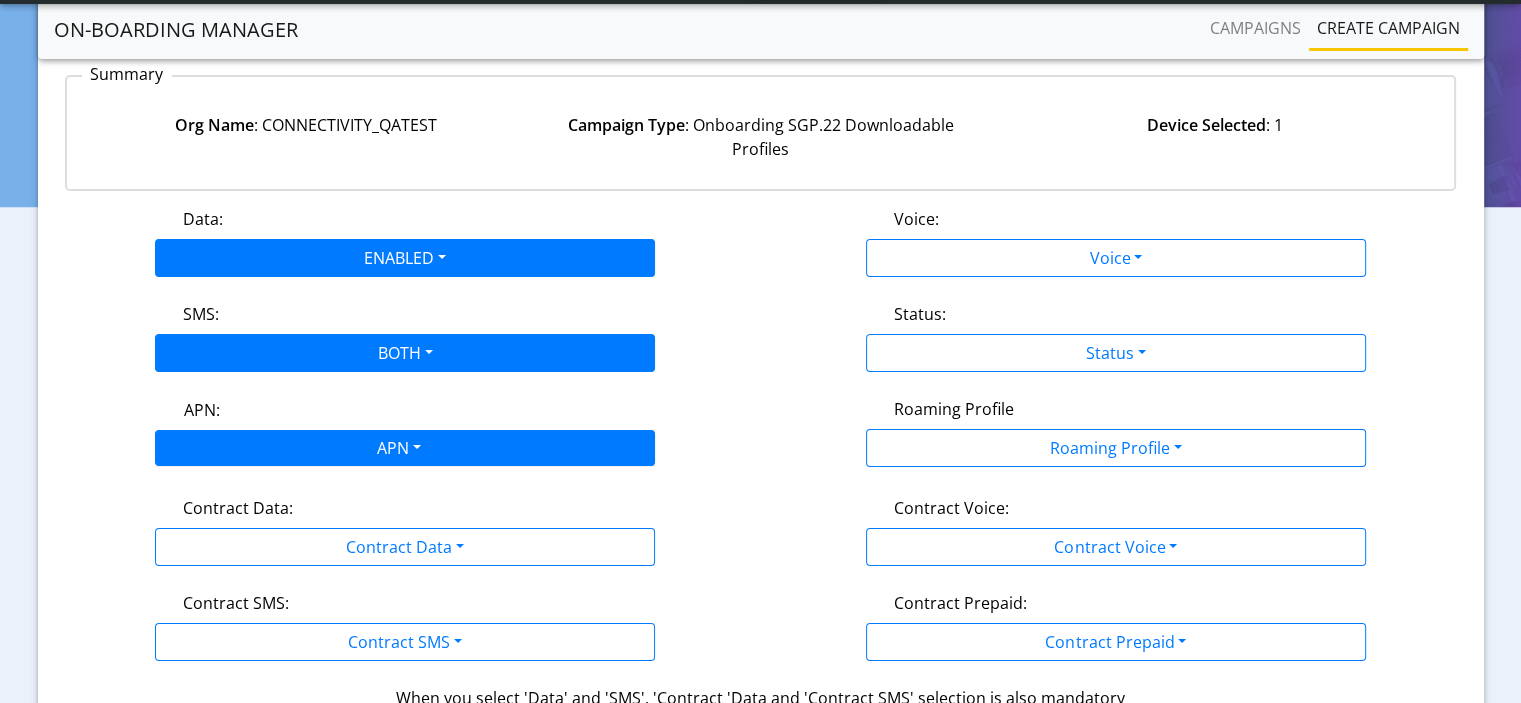 click on "App Center
Developer-US
Help center
Status
CONNECTIVITY_QATEST
rosamaria.loru@telit.com
App Center Logout" at bounding box center [760, 153] 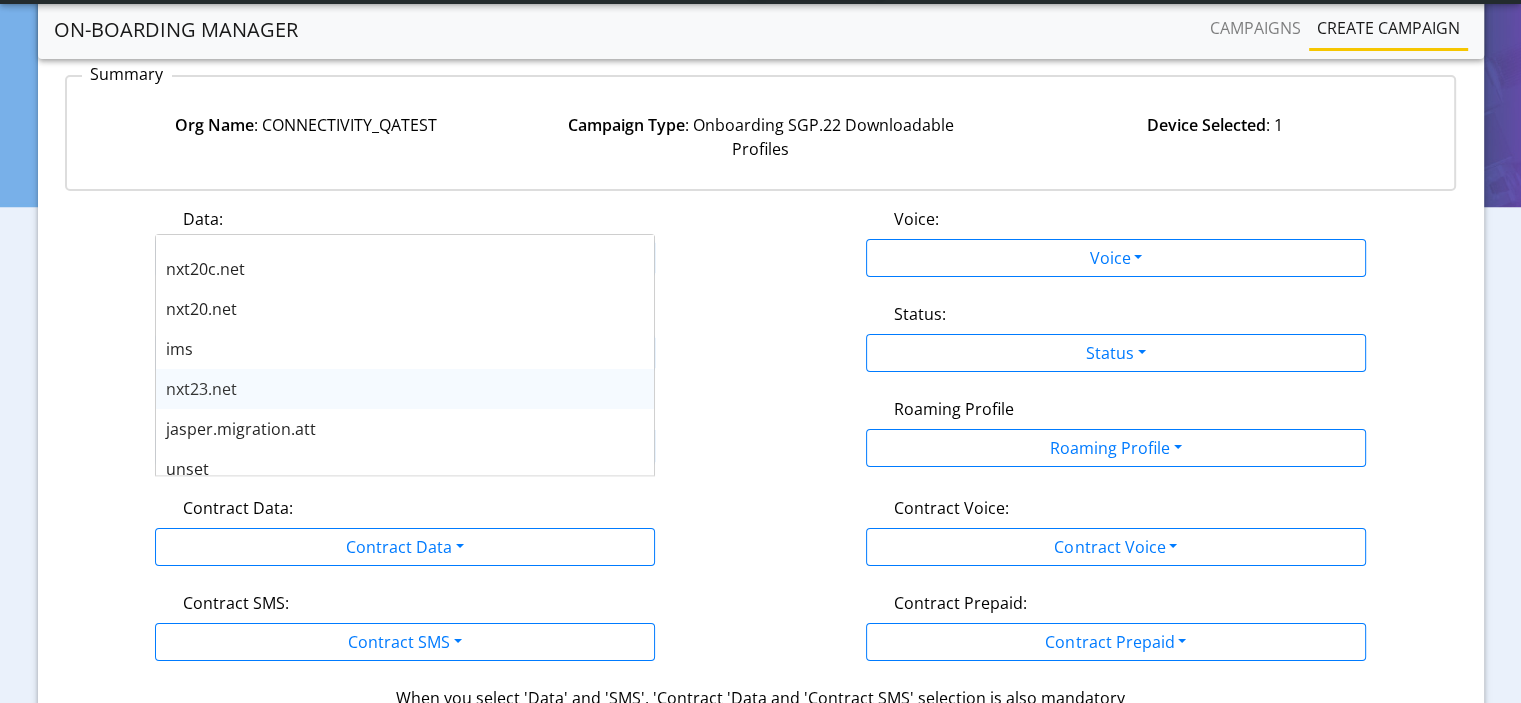 scroll, scrollTop: 160, scrollLeft: 0, axis: vertical 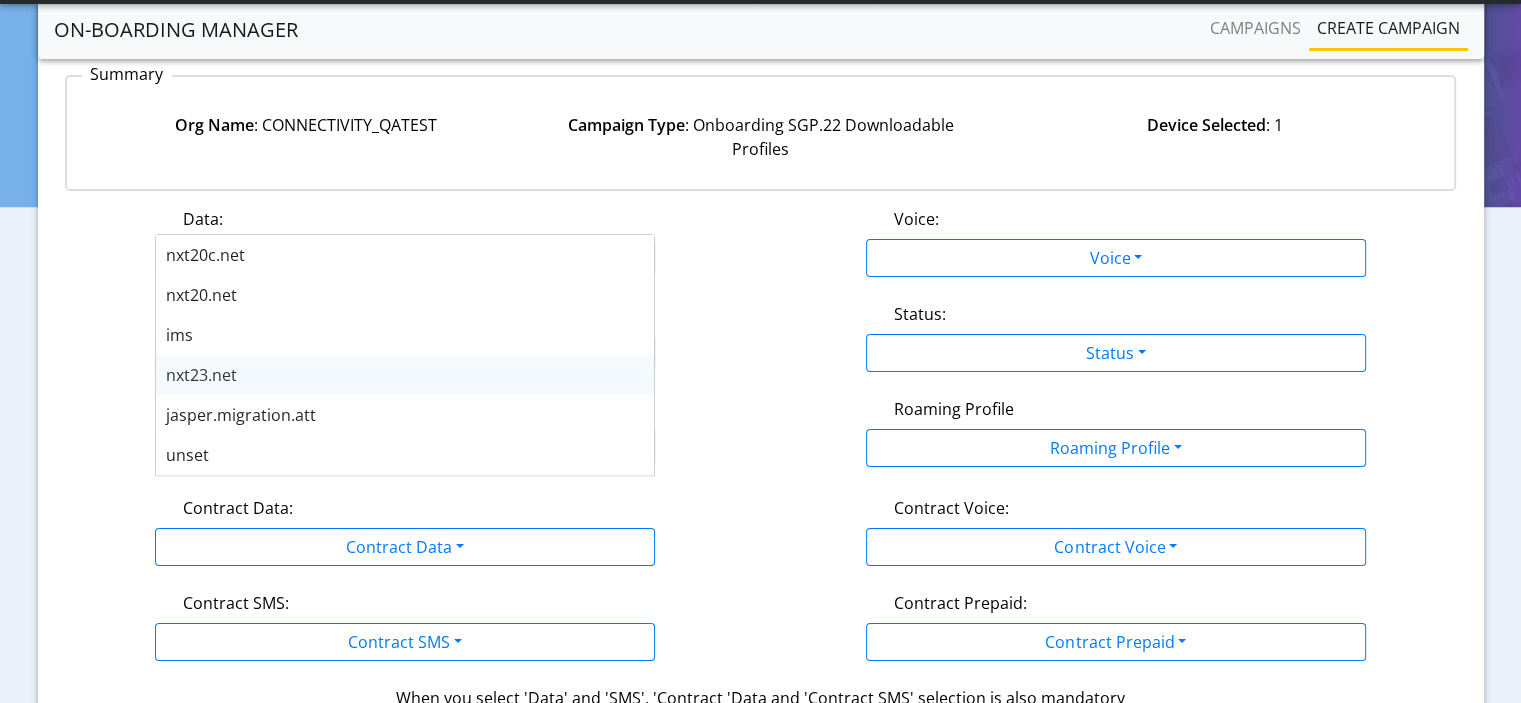 click on "nxt23.net" at bounding box center [405, 375] 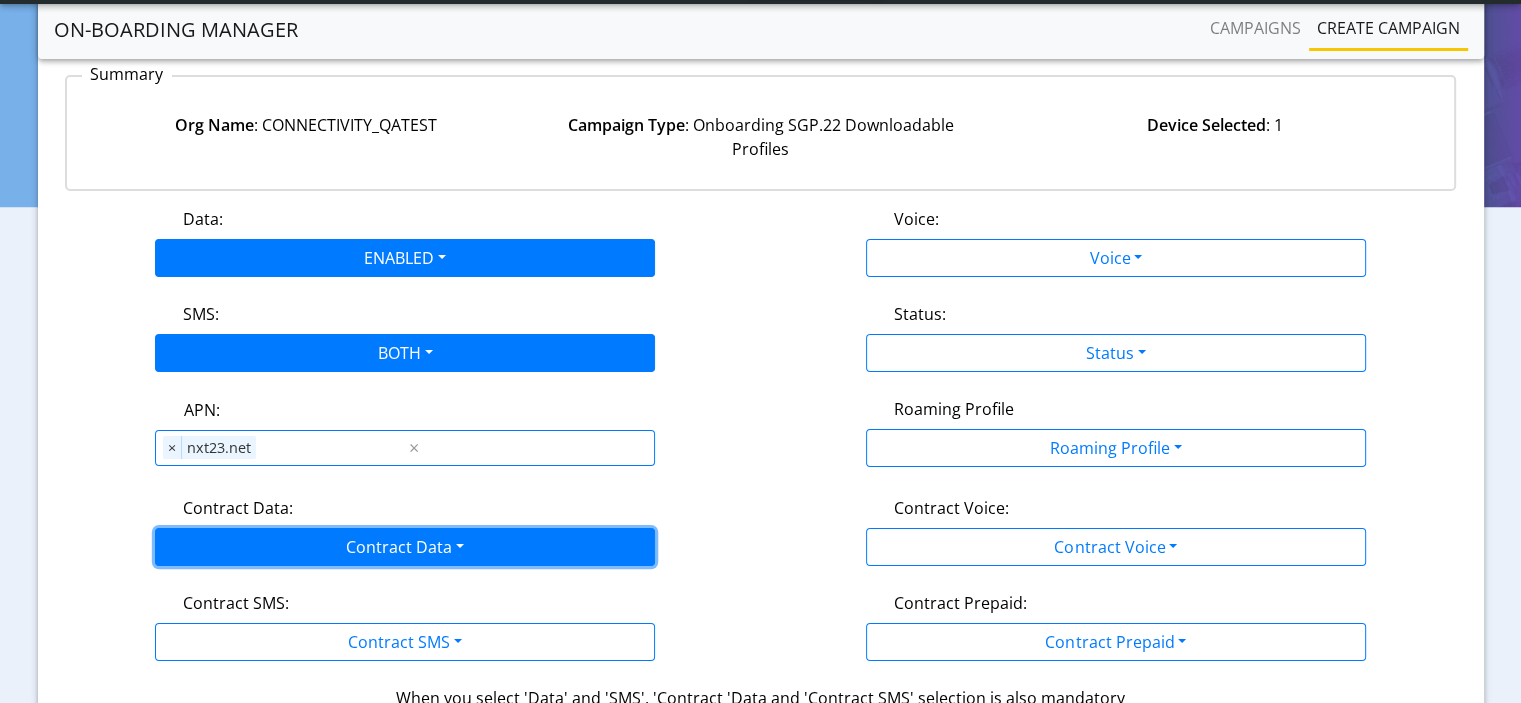 click on "Contract Data" at bounding box center (405, 547) 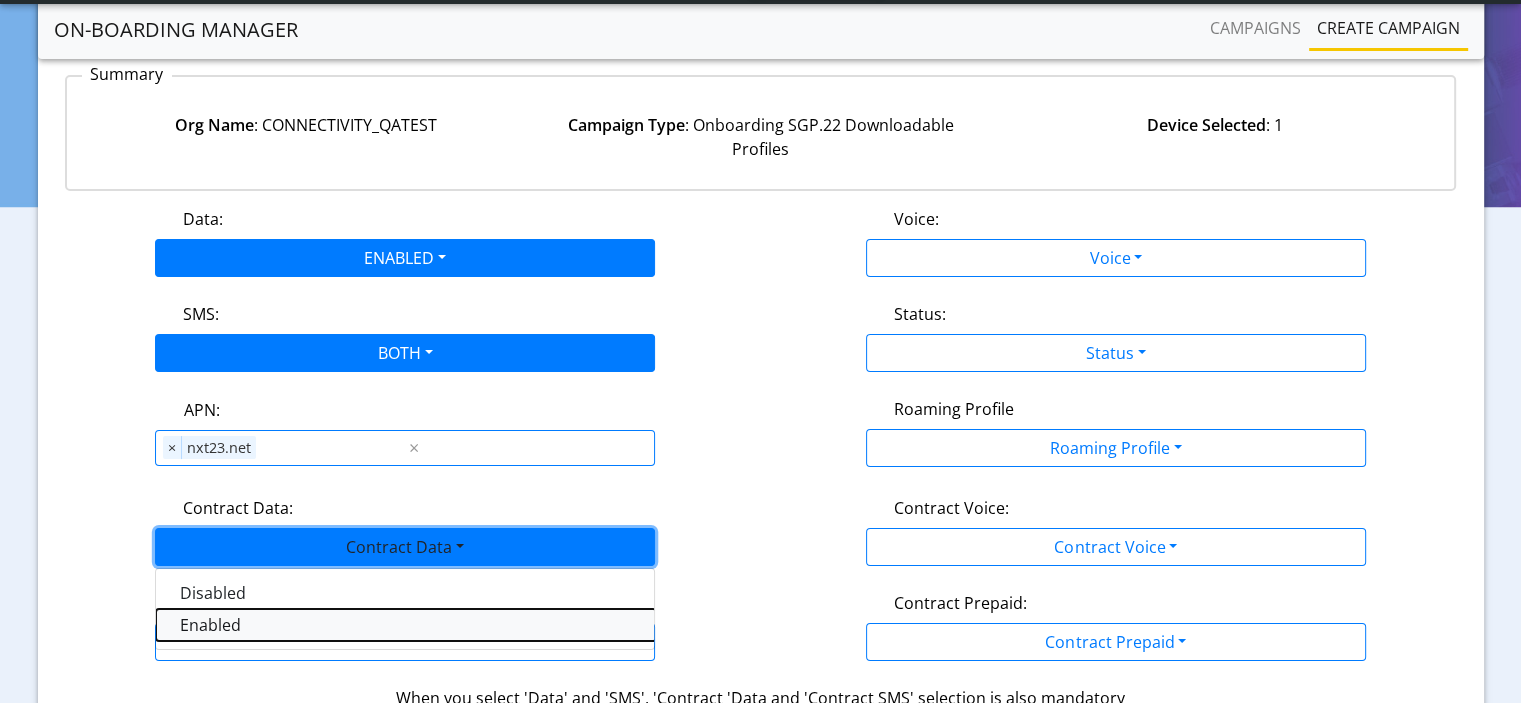 click on "Enabled" at bounding box center [406, 625] 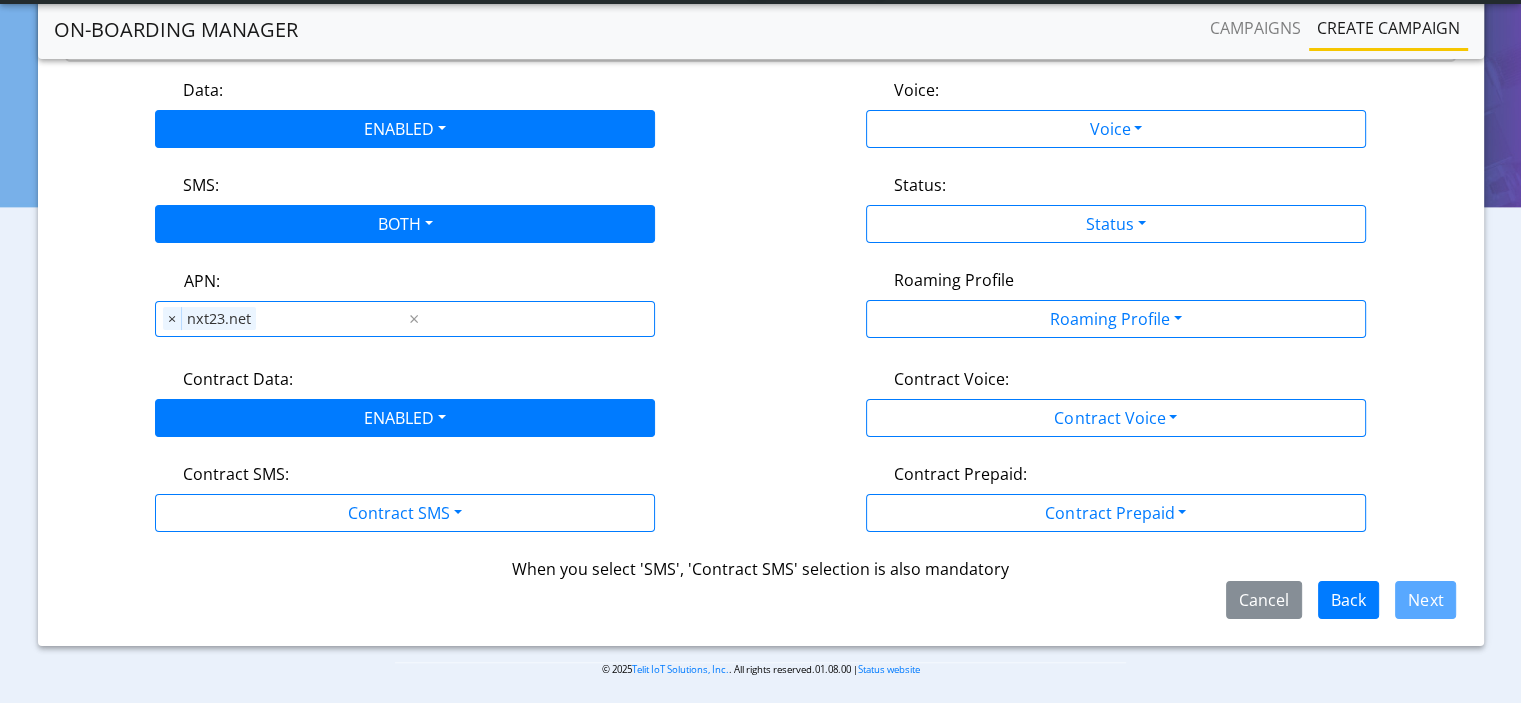 scroll, scrollTop: 304, scrollLeft: 0, axis: vertical 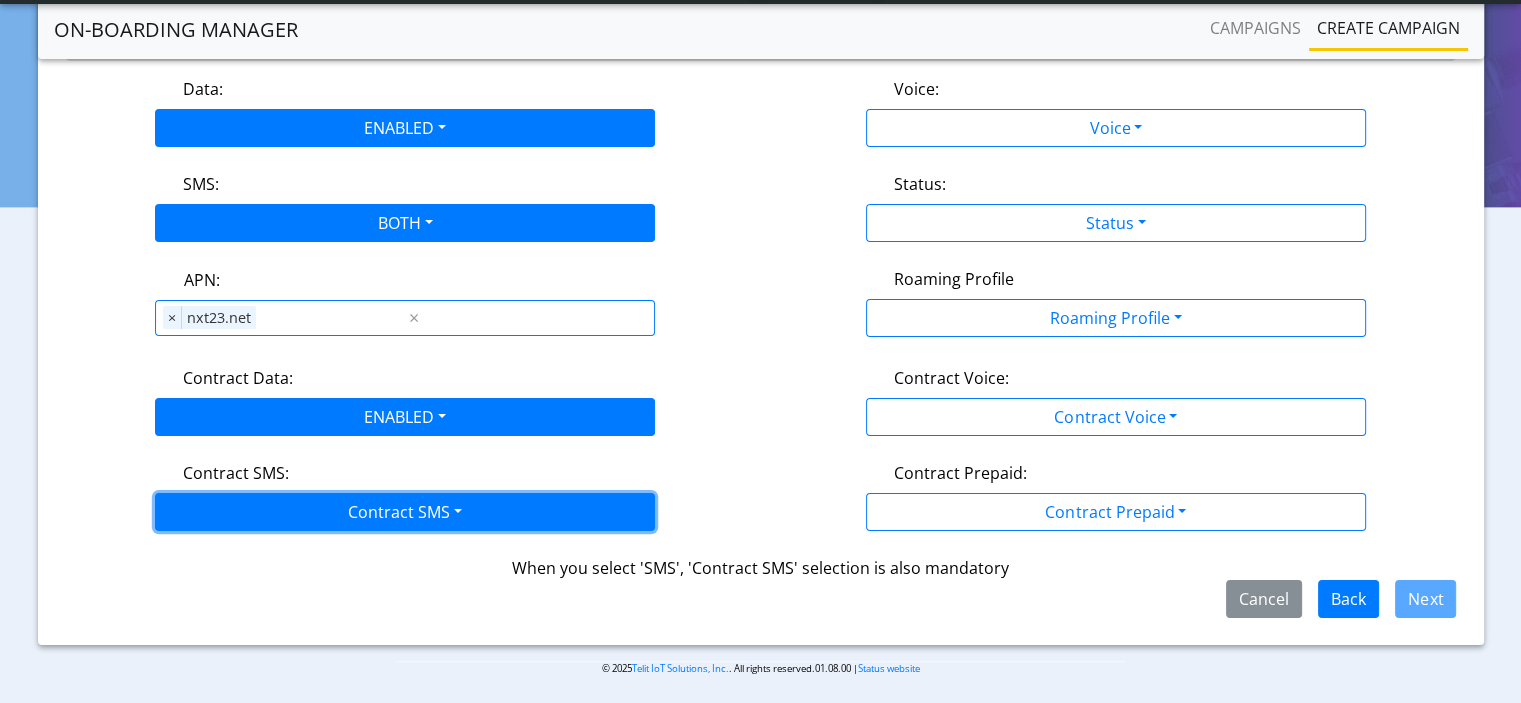click on "Contract SMS" at bounding box center [405, 512] 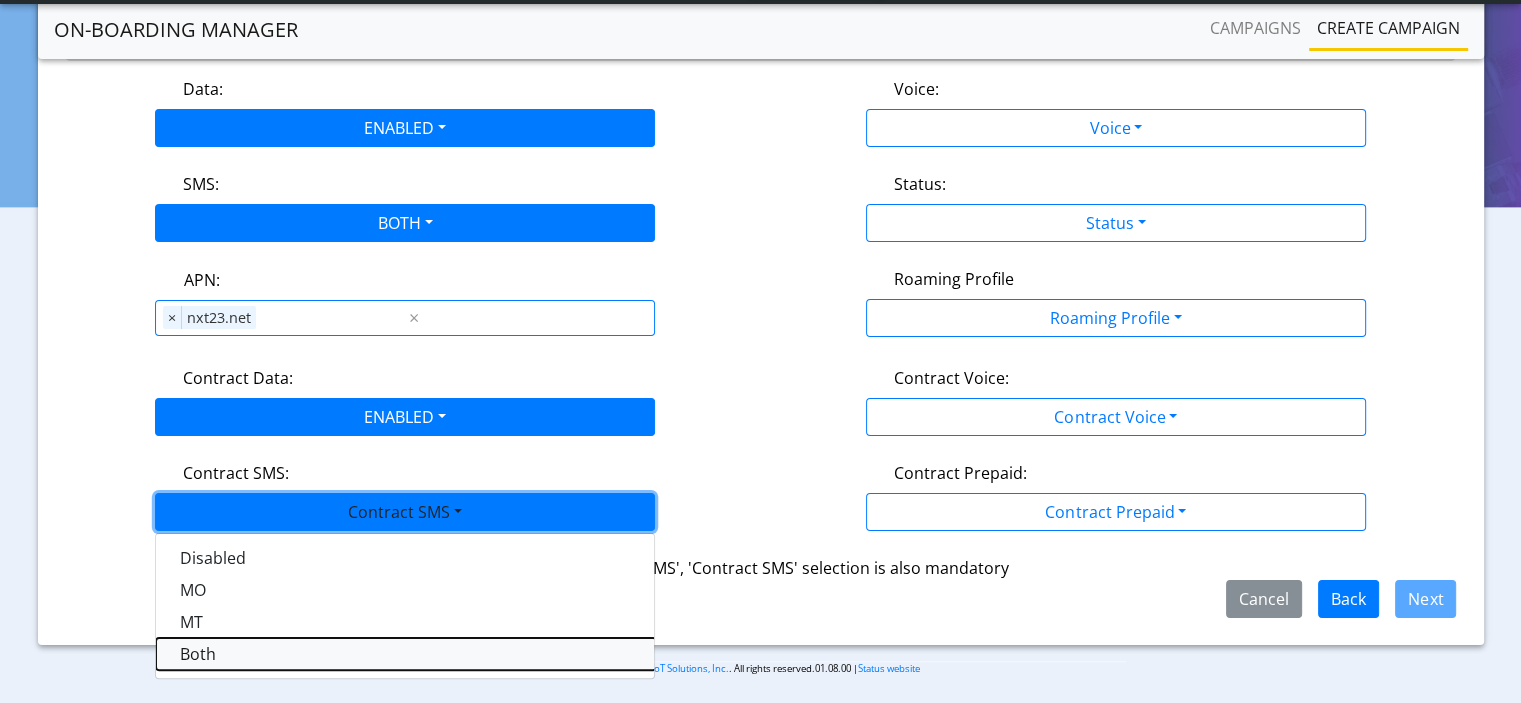 click on "Both" at bounding box center [406, 654] 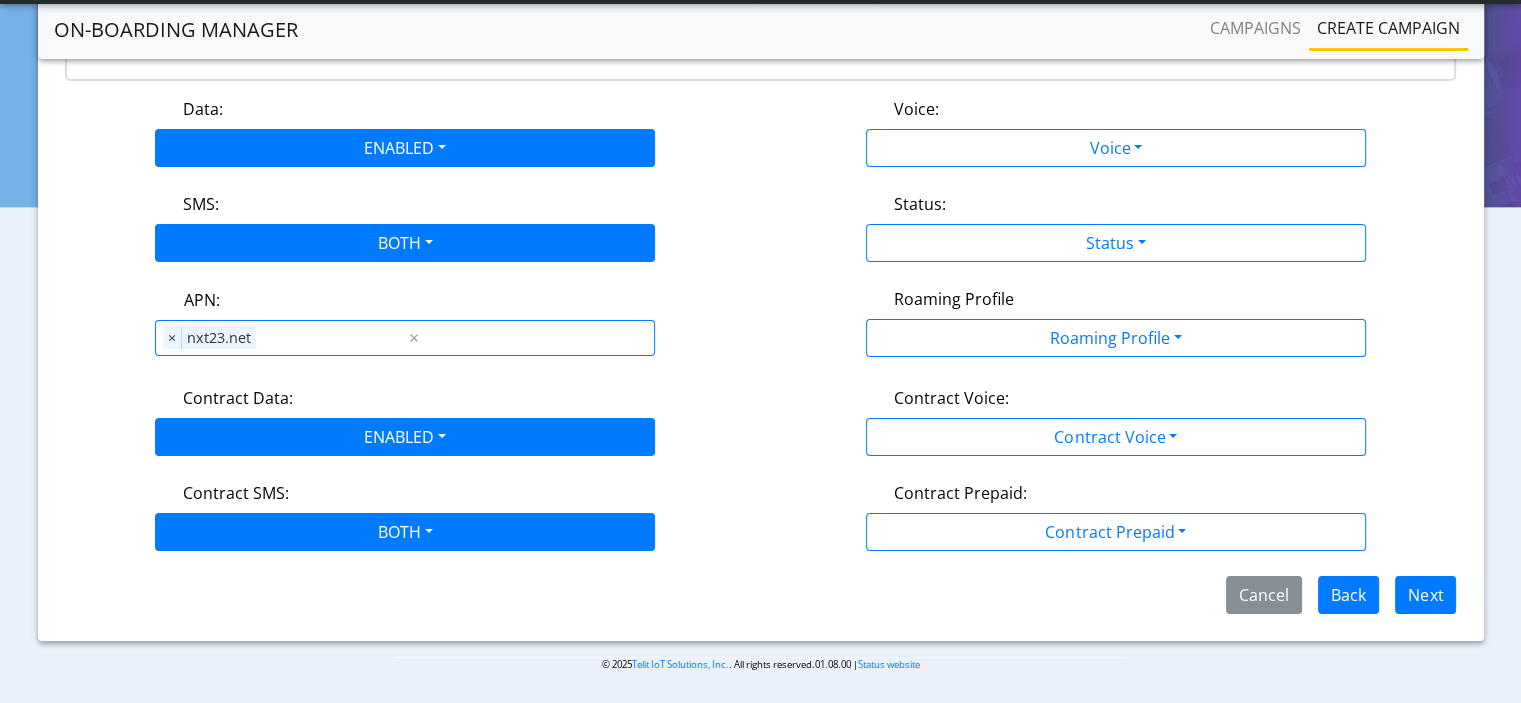 scroll, scrollTop: 280, scrollLeft: 0, axis: vertical 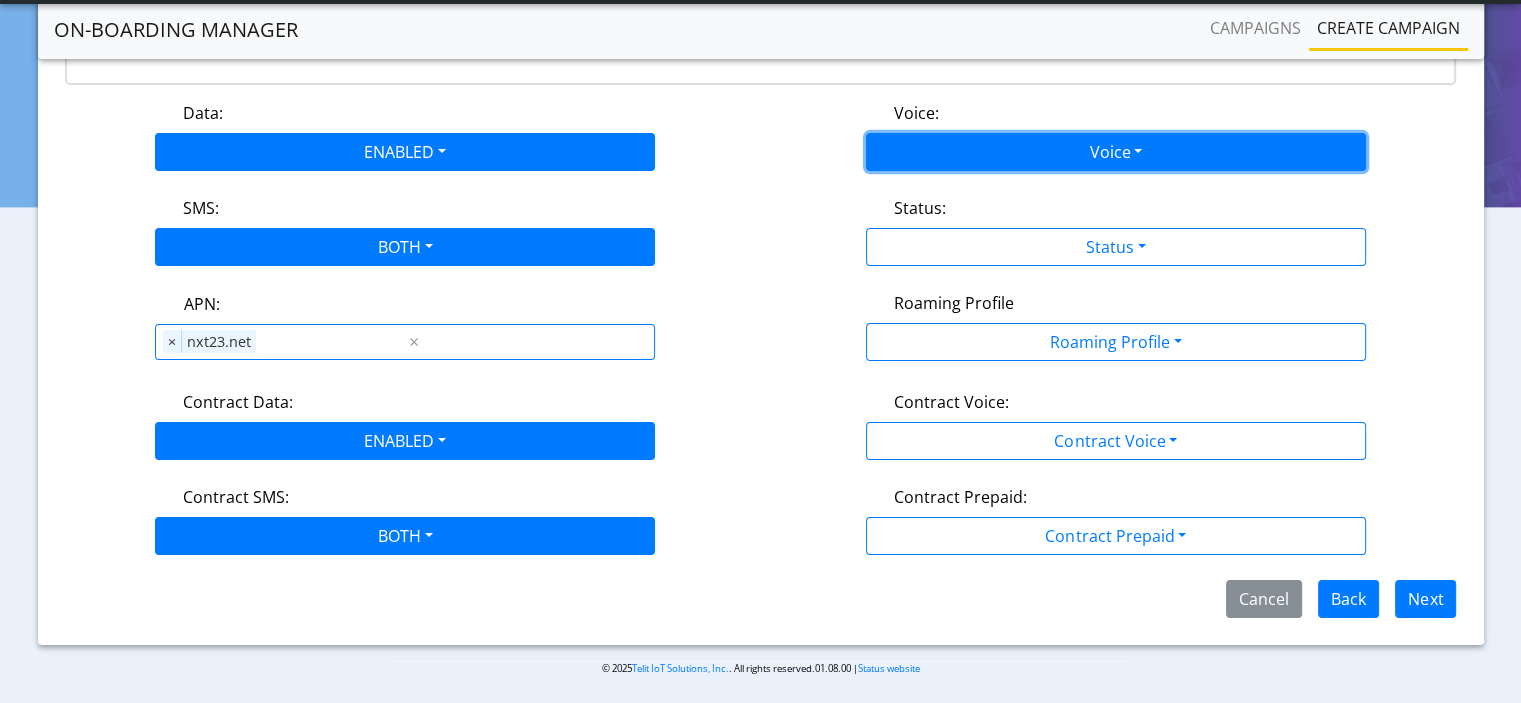 click on "Voice" at bounding box center [1116, 152] 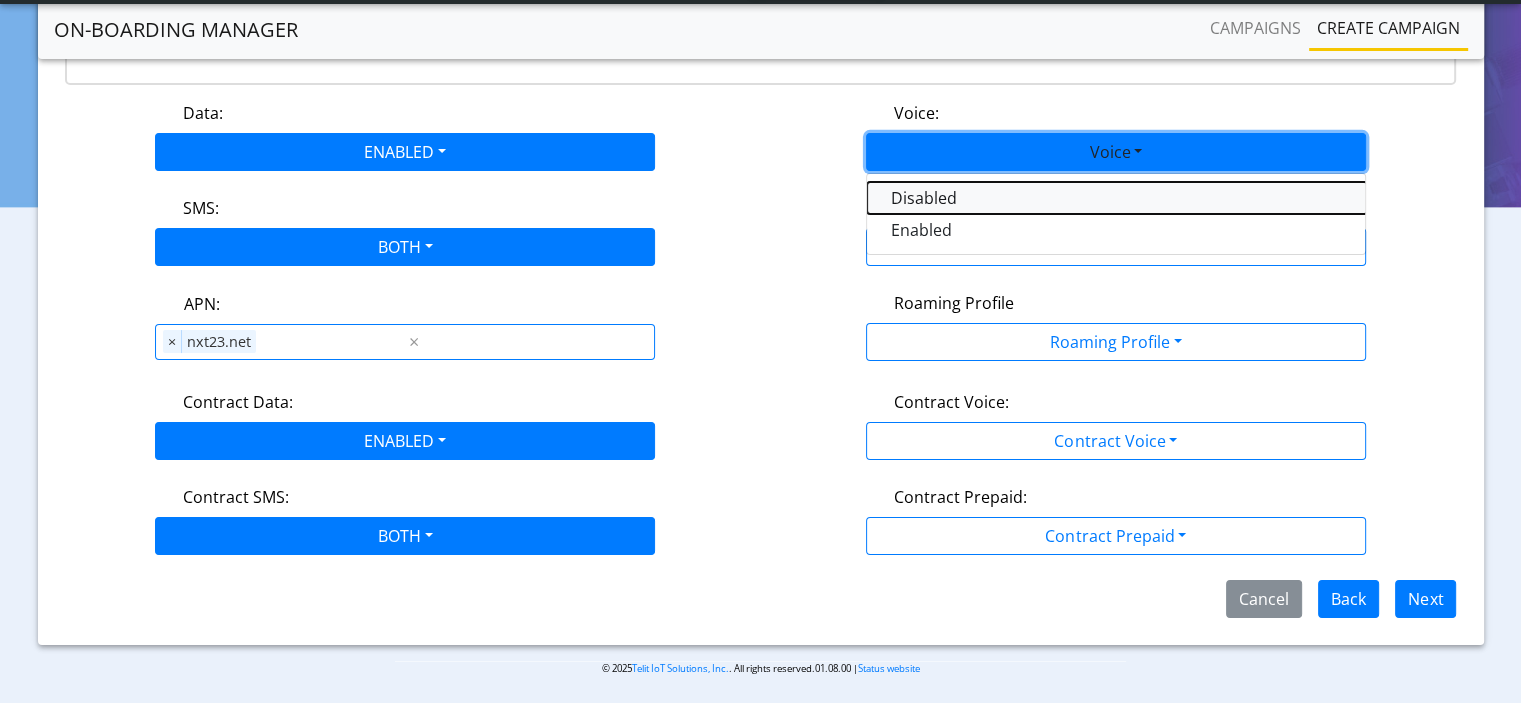click on "Disabled" at bounding box center (1117, 198) 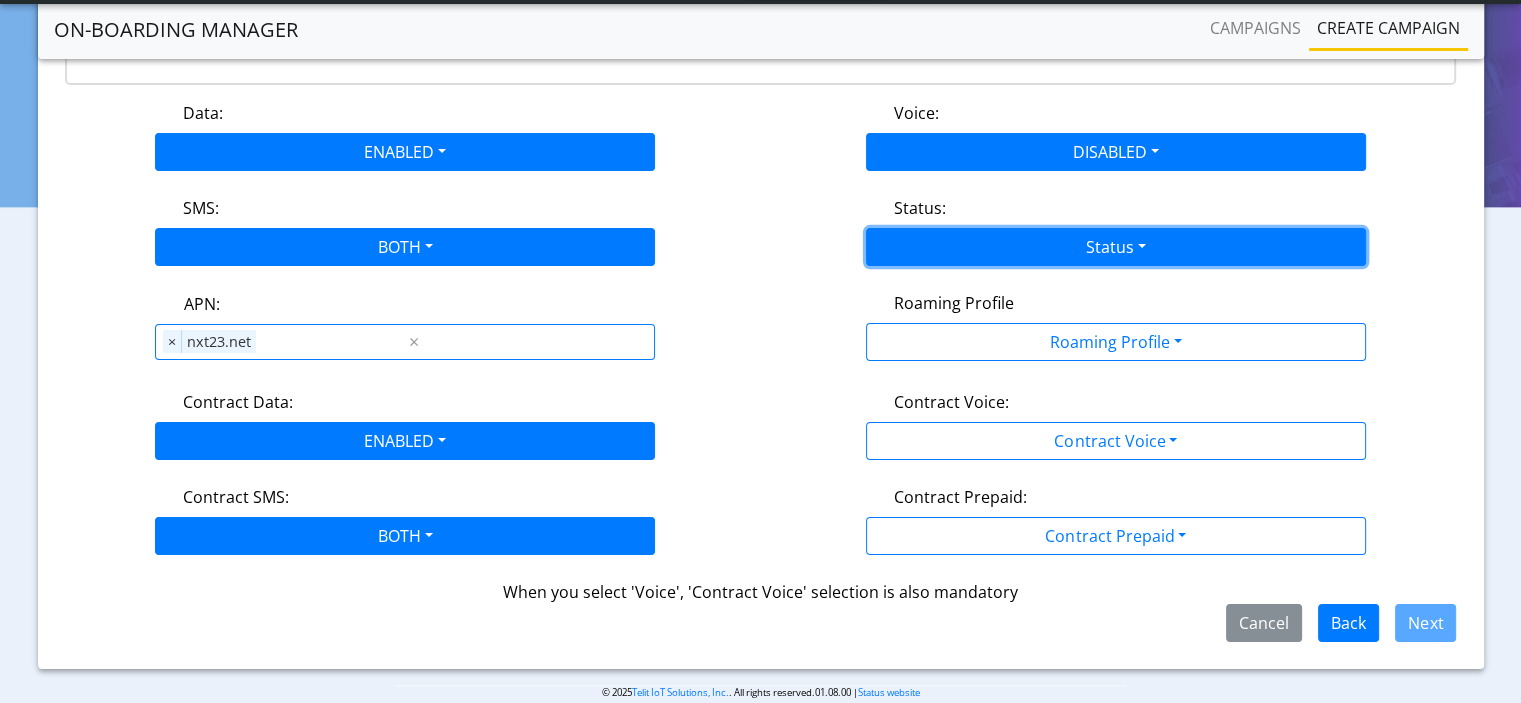 click on "Status" at bounding box center (1116, 247) 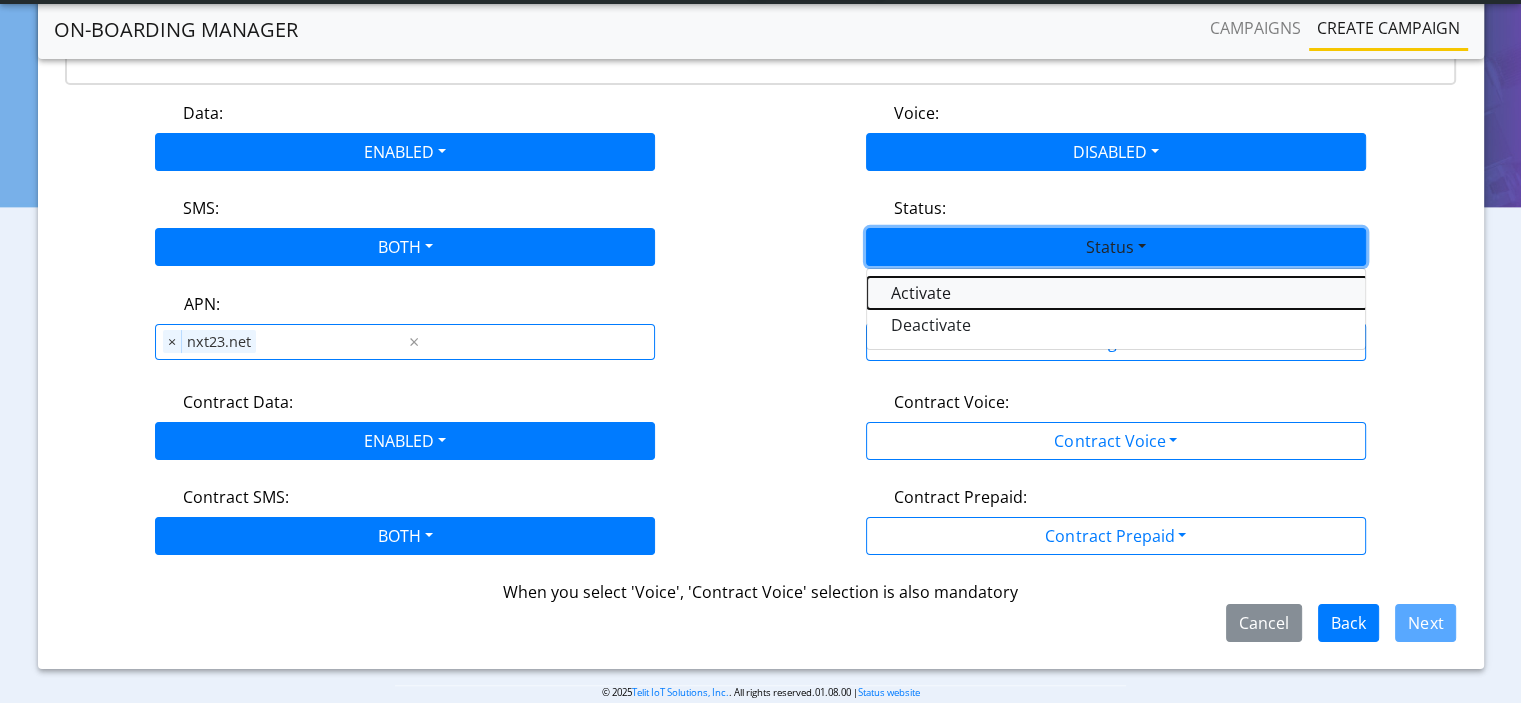 click on "Activate" at bounding box center (1117, 293) 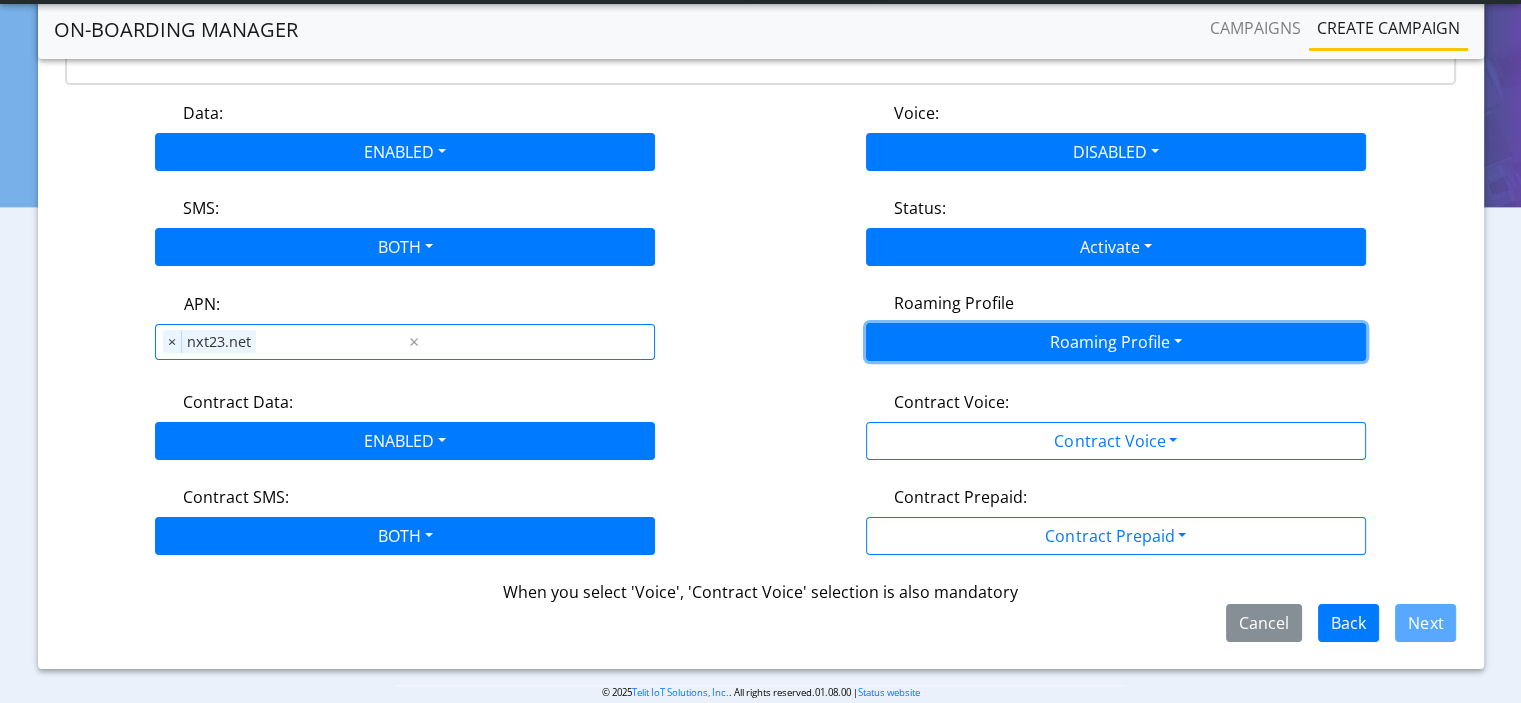 click on "Roaming Profile" at bounding box center [1116, 342] 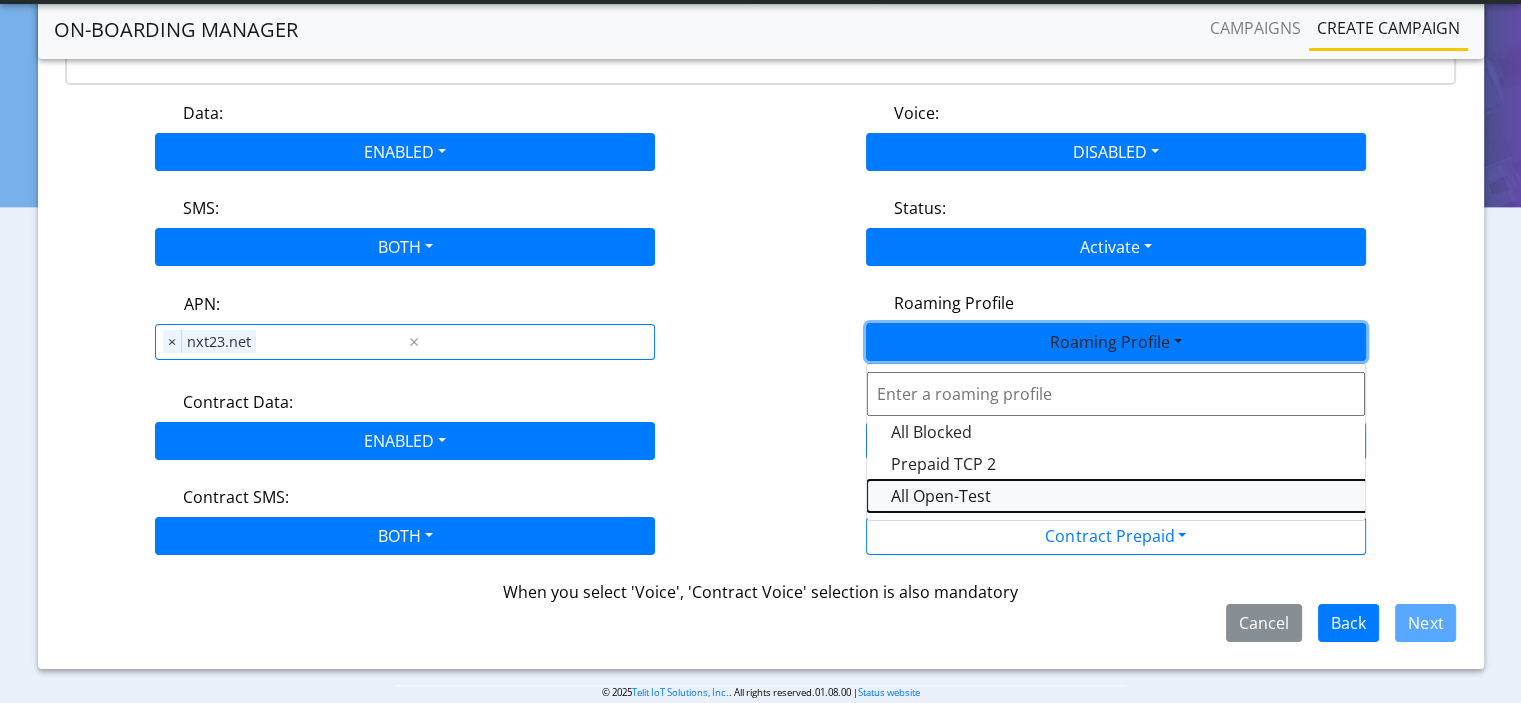 click on "All Open-Test" at bounding box center (1117, 496) 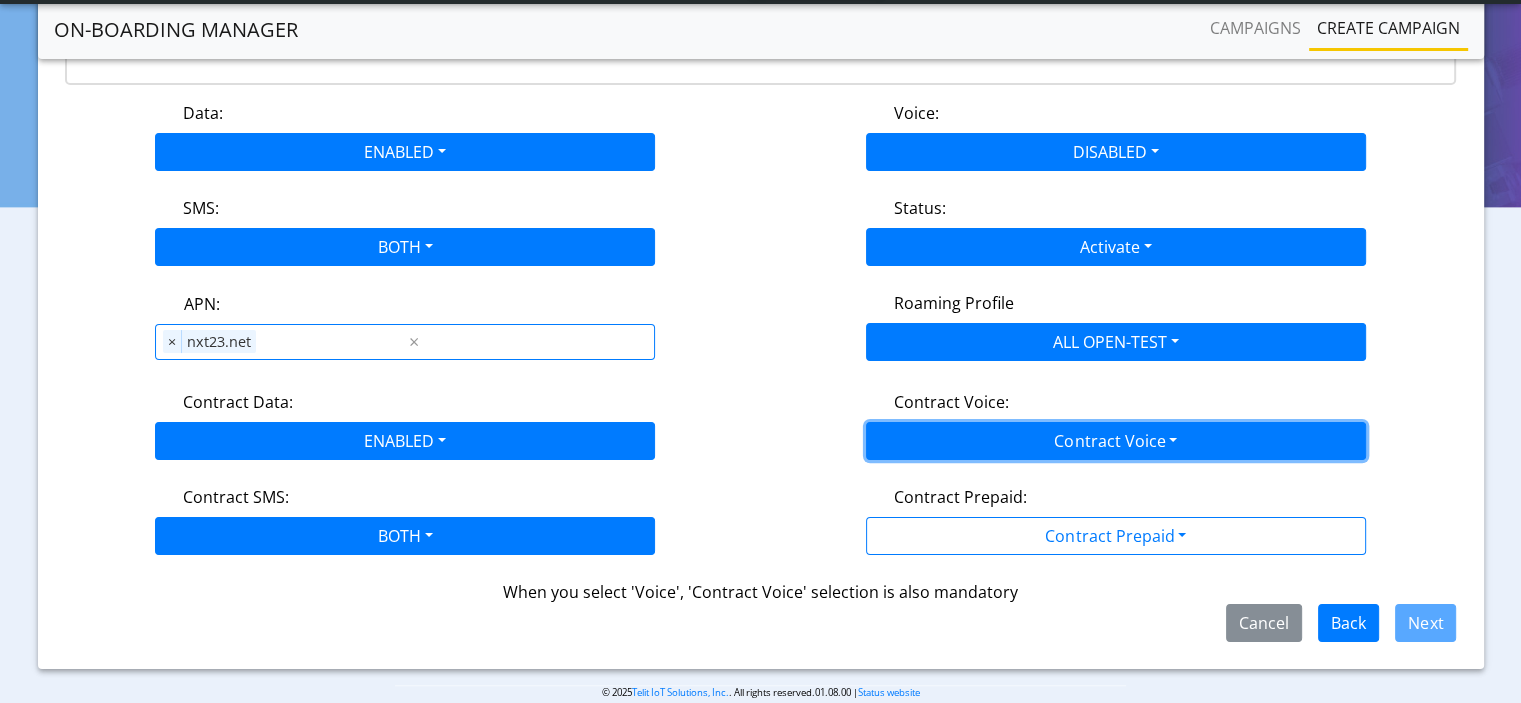 click on "Contract Voice" at bounding box center (1116, 441) 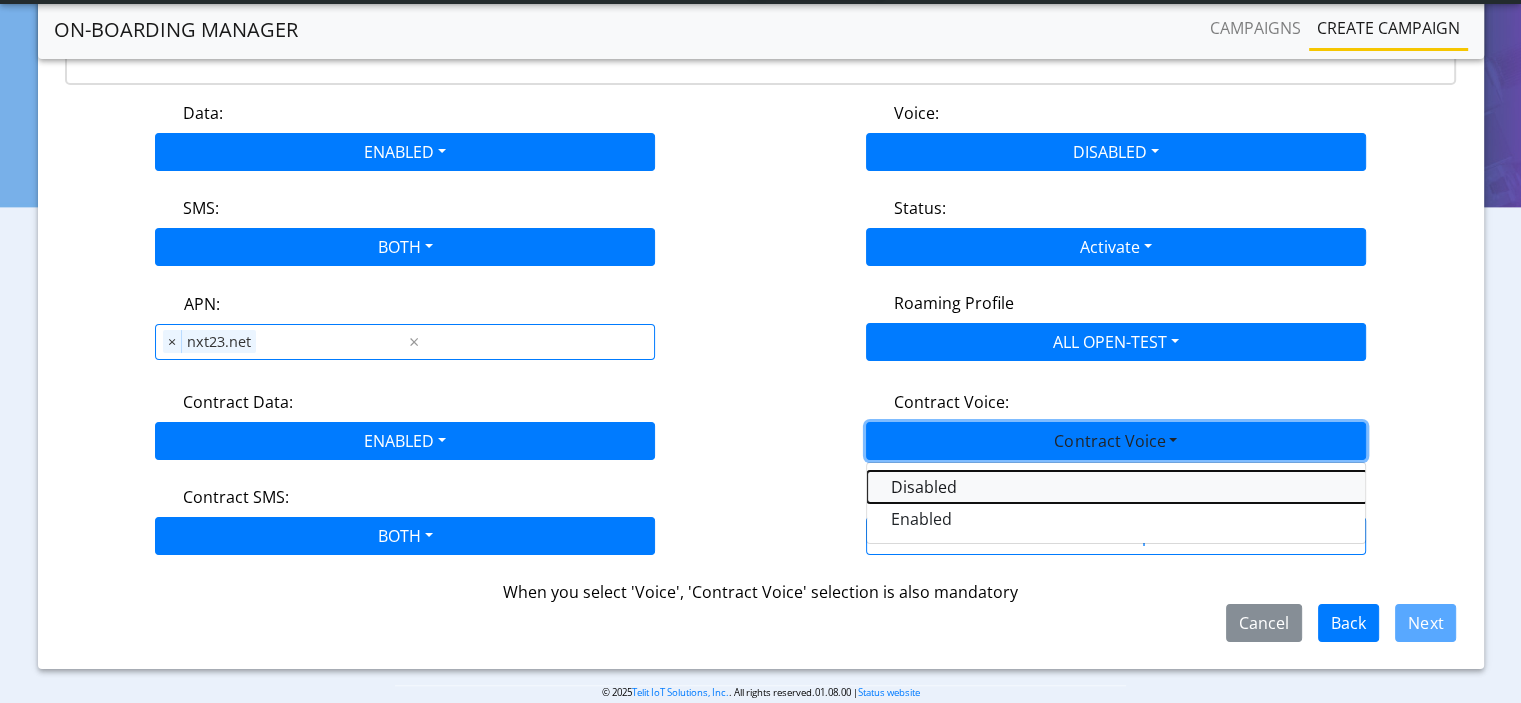 click on "Disabled" at bounding box center (1117, 487) 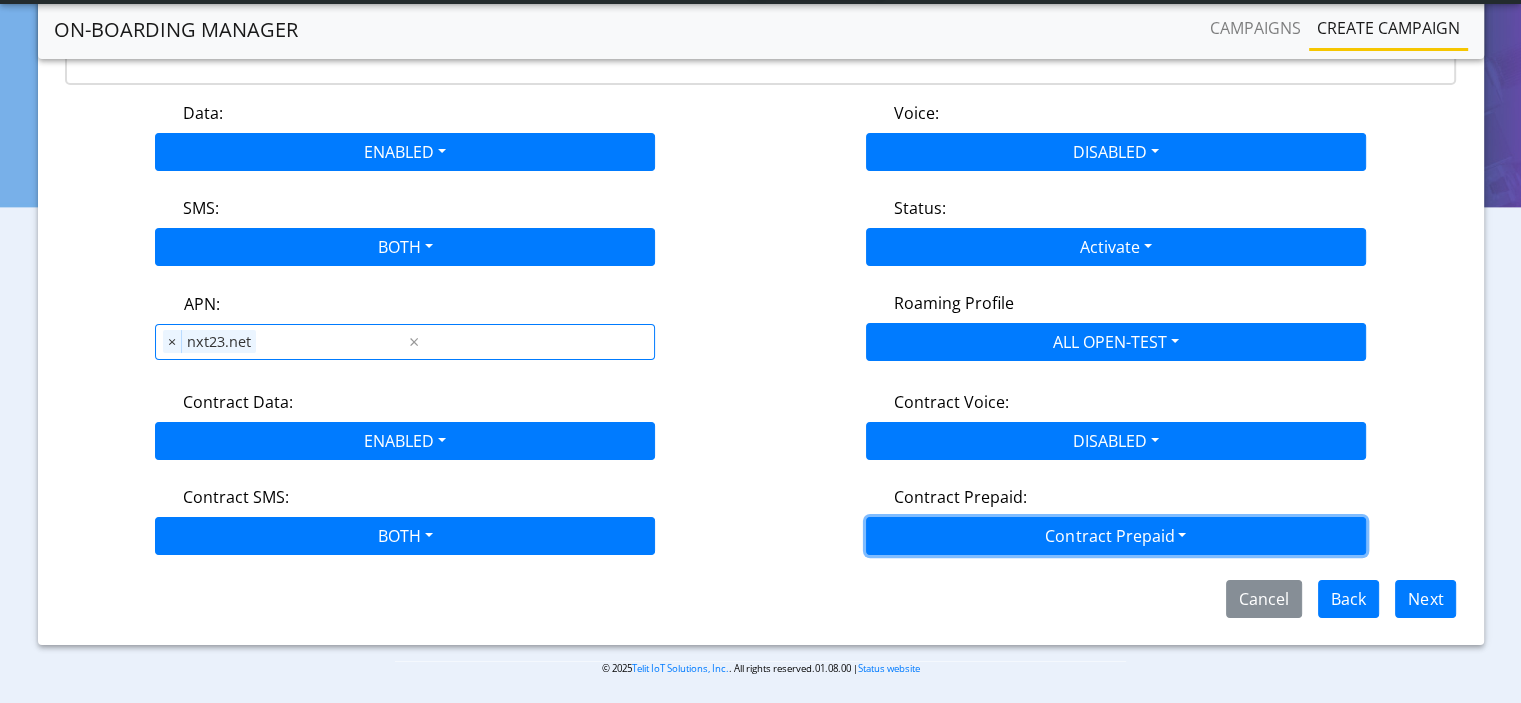 click on "Contract Prepaid" at bounding box center [1116, 536] 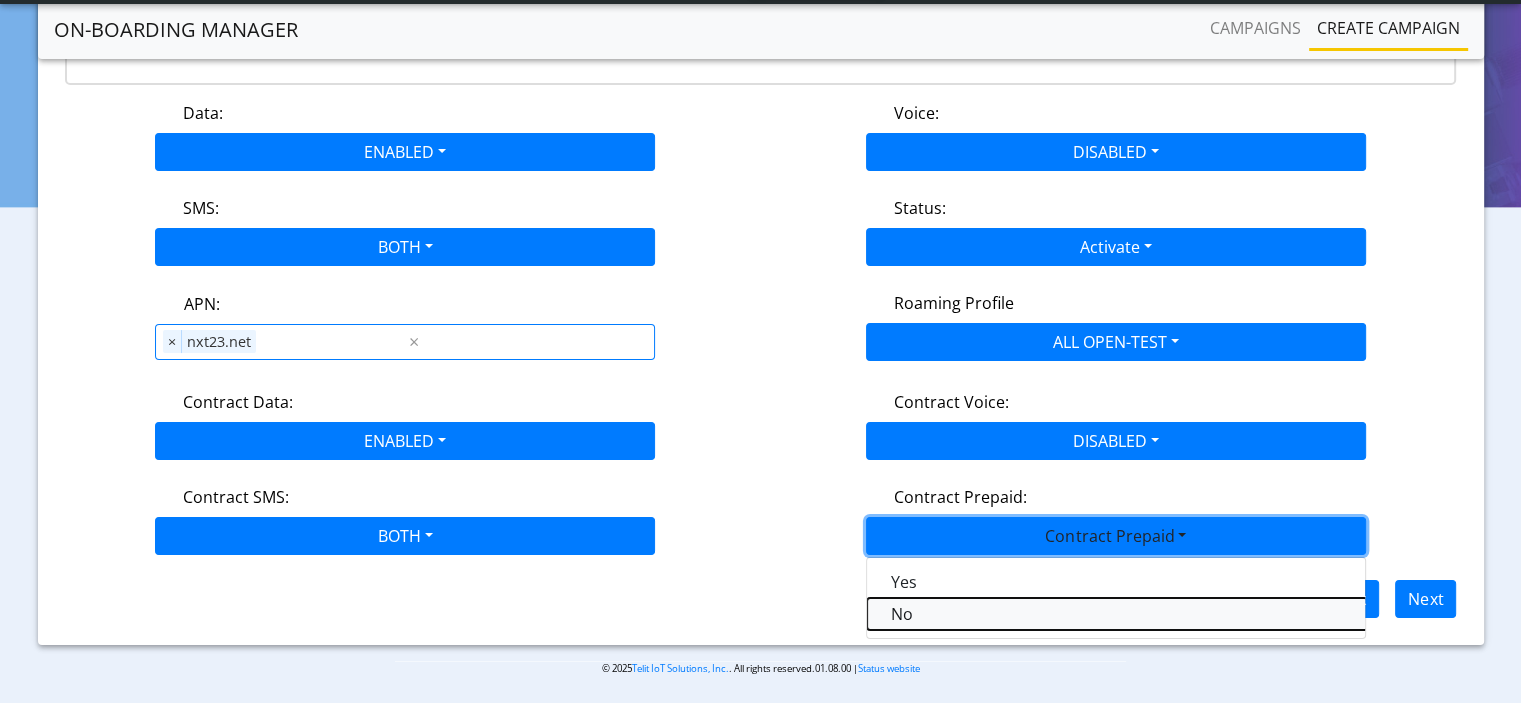 click on "No" at bounding box center (1117, 614) 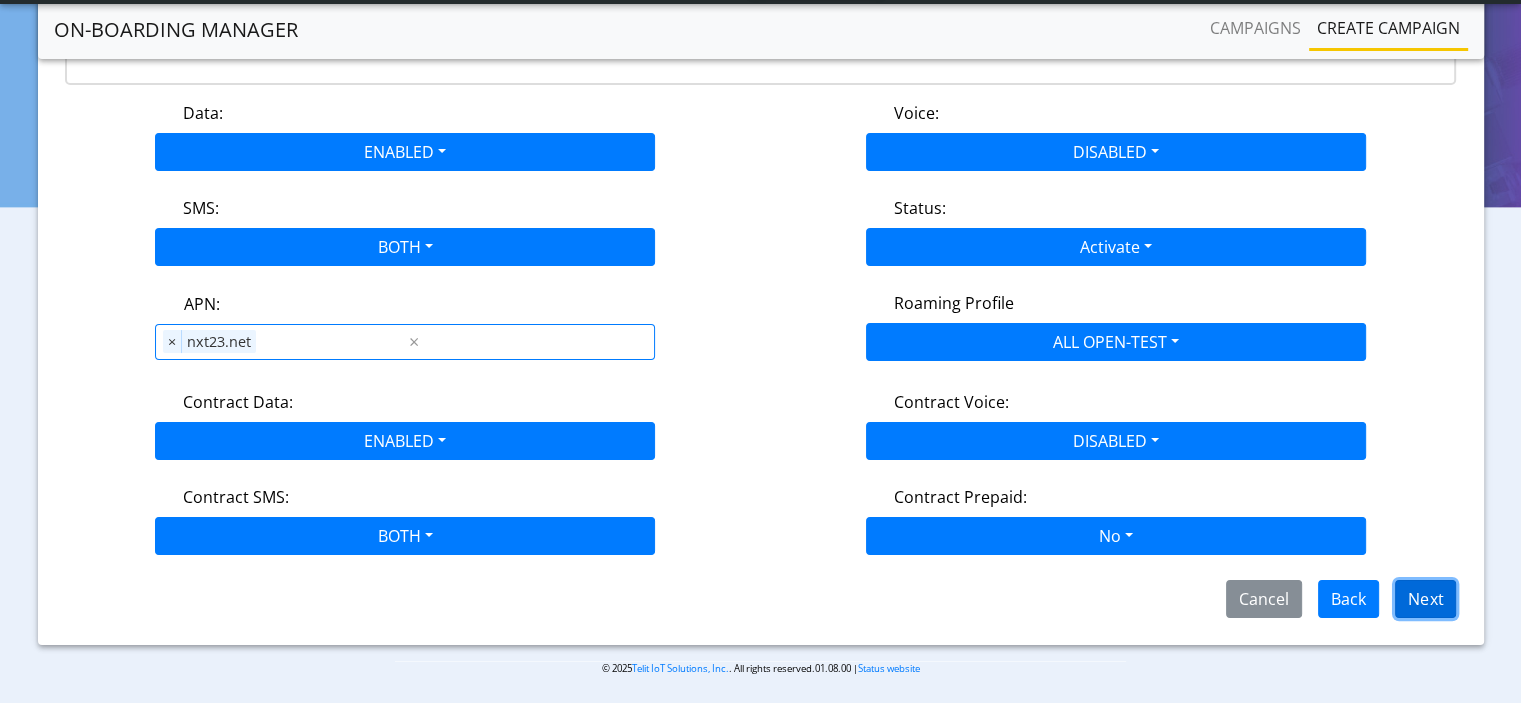 click on "Next" at bounding box center (1425, 599) 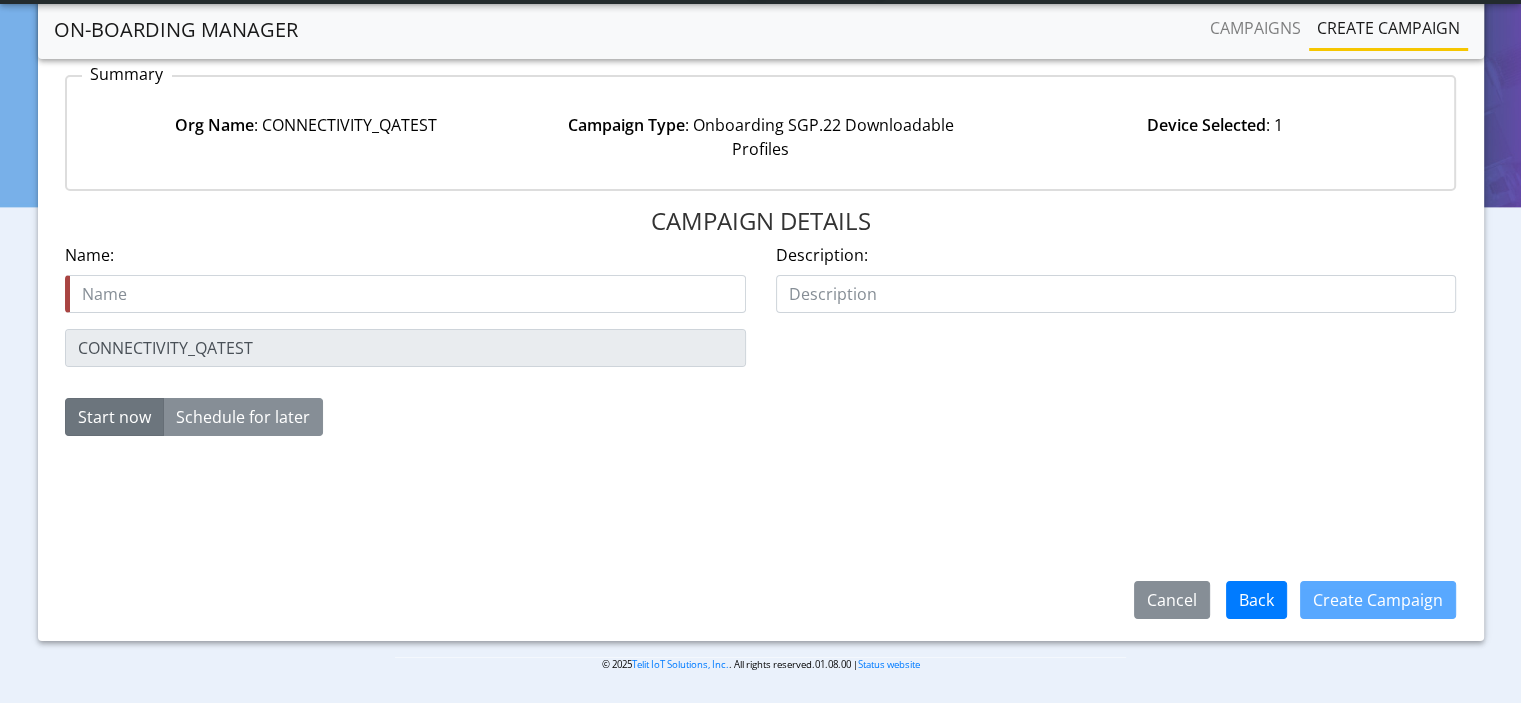 scroll, scrollTop: 174, scrollLeft: 0, axis: vertical 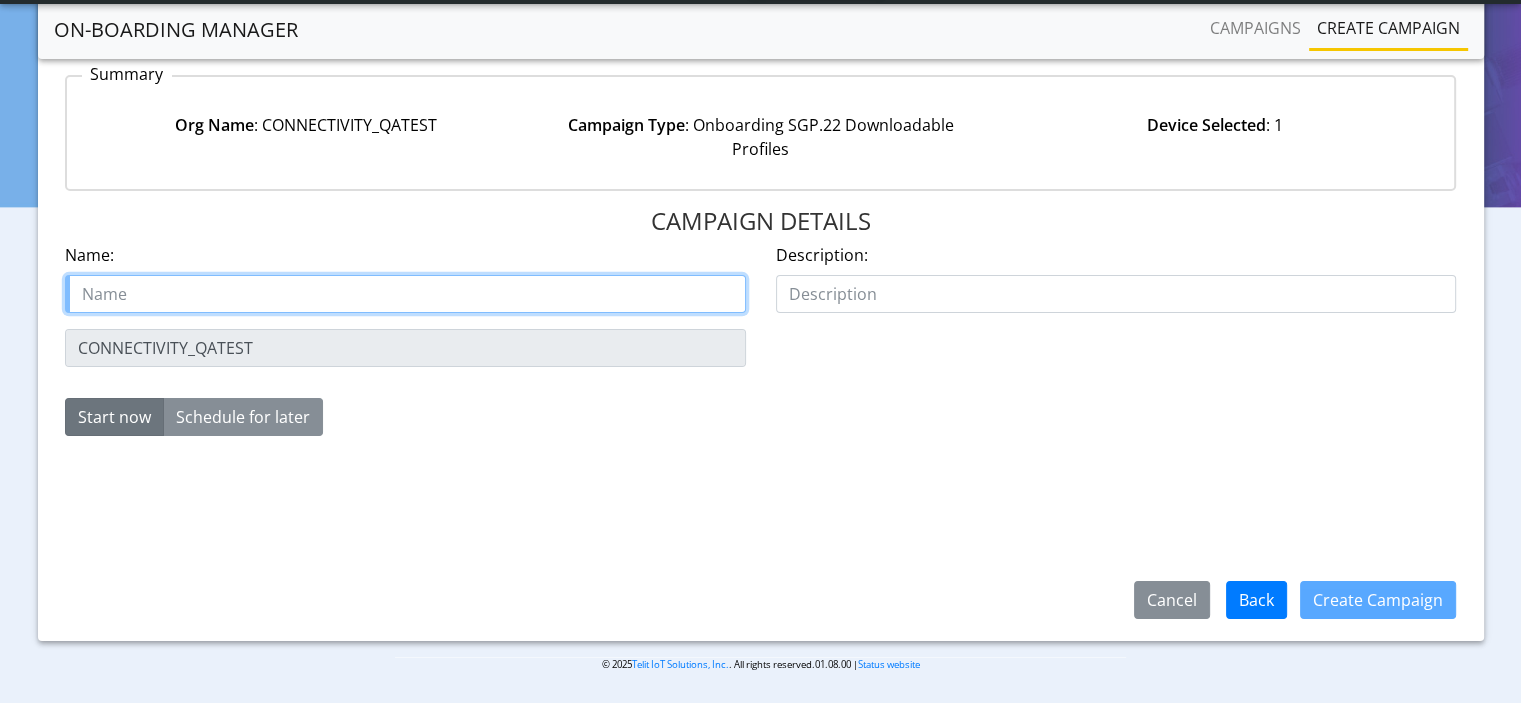 click at bounding box center [405, 294] 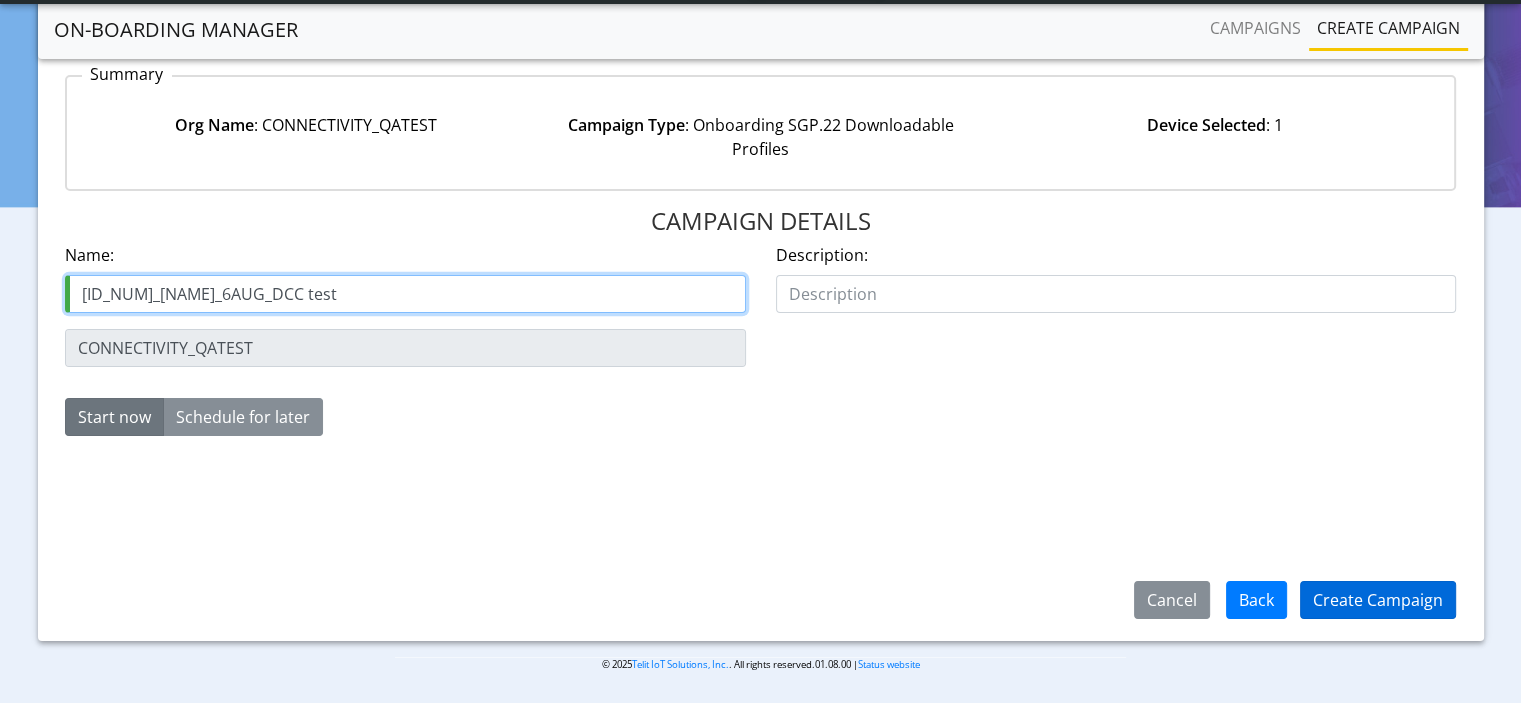 type on "89358152000000066235_Rosa_6AUG_DCC test" 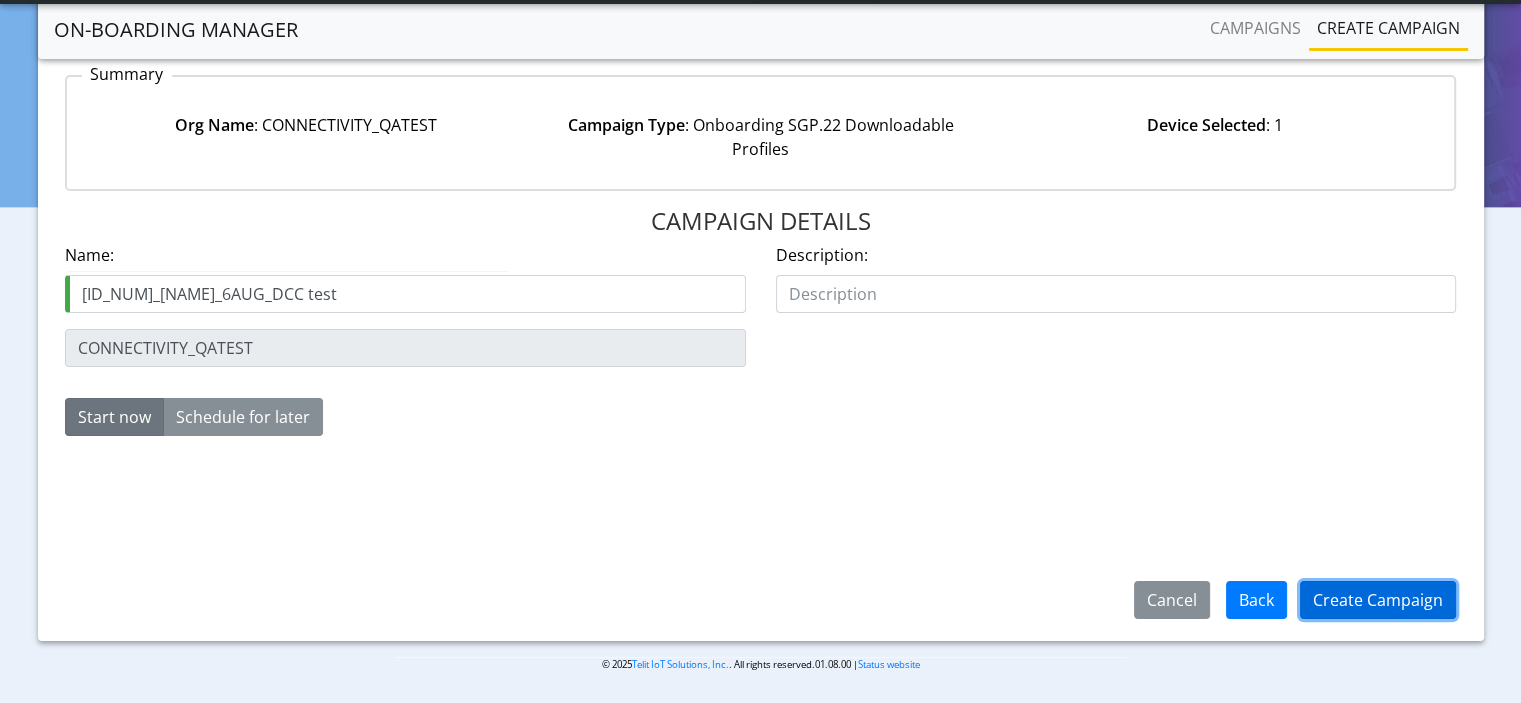click on "Create Campaign" at bounding box center (1378, 600) 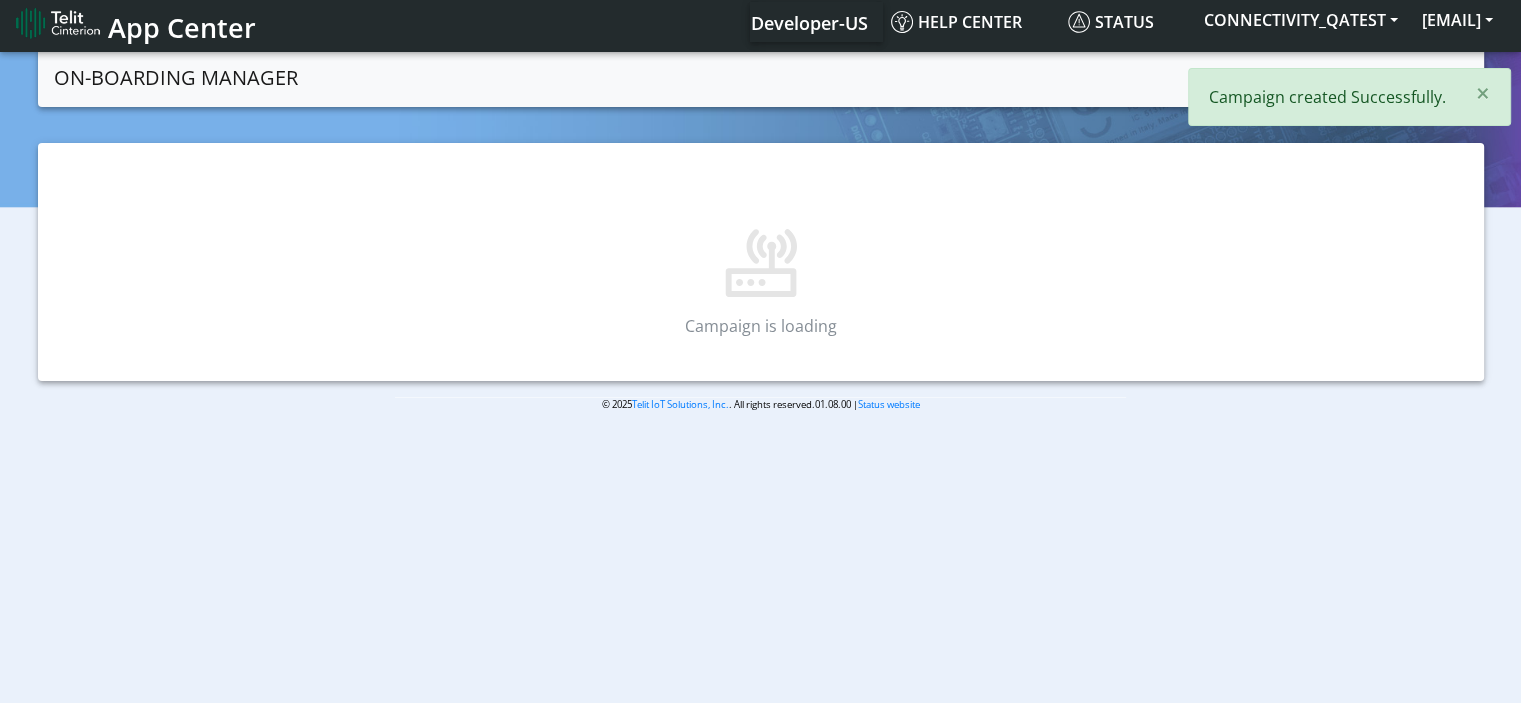 scroll, scrollTop: 0, scrollLeft: 0, axis: both 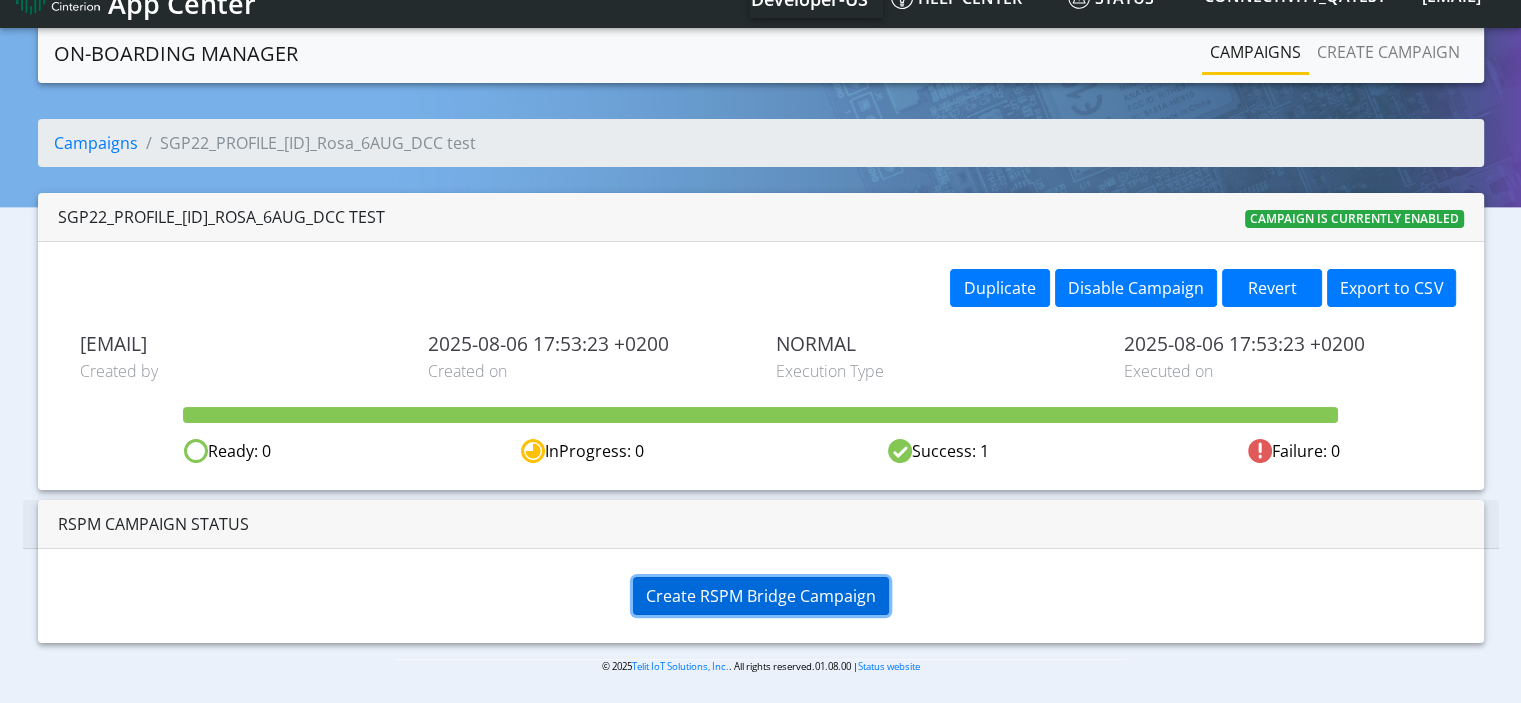 click on "Create RSPM Bridge Campaign" at bounding box center (761, 596) 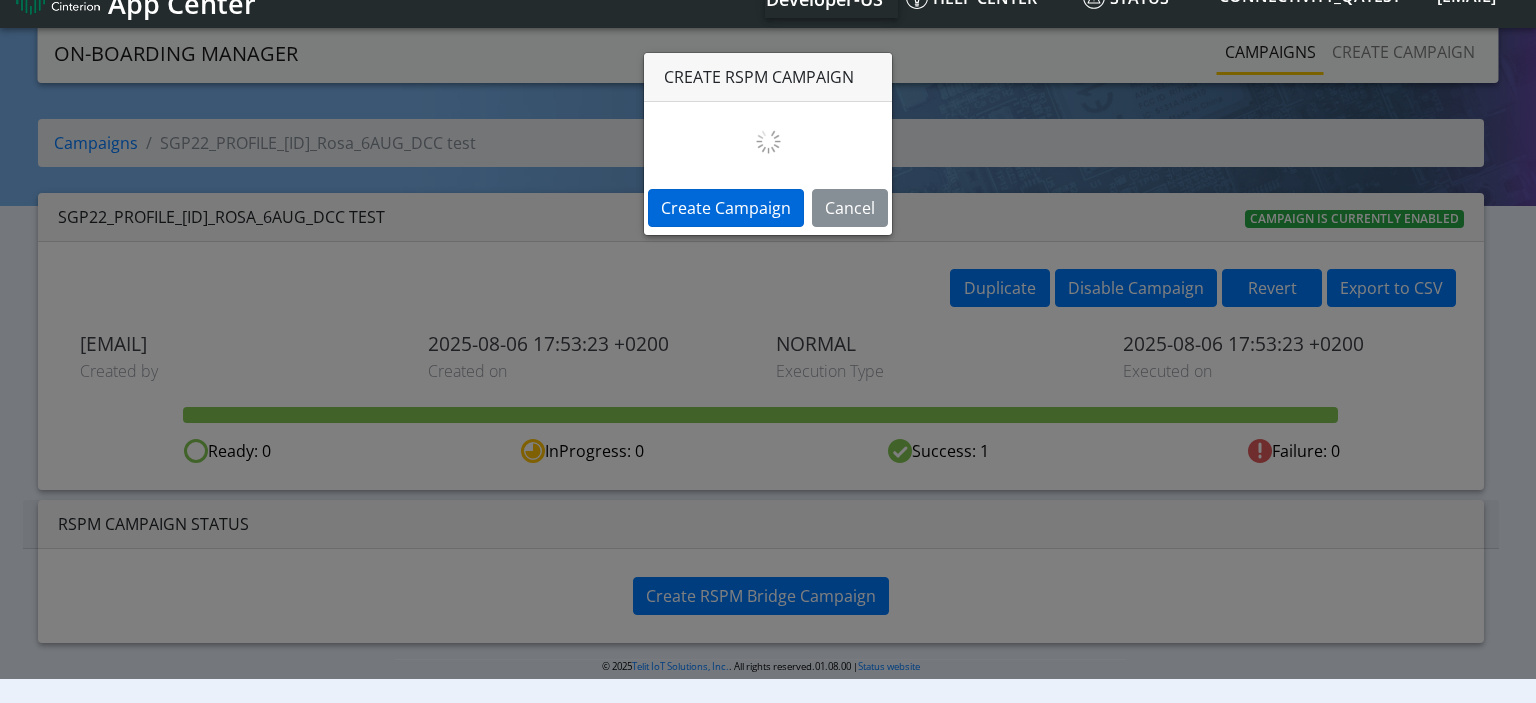 select 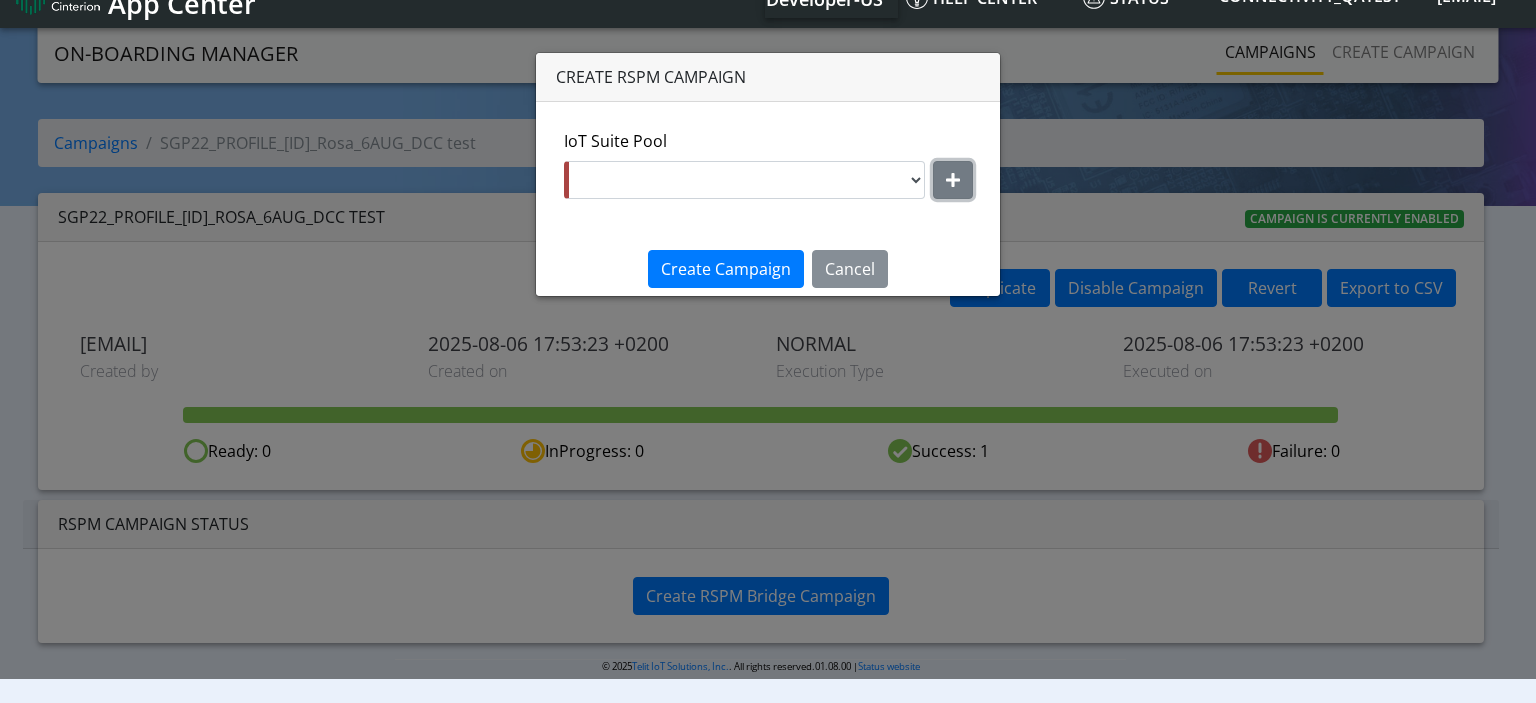 click at bounding box center [953, 180] 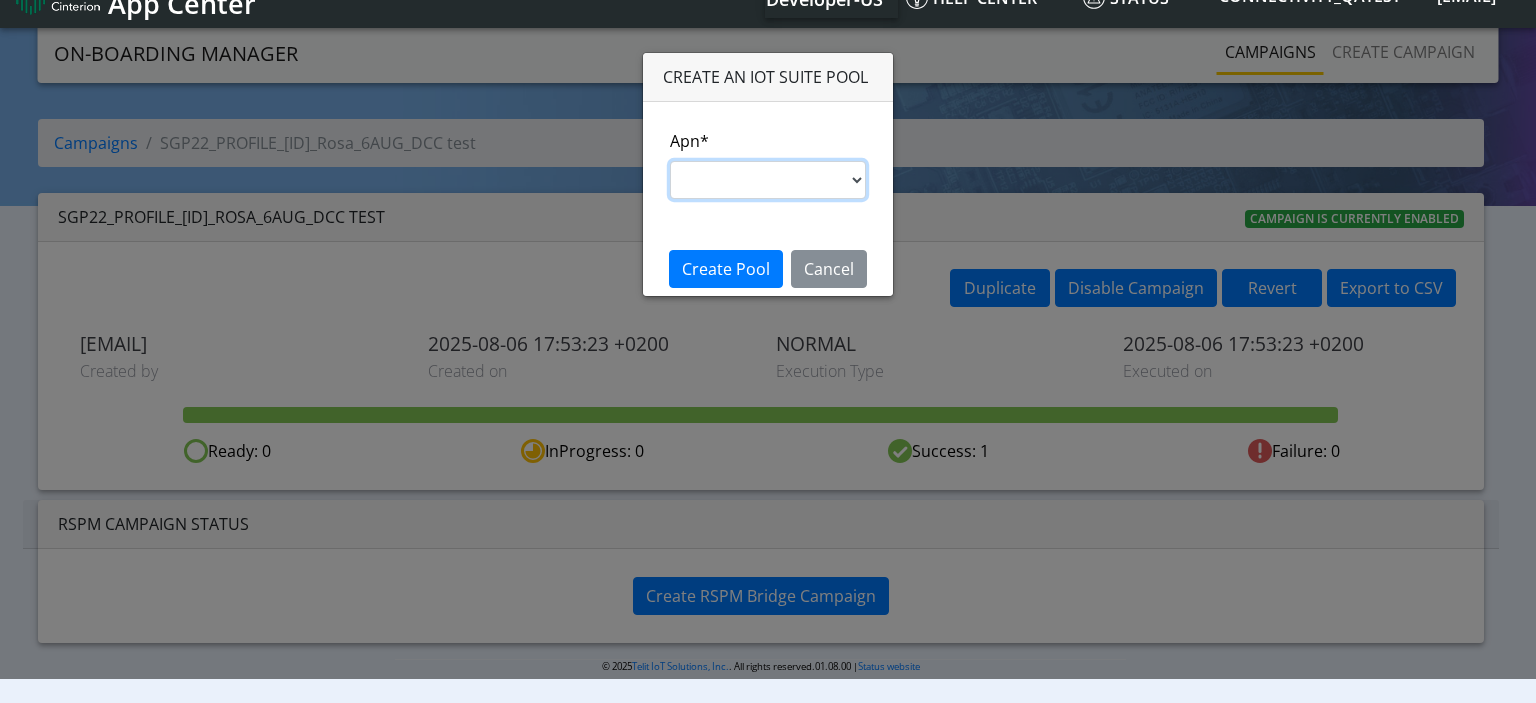 click on "s.test nxt20p.net nxtesim1.net nxt17.ue nxt20c.net nxt20.net ims nxt23.net jasper.migration.att" at bounding box center (768, 180) 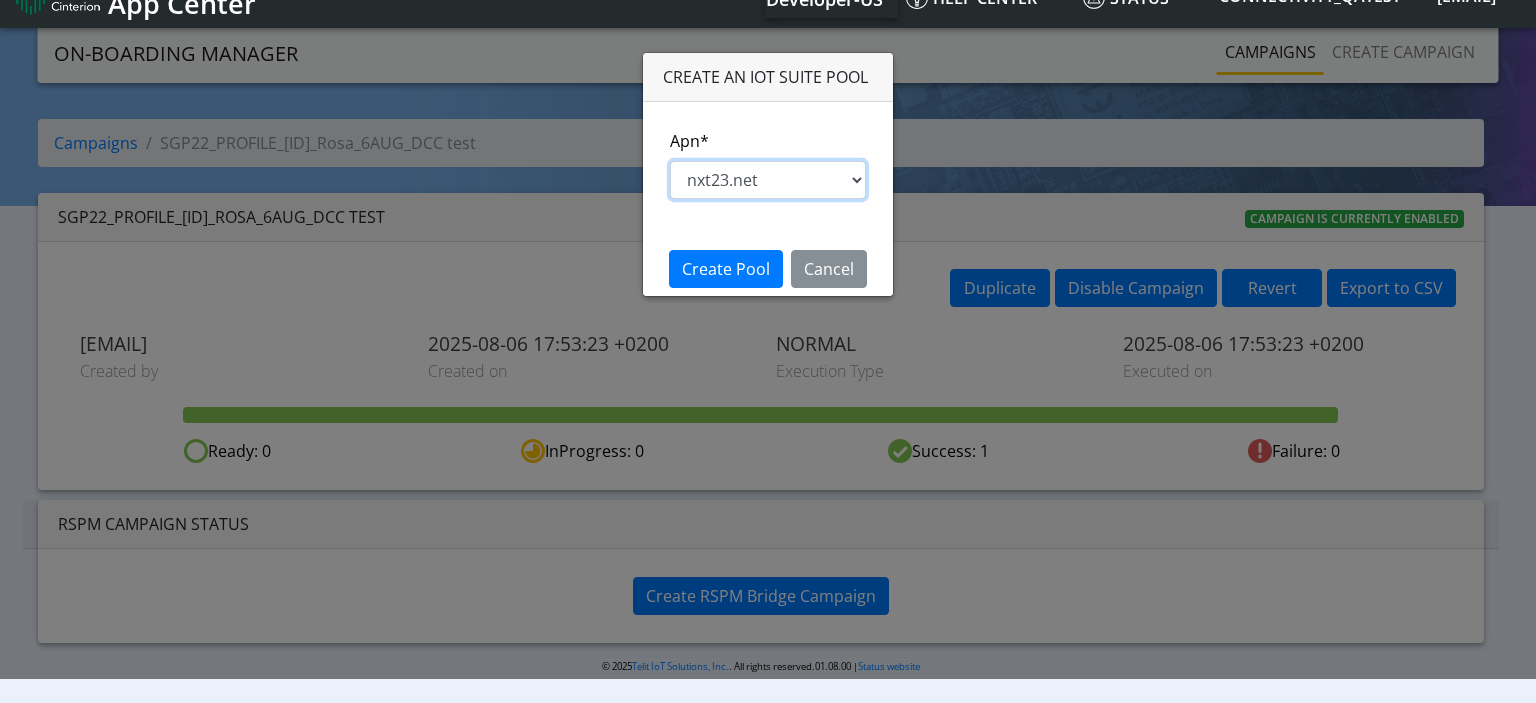 click on "s.test nxt20p.net nxtesim1.net nxt17.ue nxt20c.net nxt20.net ims nxt23.net jasper.migration.att" at bounding box center (768, 180) 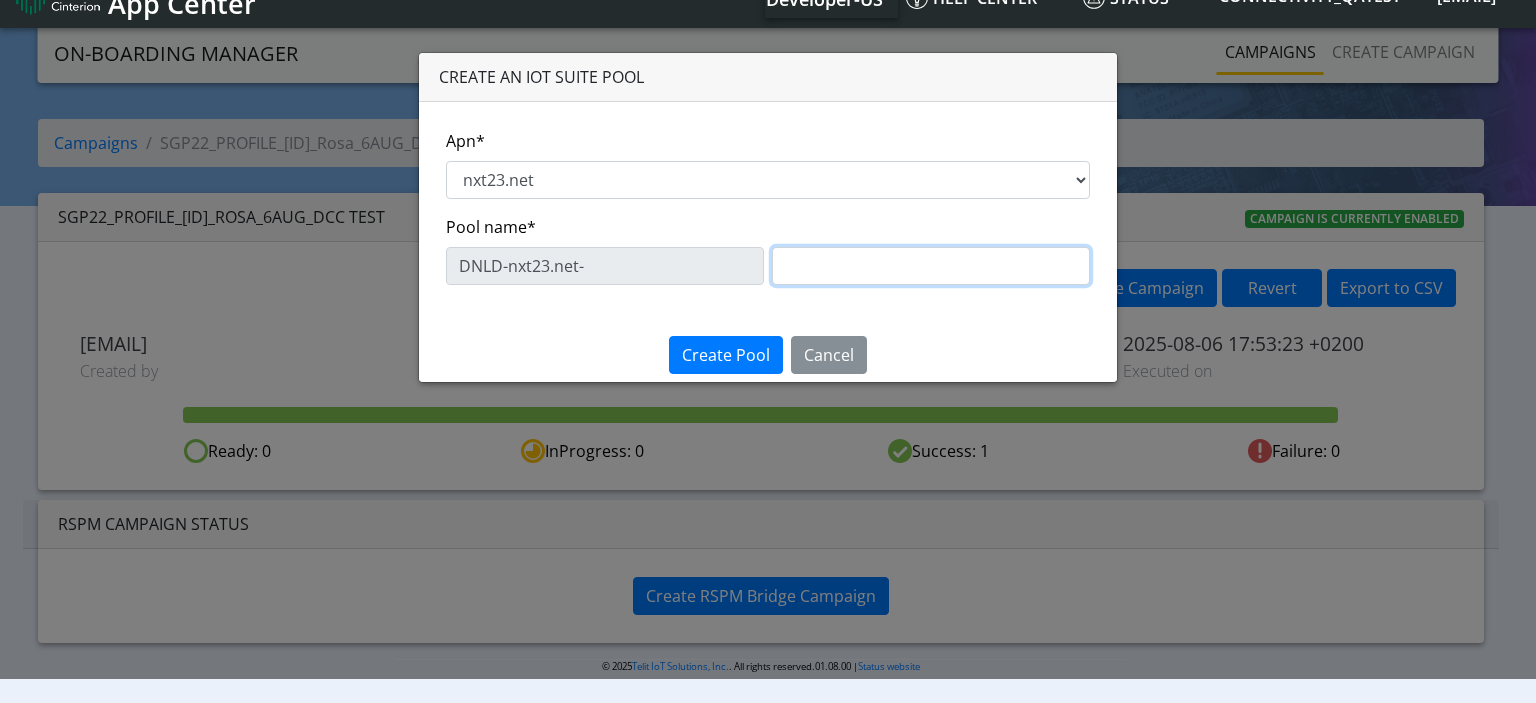 click at bounding box center (931, 266) 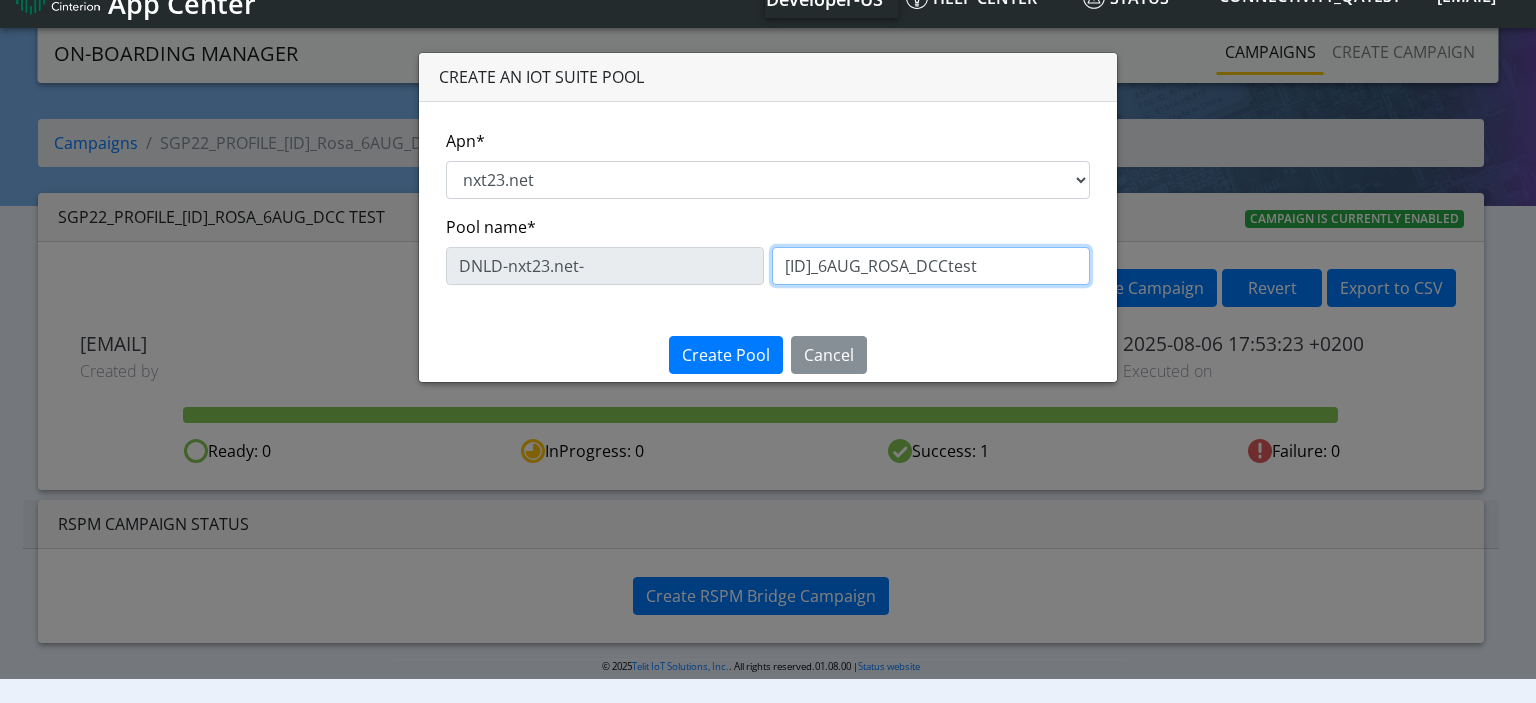 click on "&AU_ROSA_DCCtest" at bounding box center (931, 266) 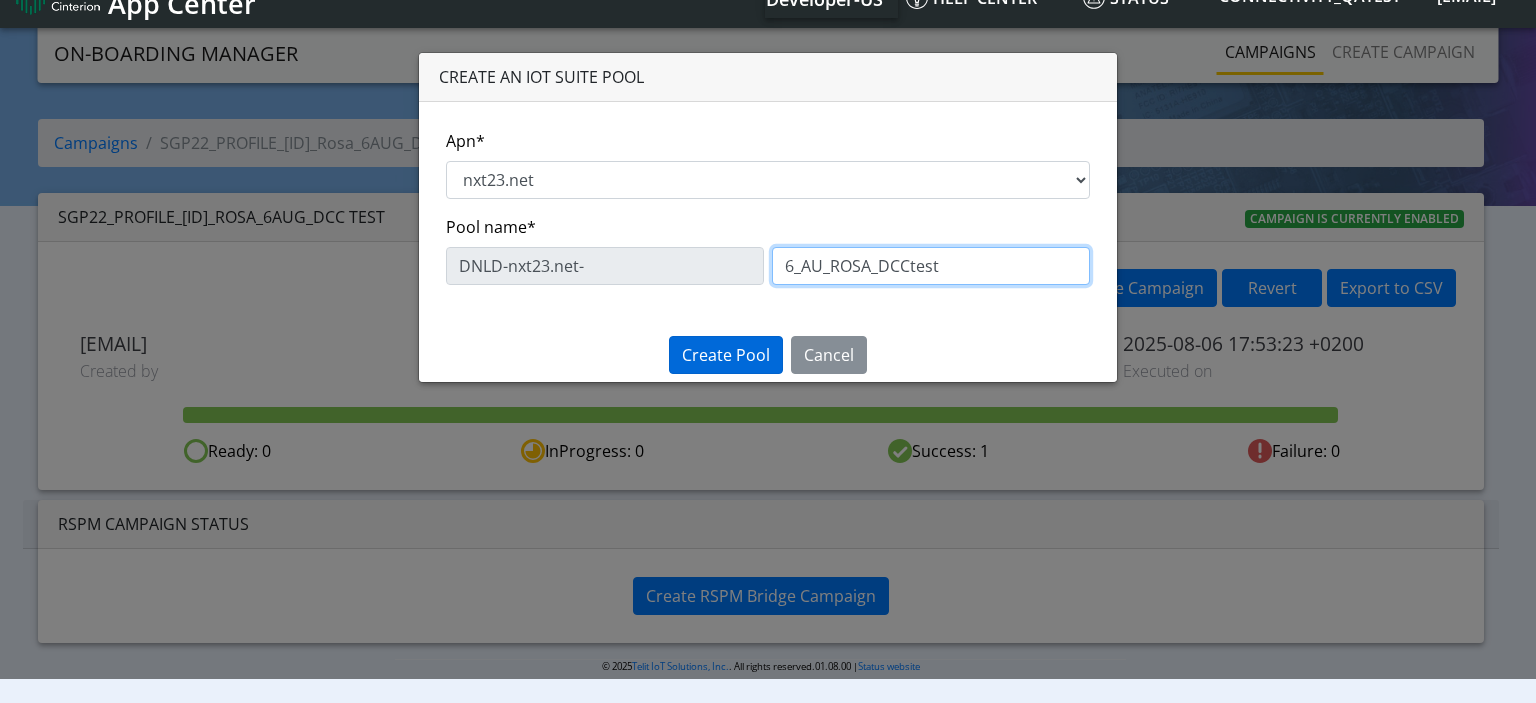 type on "6_AU_ROSA_DCCtest" 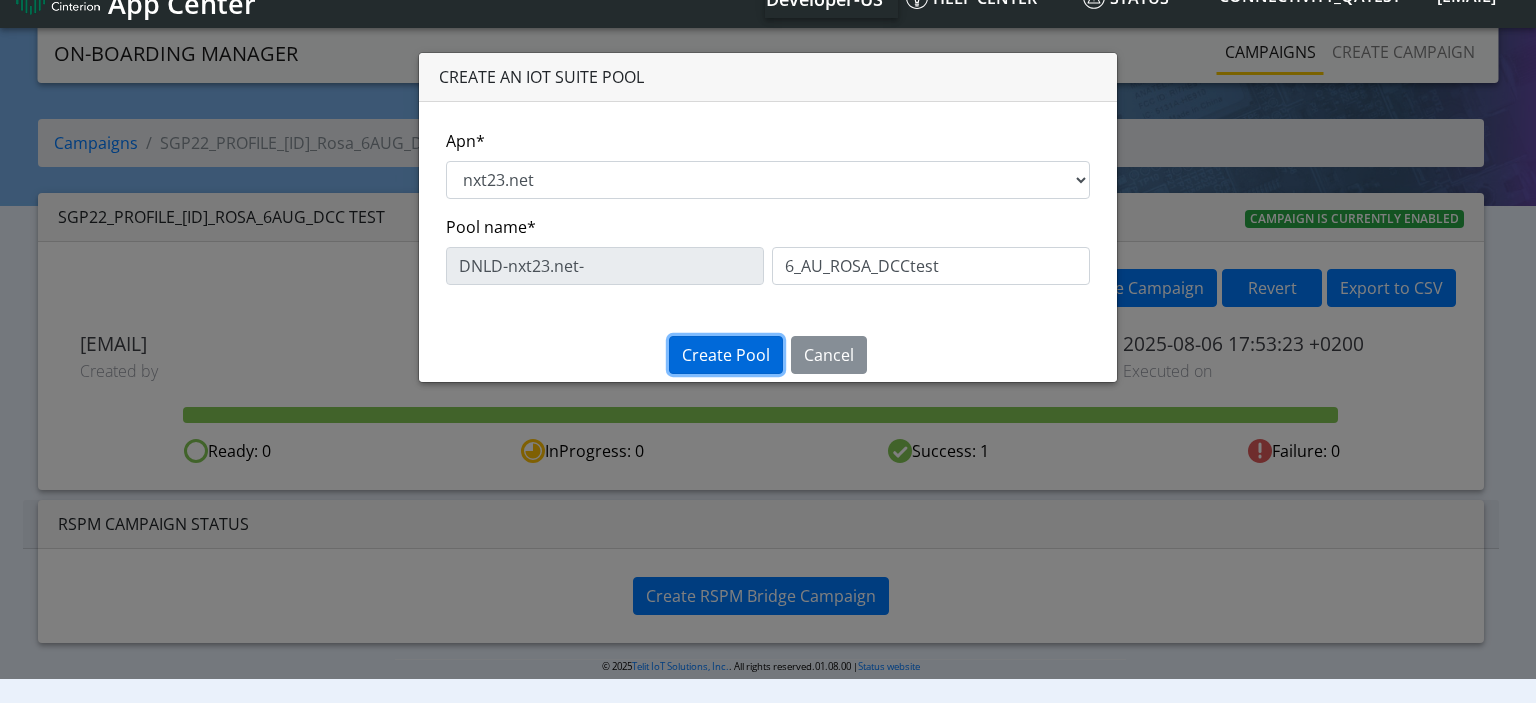 click on "Create Pool" at bounding box center (726, 355) 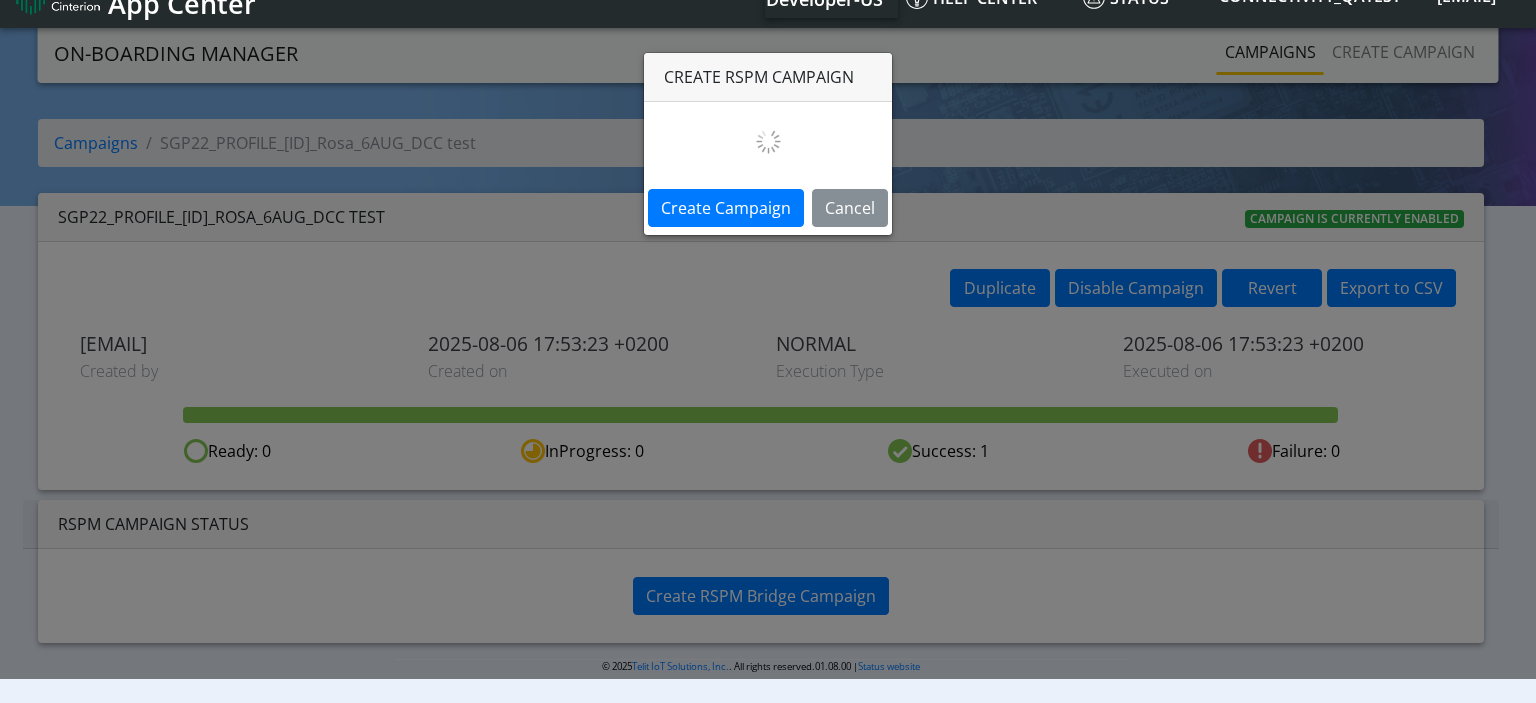 select on "f4ec9b22-c901-4663-af2c-3918492b3669" 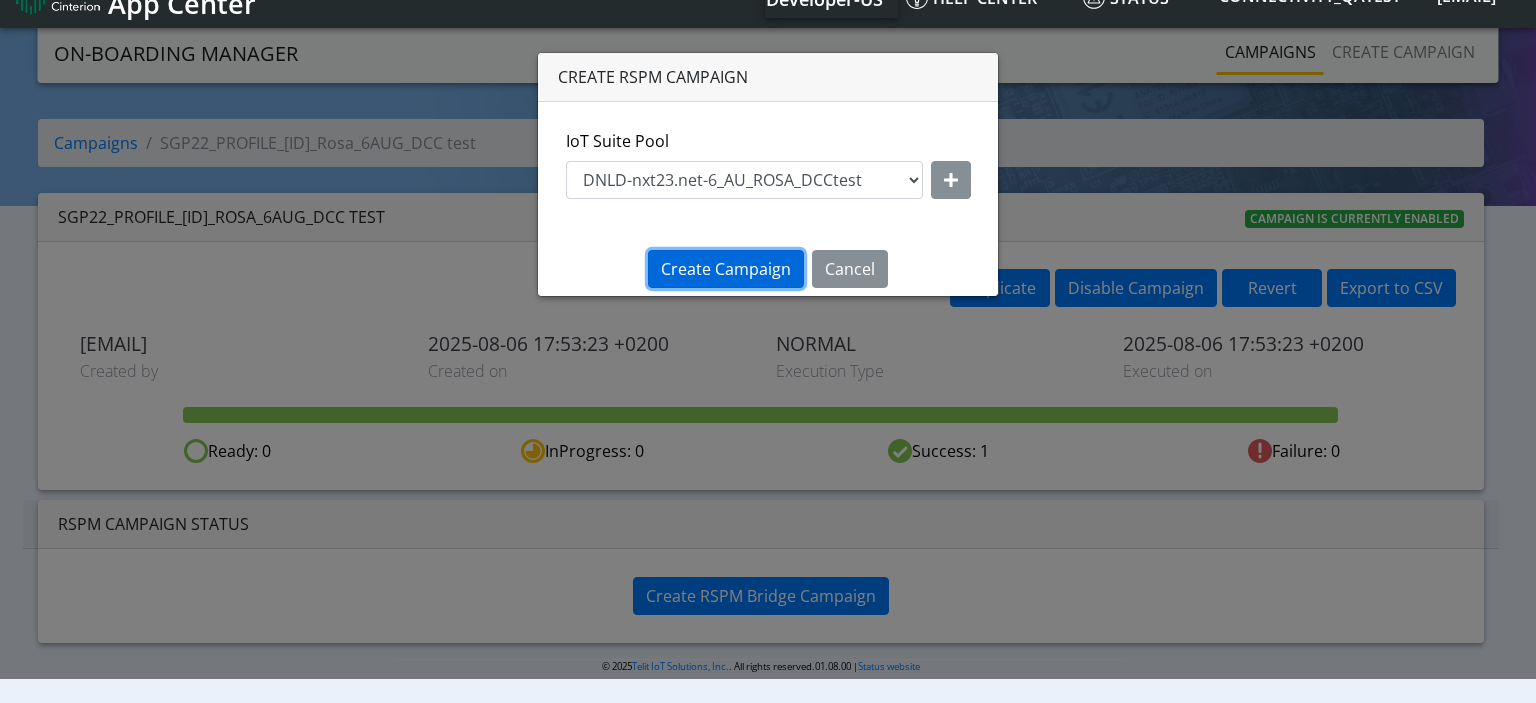 click on "Create Campaign" at bounding box center [726, 269] 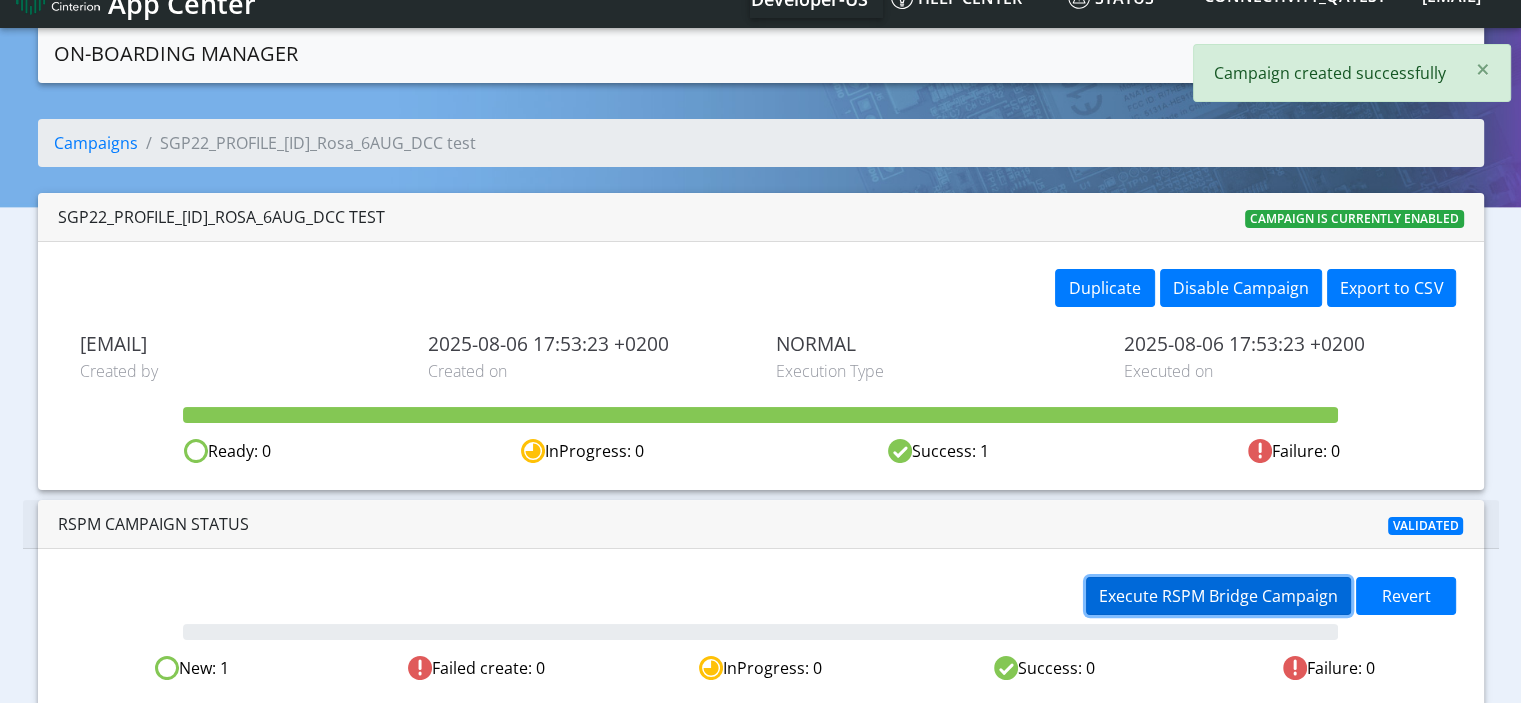 click on "Execute RSPM Bridge Campaign" at bounding box center (1218, 596) 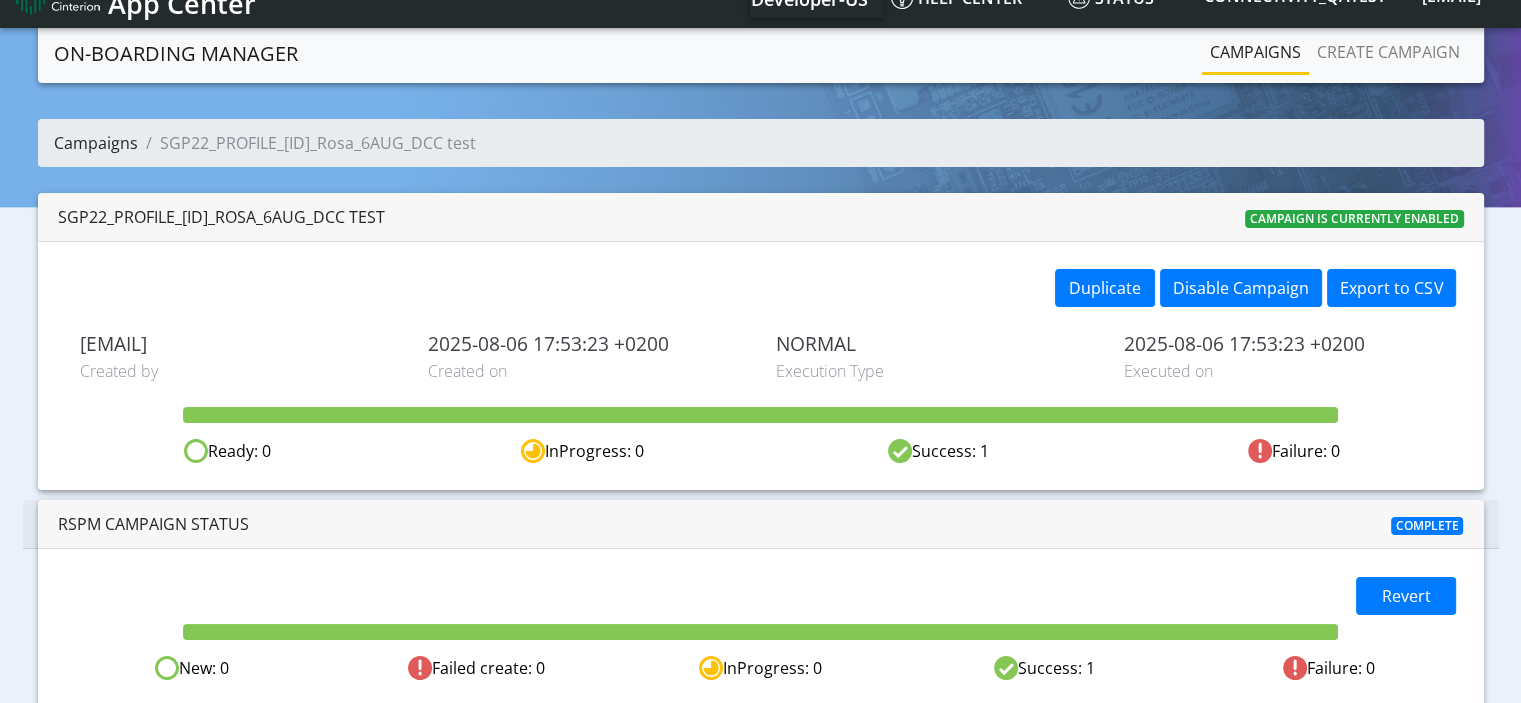 click on "Campaigns" 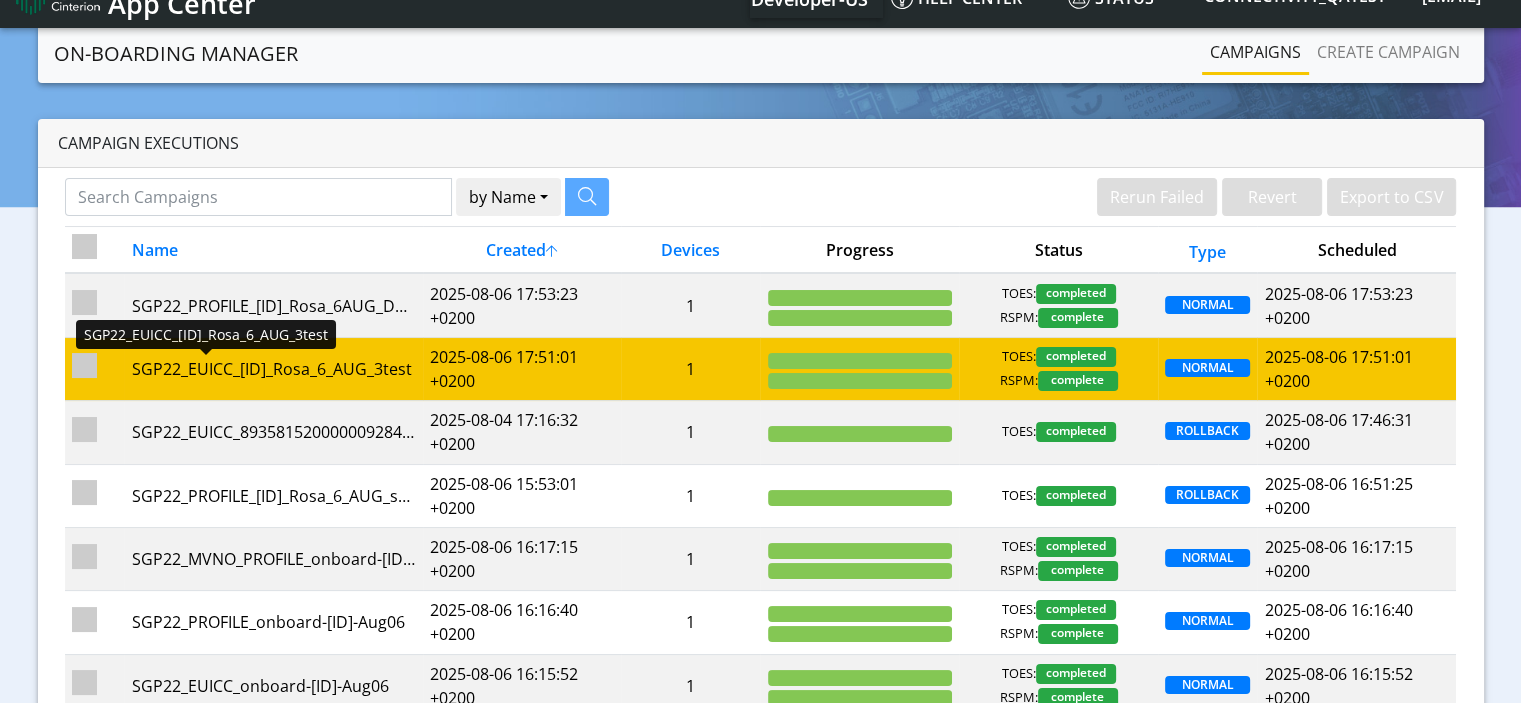 click on "SGP22_EUICC_89358152000000928475_Rosa_6_AUG_3test" at bounding box center (273, 369) 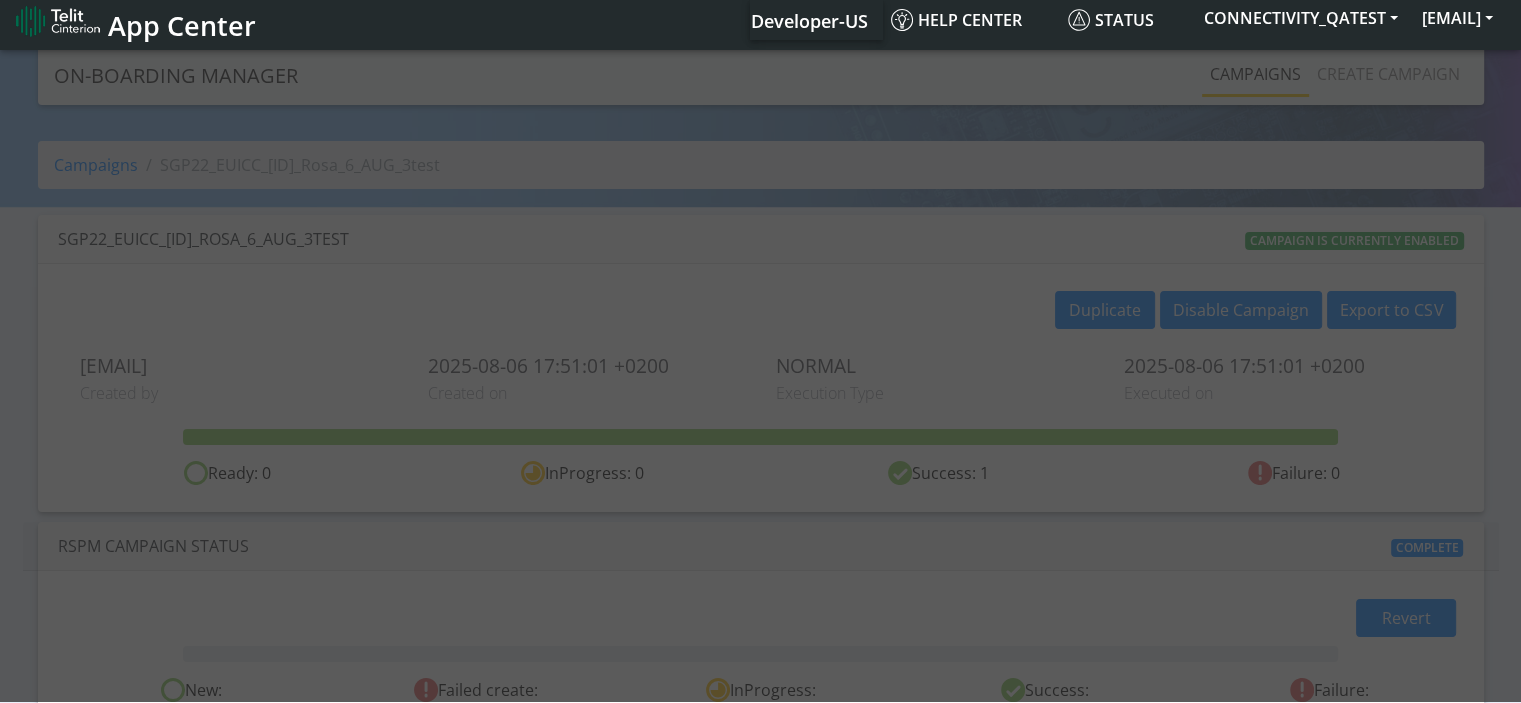 scroll, scrollTop: 31, scrollLeft: 0, axis: vertical 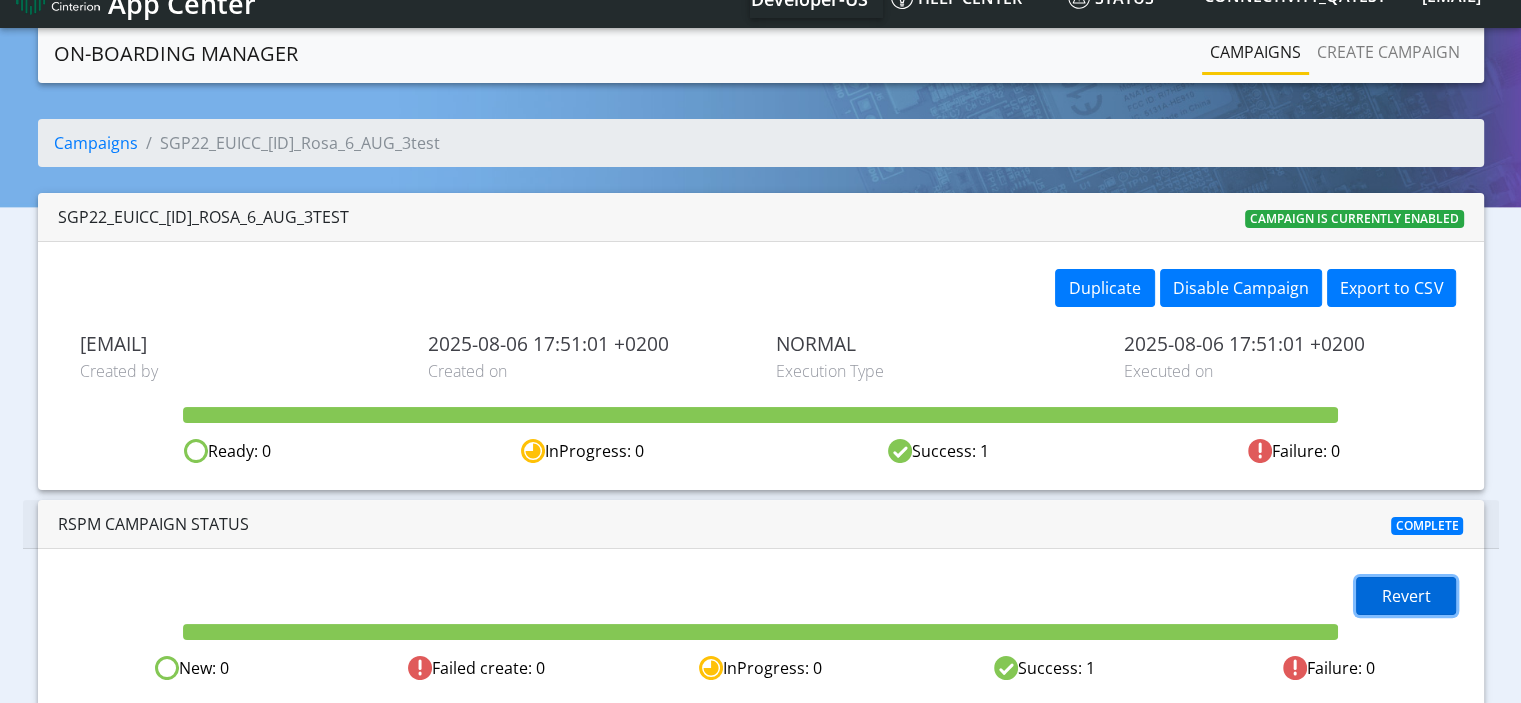 click on "Revert" at bounding box center [1406, 596] 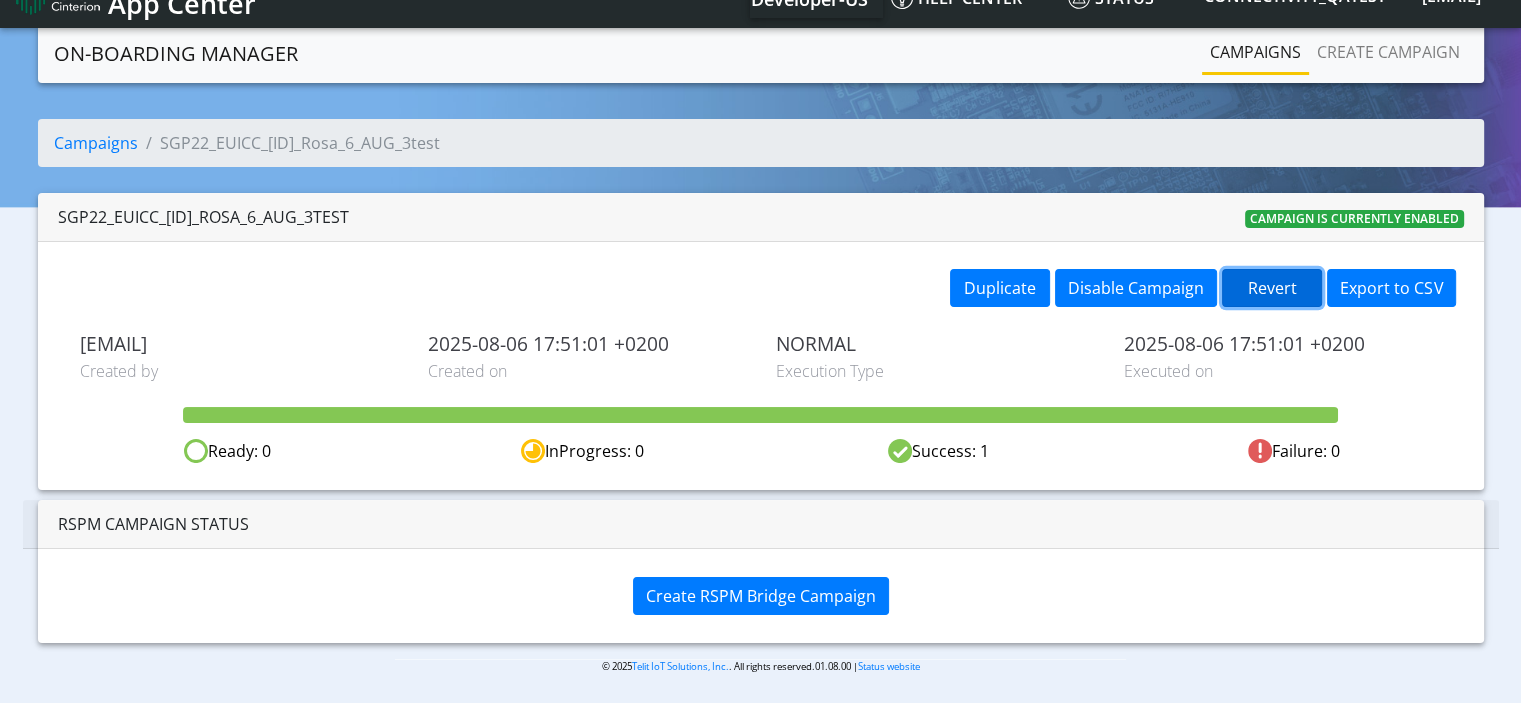 click on "Revert" at bounding box center (1272, 288) 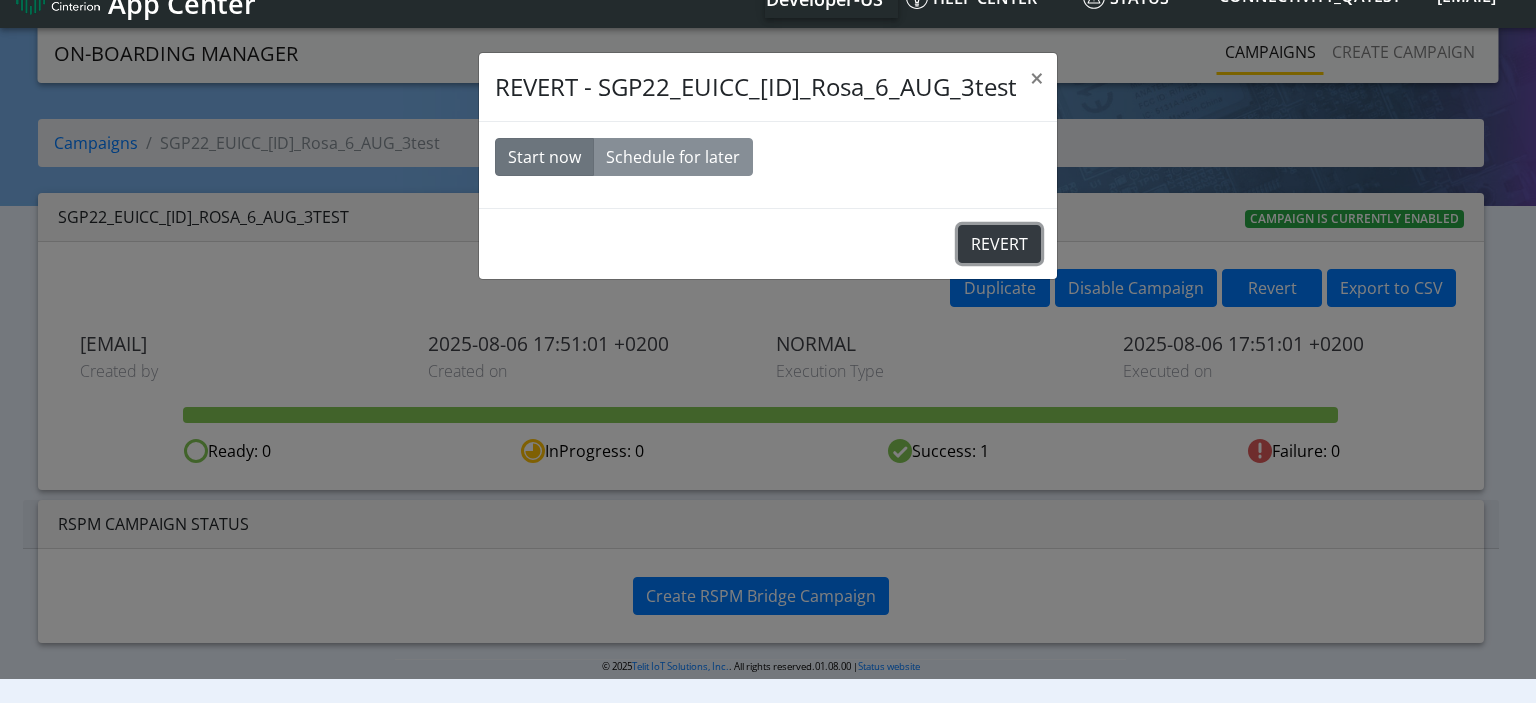 click on "REVERT" 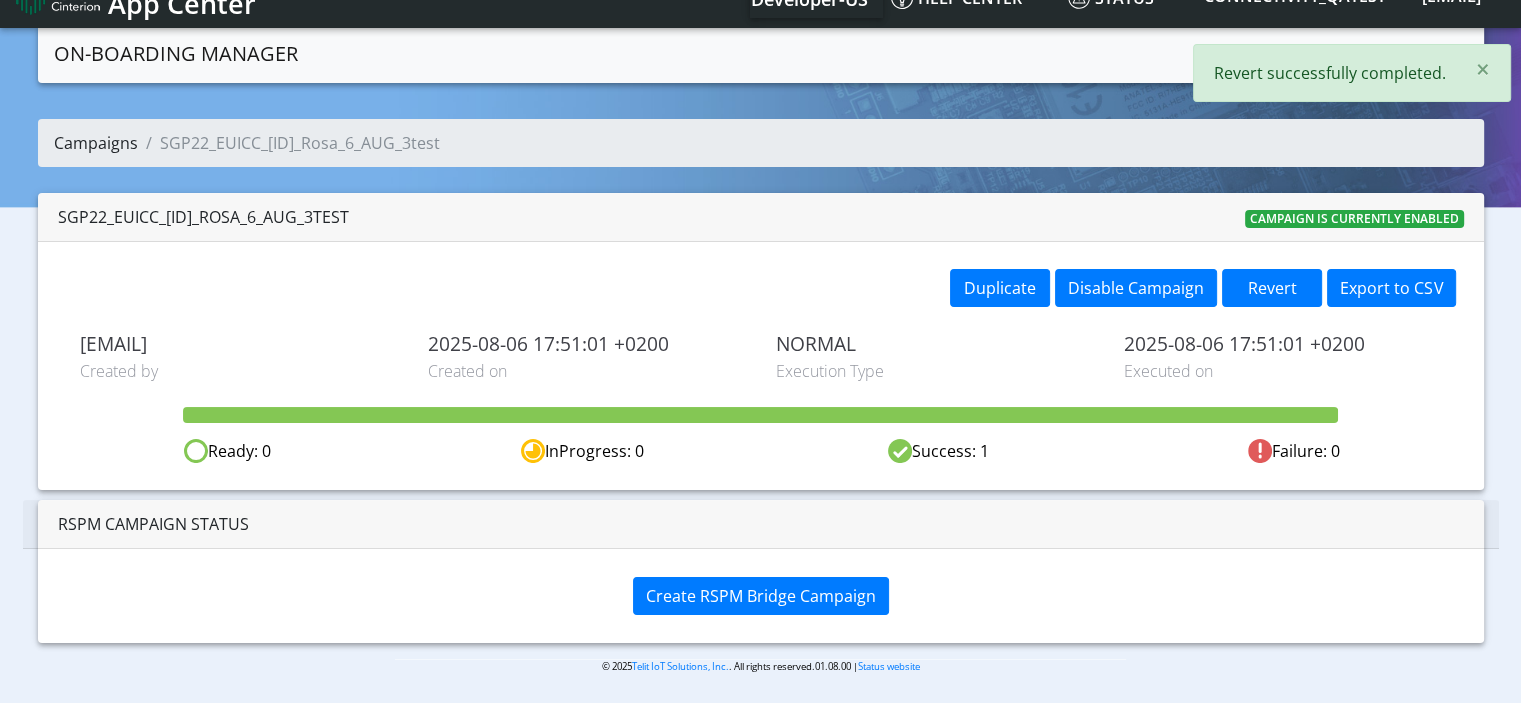 click on "Campaigns" 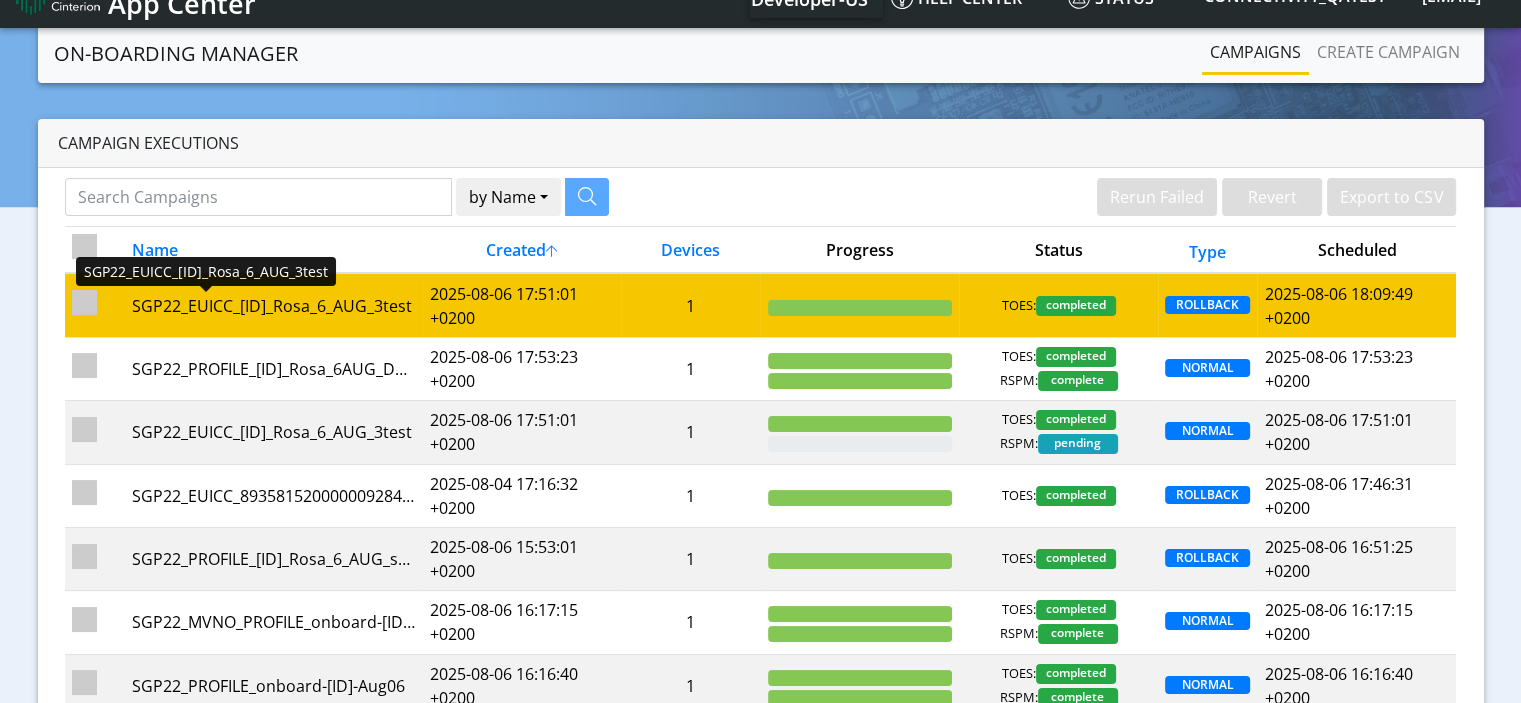 click on "SGP22_EUICC_89358152000000928475_[FIRST]_[LAST]_6_AUG_3test" at bounding box center (273, 306) 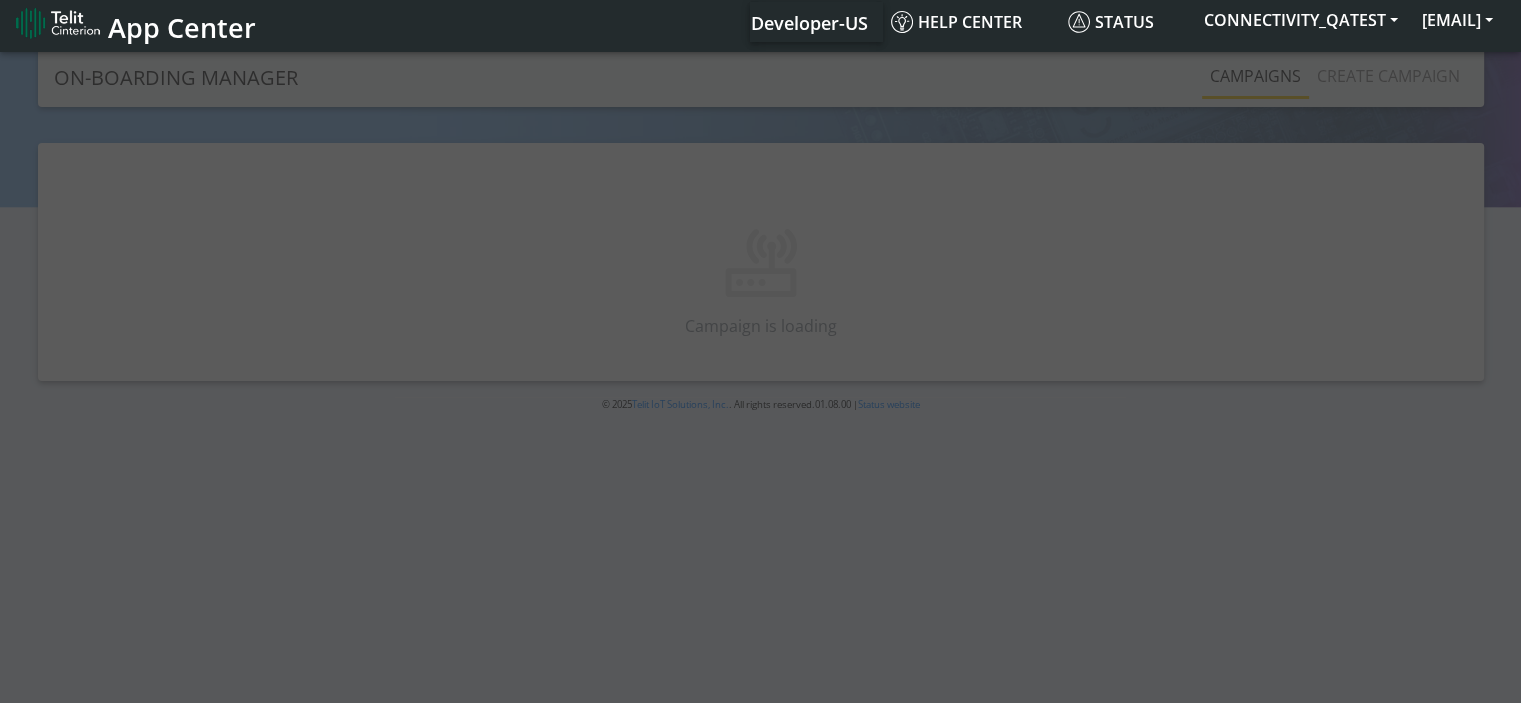 scroll, scrollTop: 7, scrollLeft: 0, axis: vertical 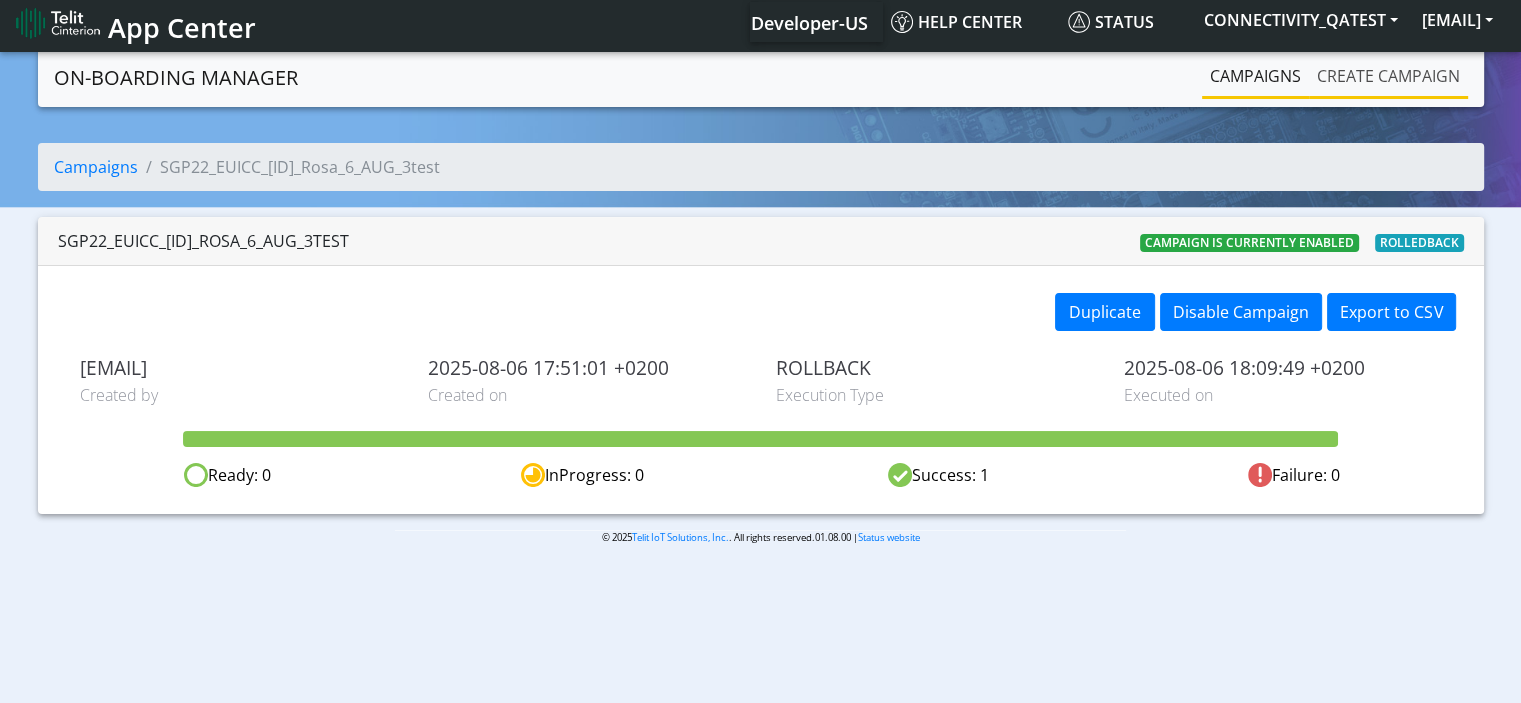 click on "Create campaign" 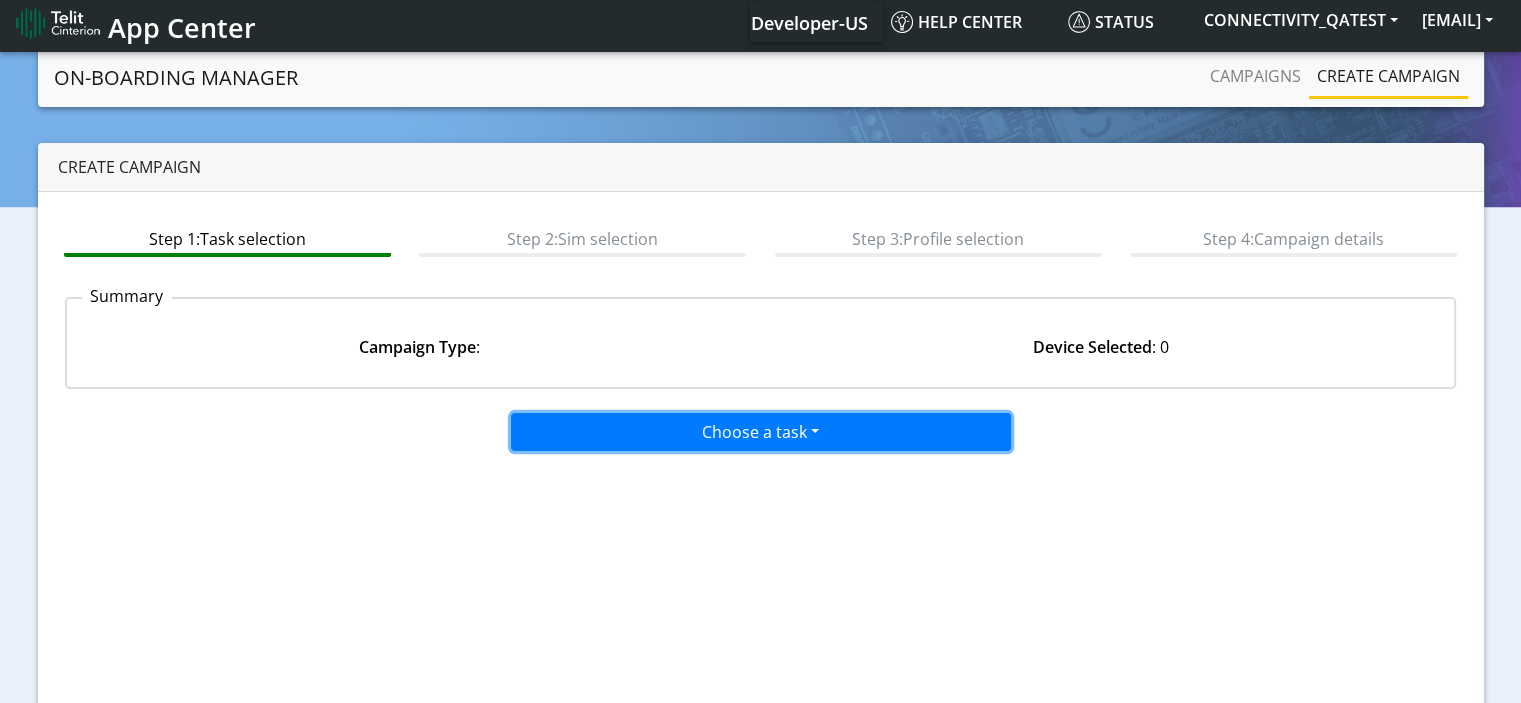 click on "Choose a task" at bounding box center [761, 432] 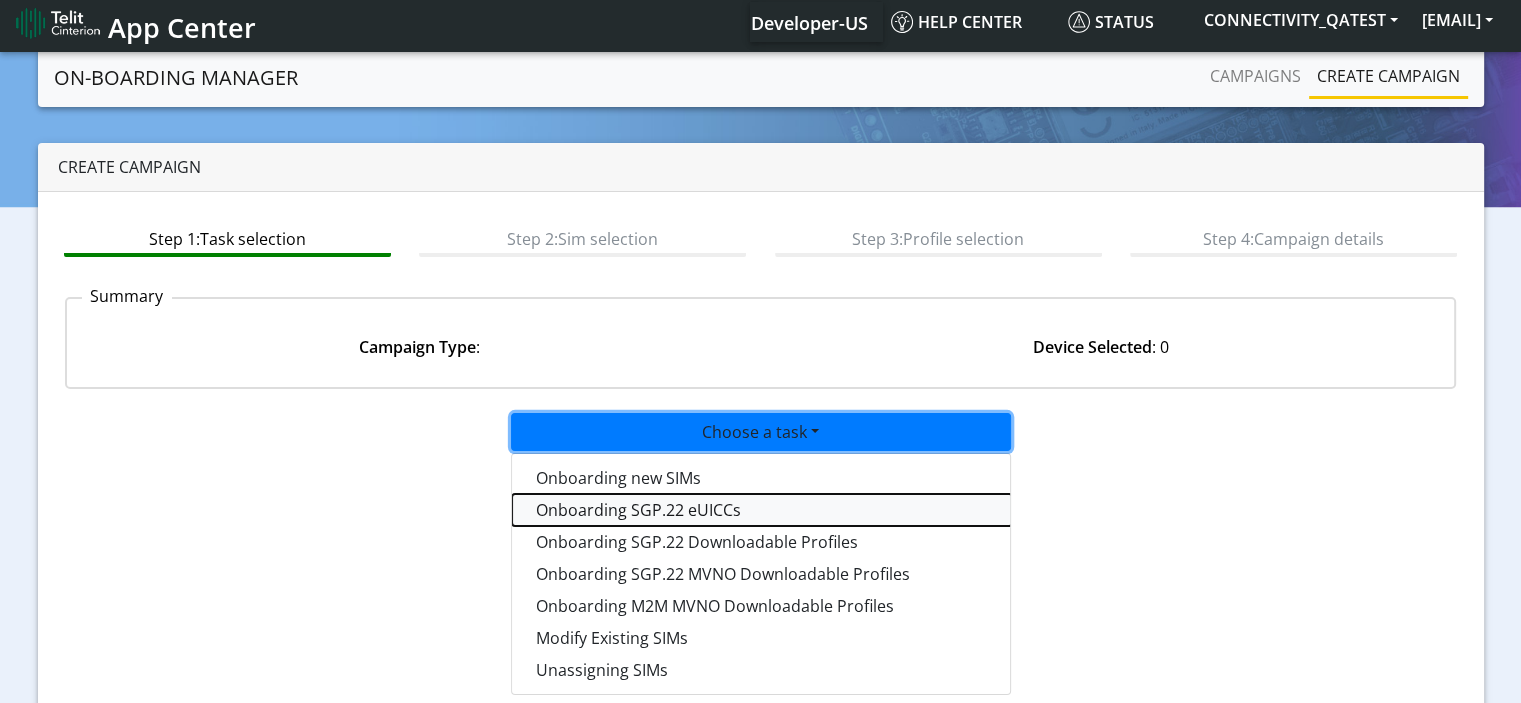click on "Onboarding SGP.22 eUICCs" at bounding box center (762, 510) 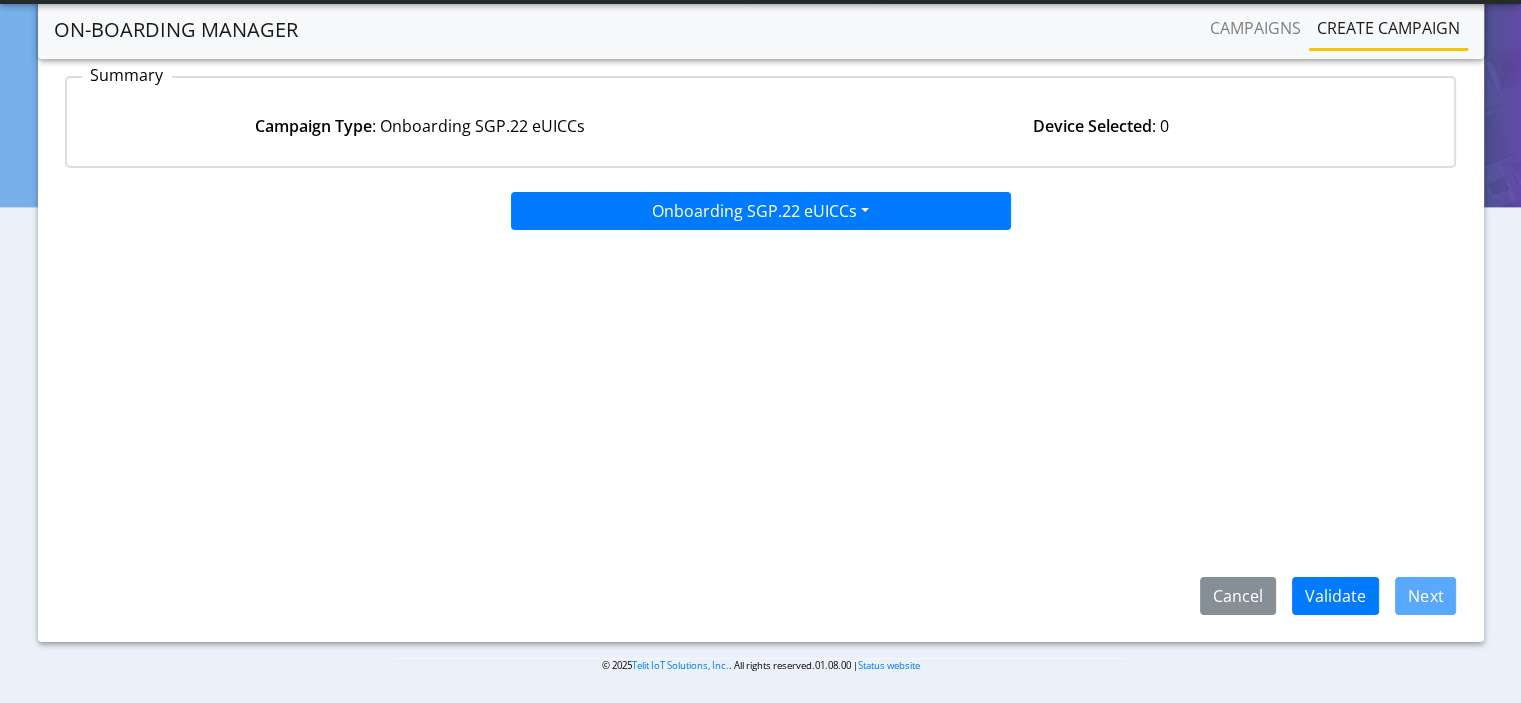 scroll, scrollTop: 174, scrollLeft: 0, axis: vertical 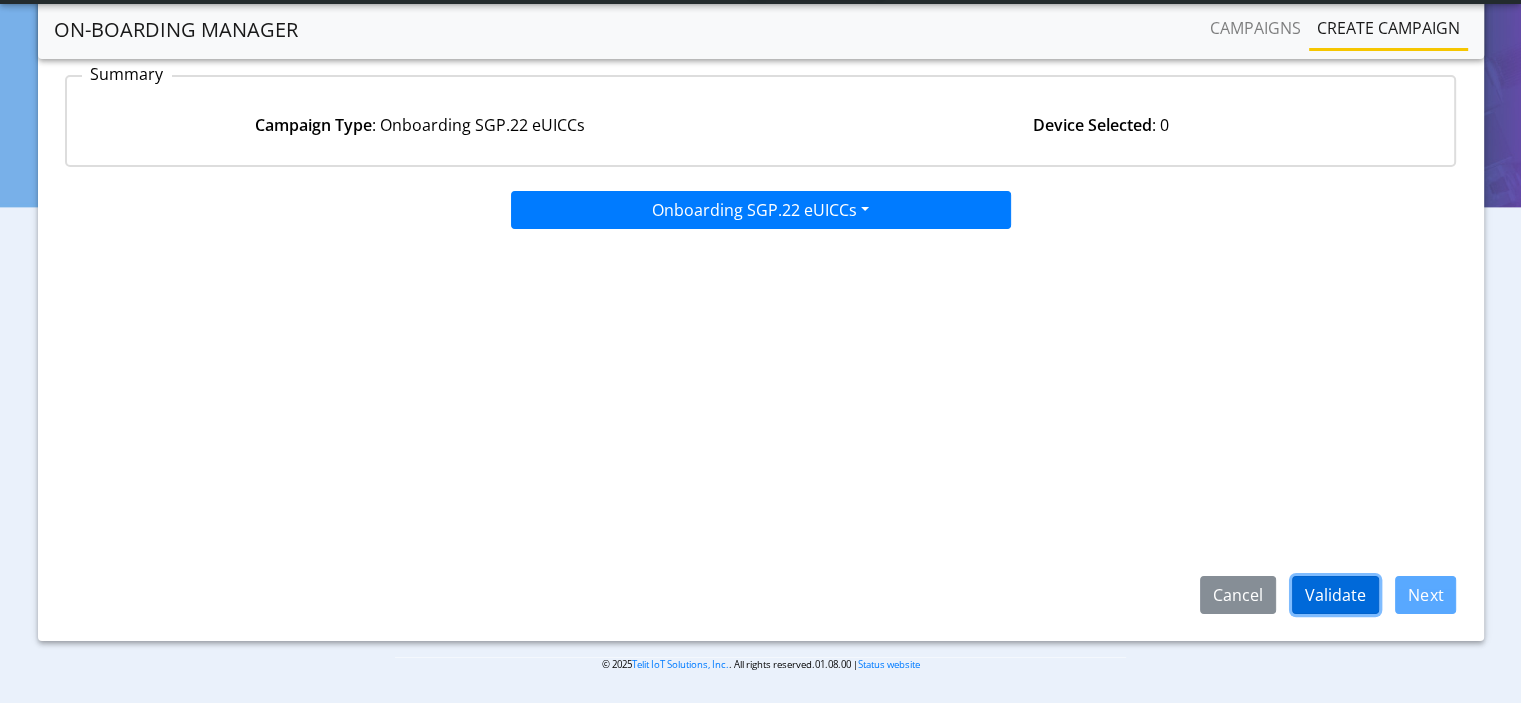 click on "Validate" at bounding box center [1335, 595] 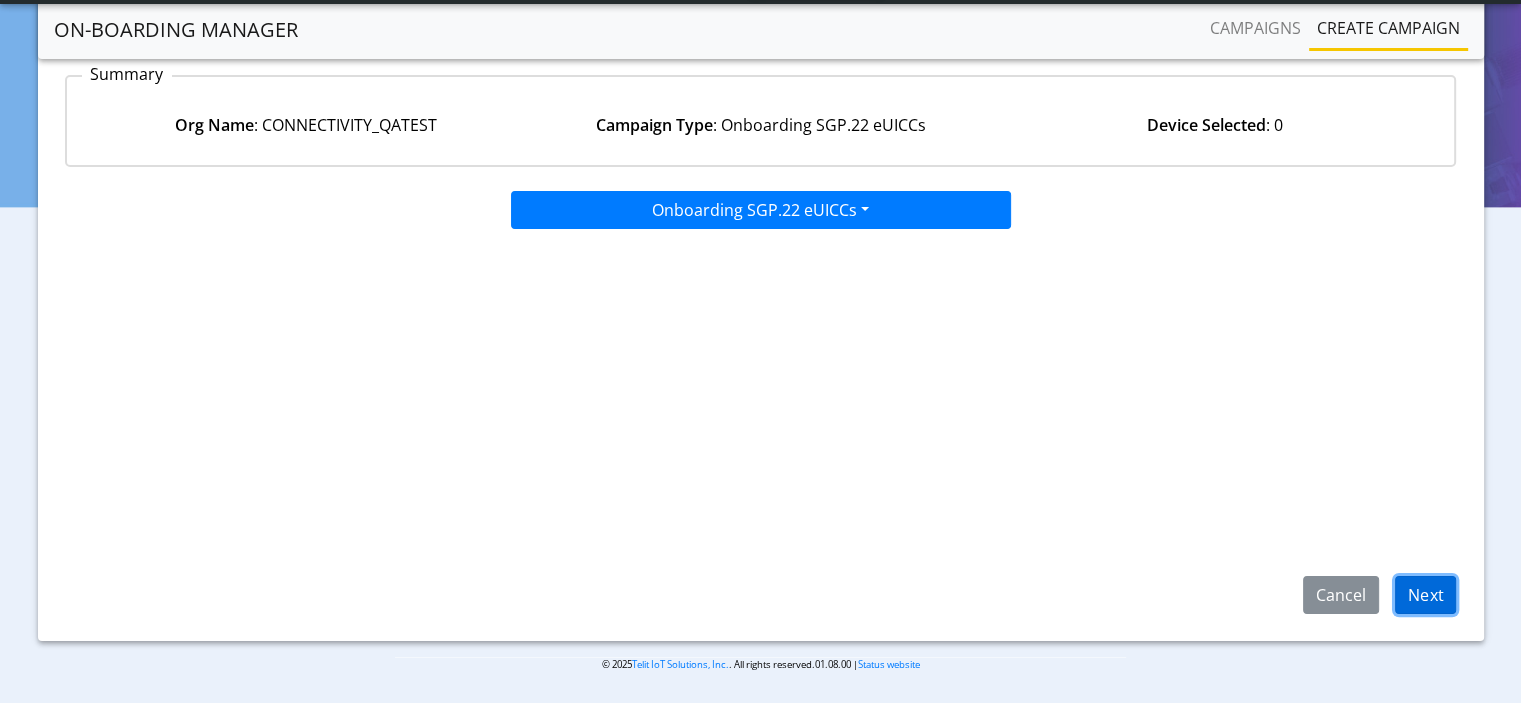 click on "Next" at bounding box center (1425, 595) 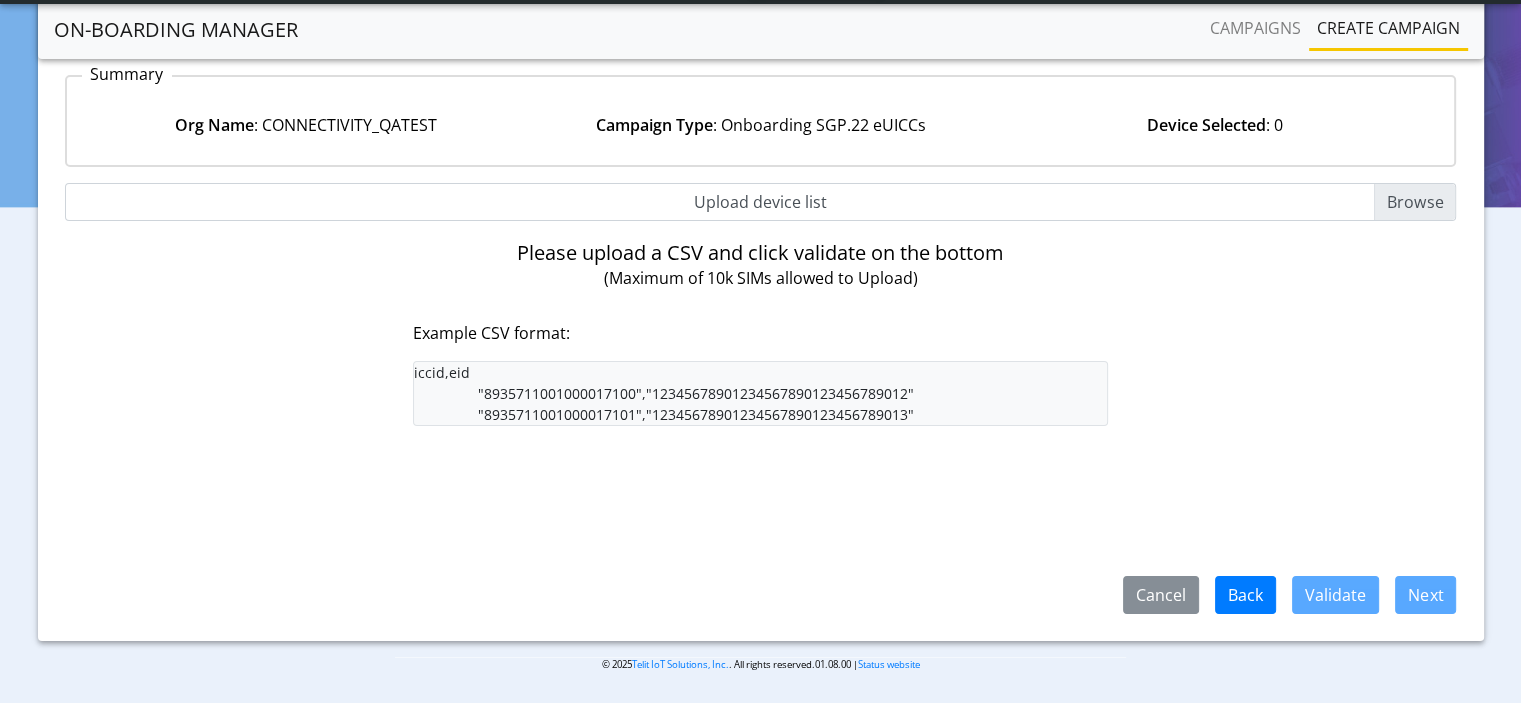 click on "Upload device list" at bounding box center (761, 202) 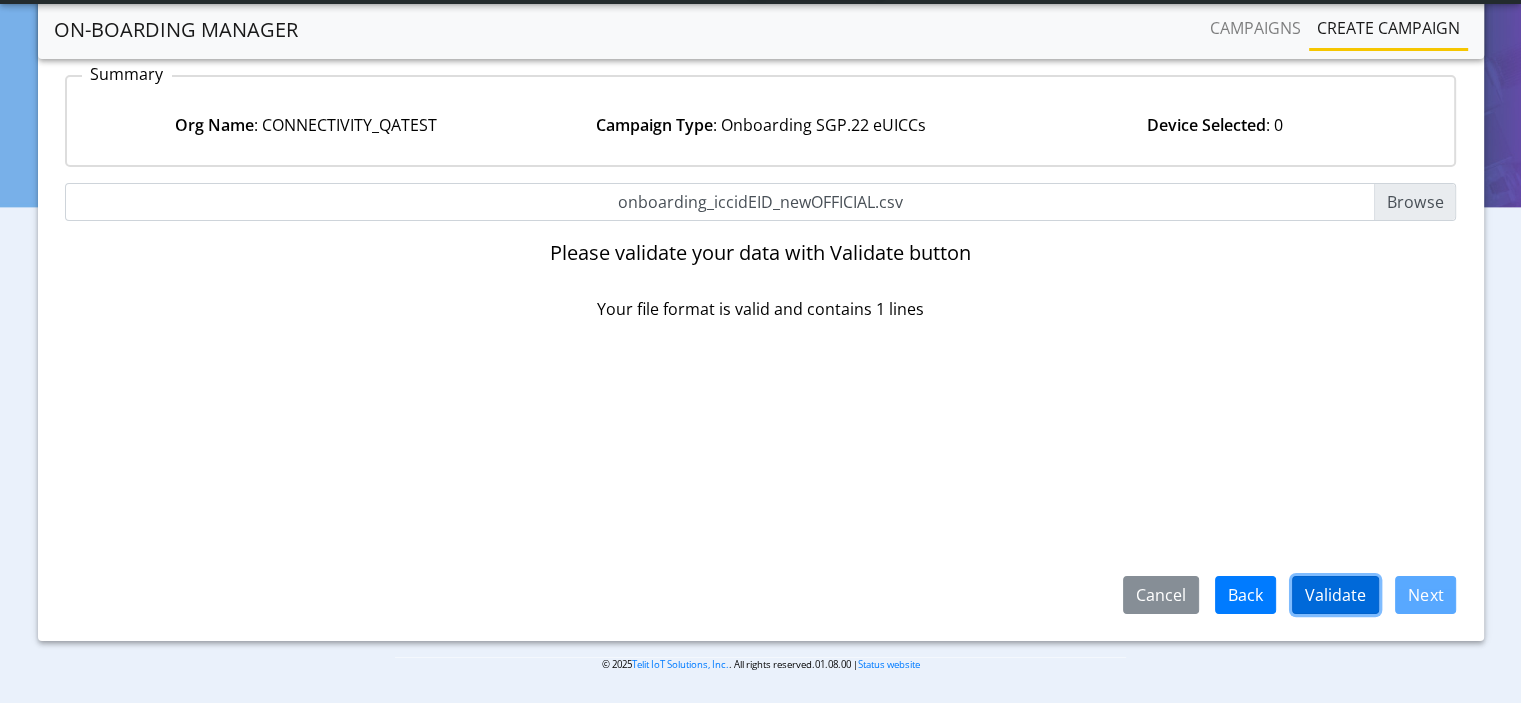 click on "Validate" at bounding box center [1335, 595] 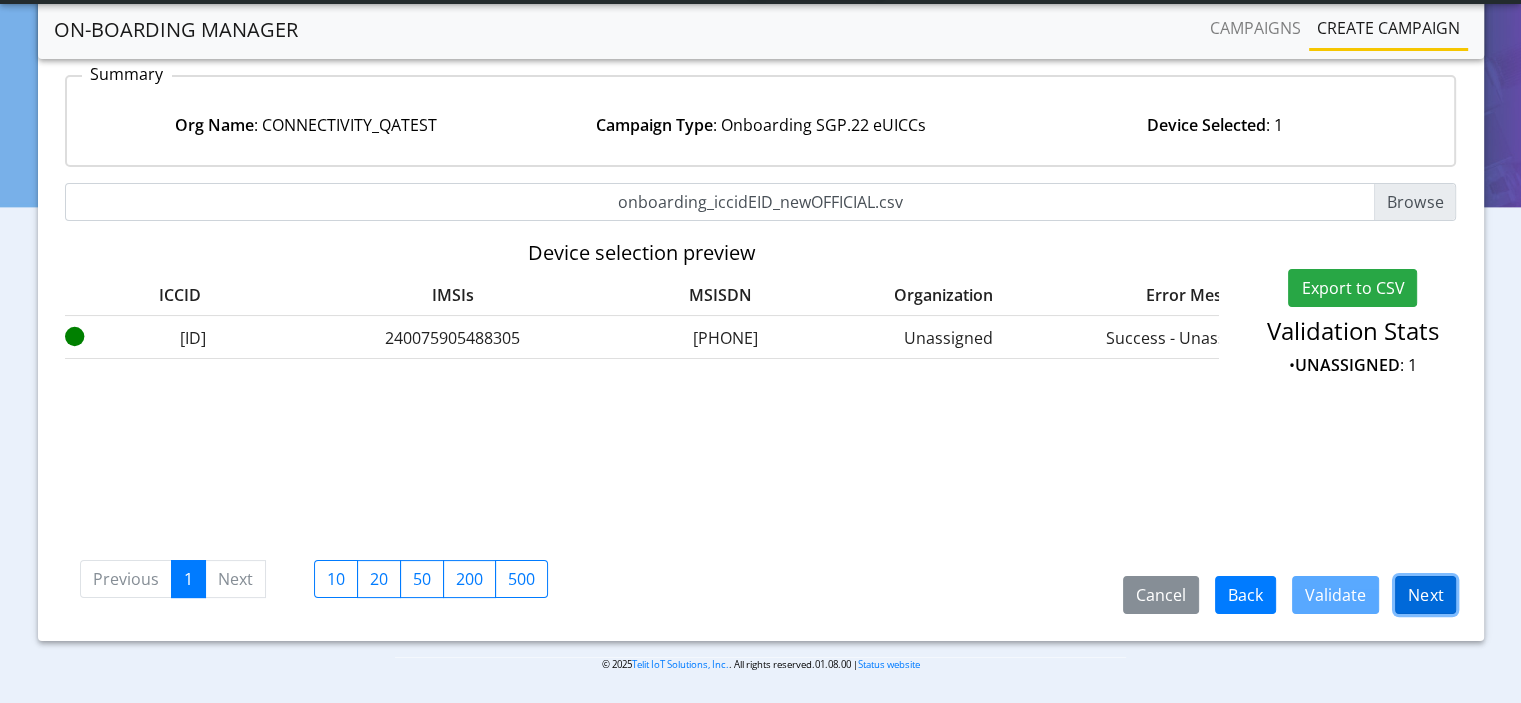 click on "Next" at bounding box center [1425, 595] 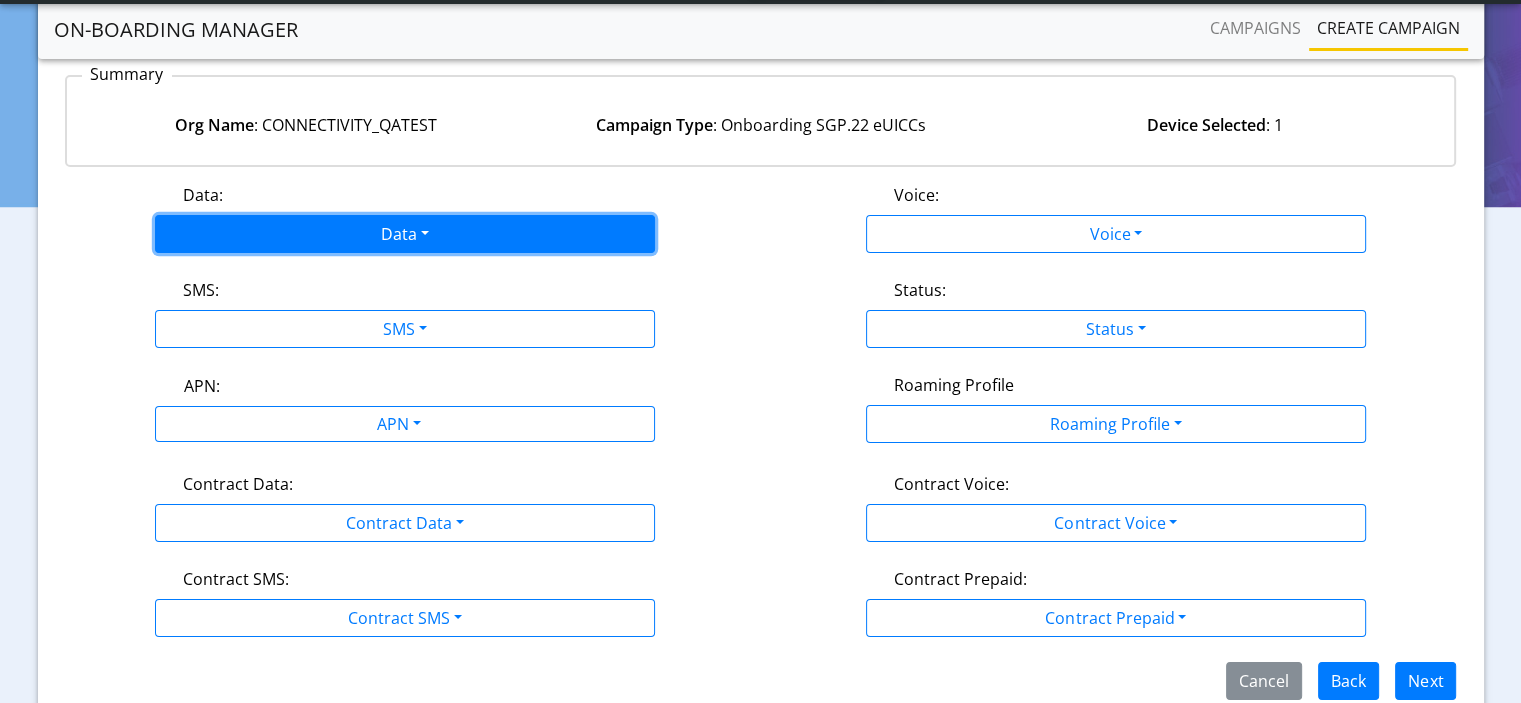 click on "Data" at bounding box center [405, 234] 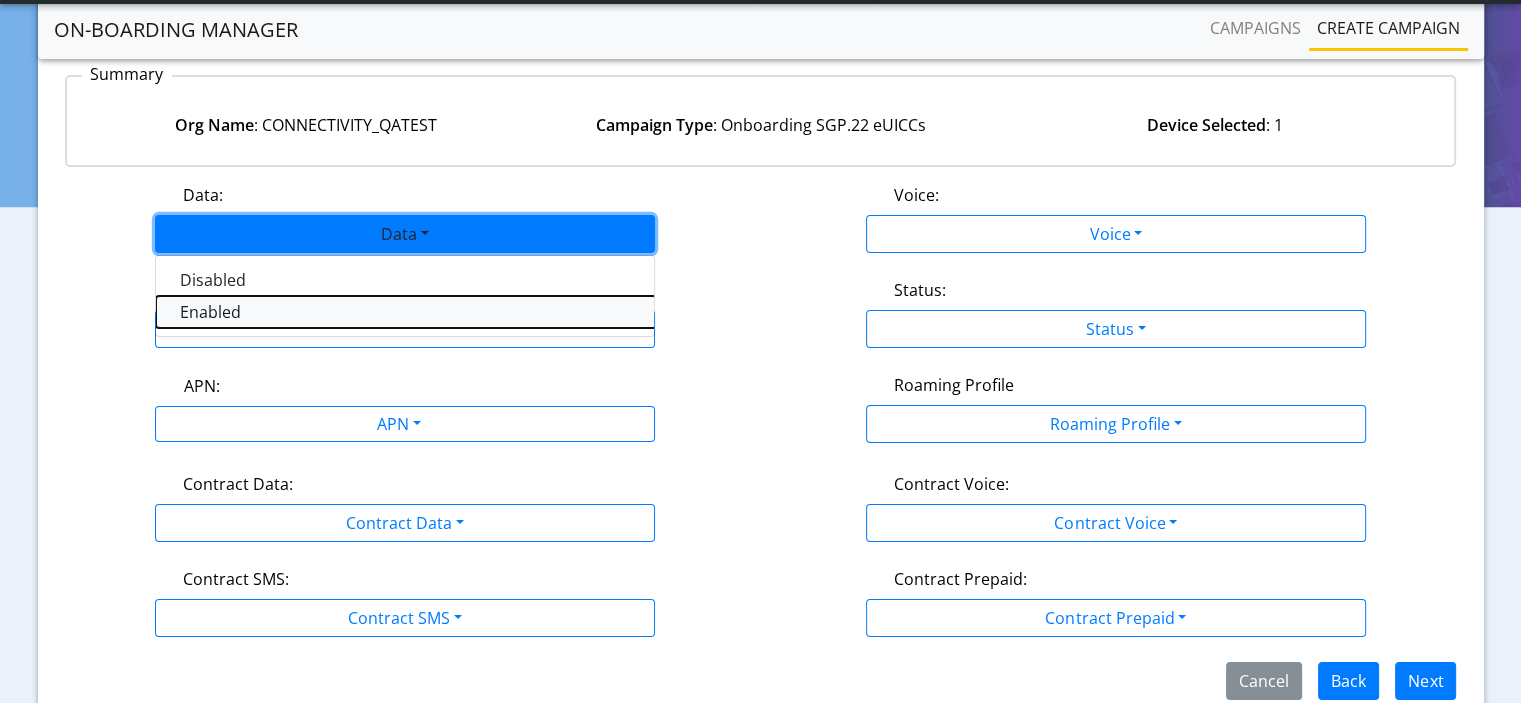 click on "Enabled" at bounding box center [406, 312] 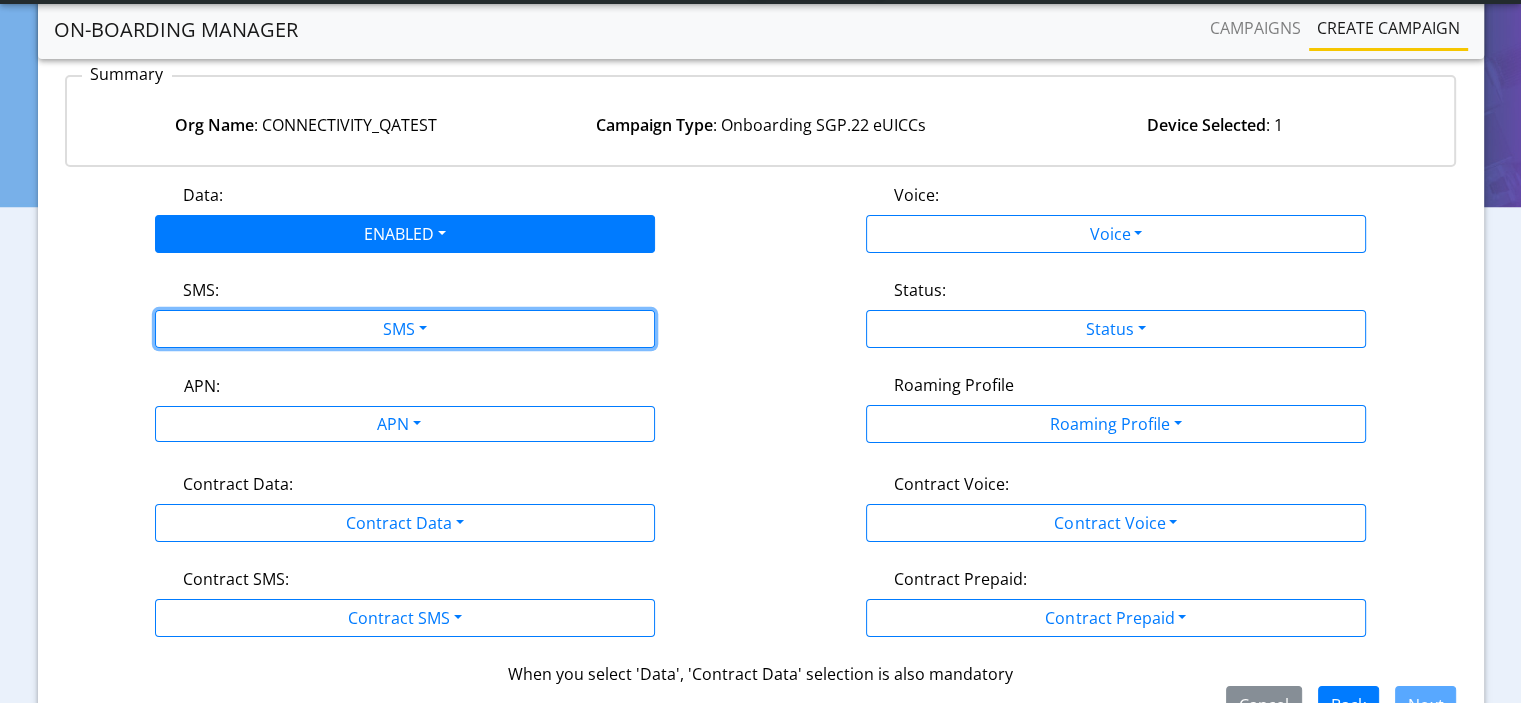 click on "SMS" at bounding box center (405, 329) 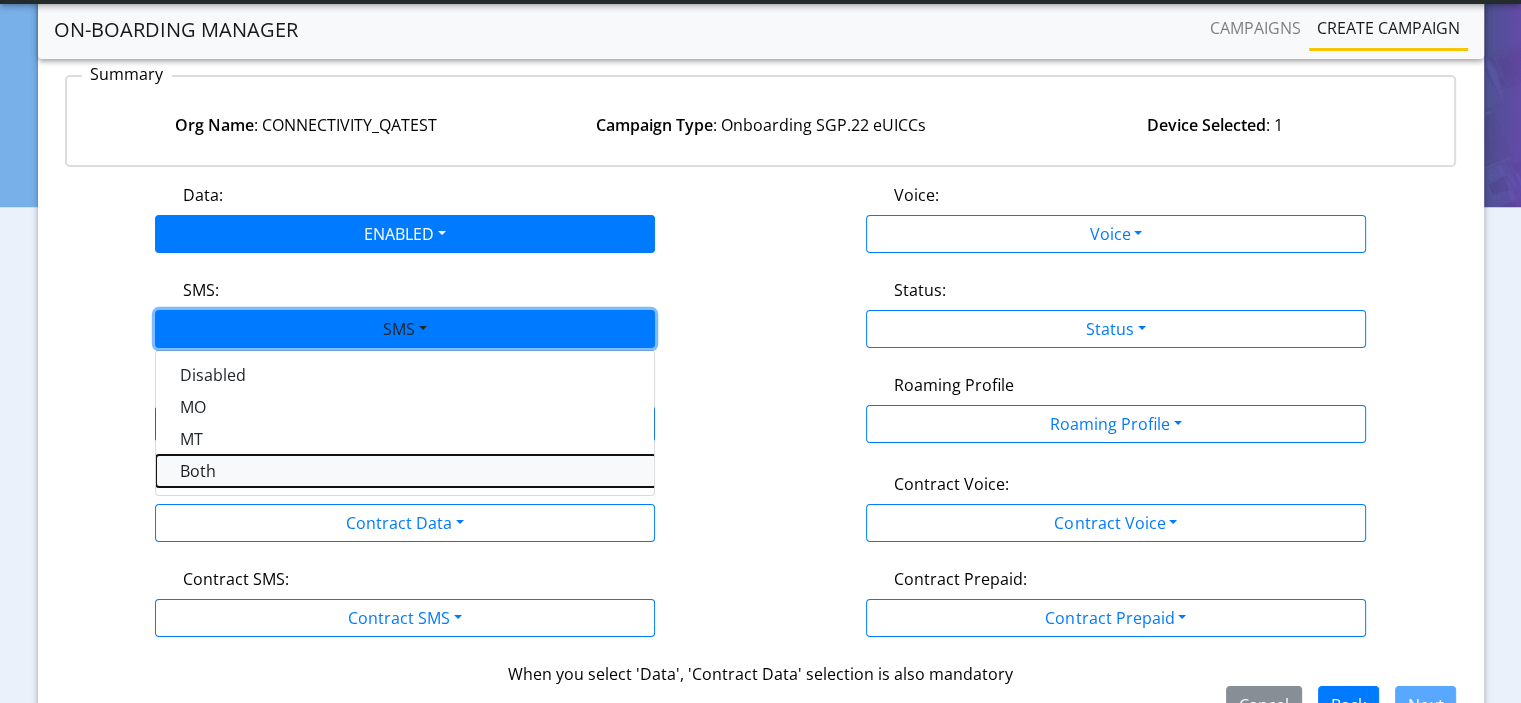 click on "Both" at bounding box center (406, 471) 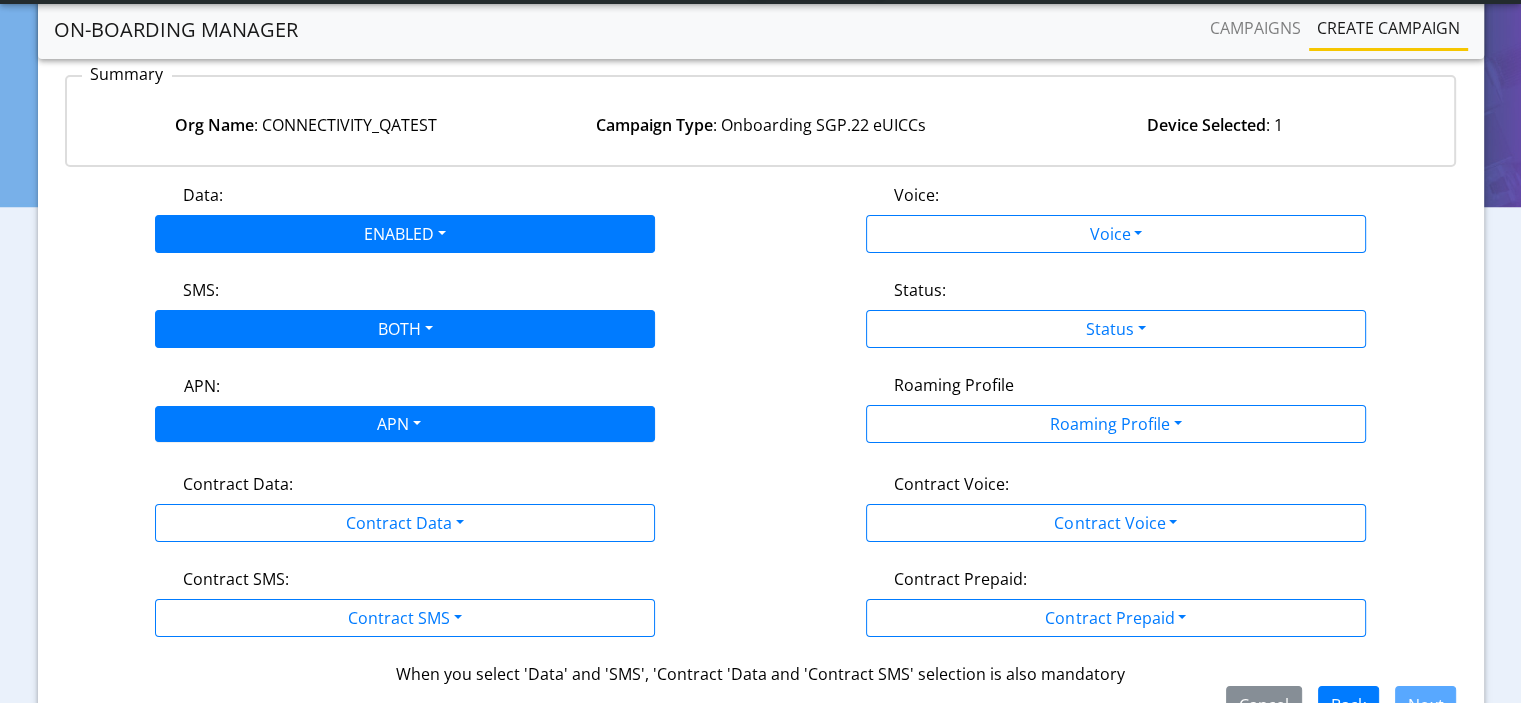 click on "APN" at bounding box center [397, 426] 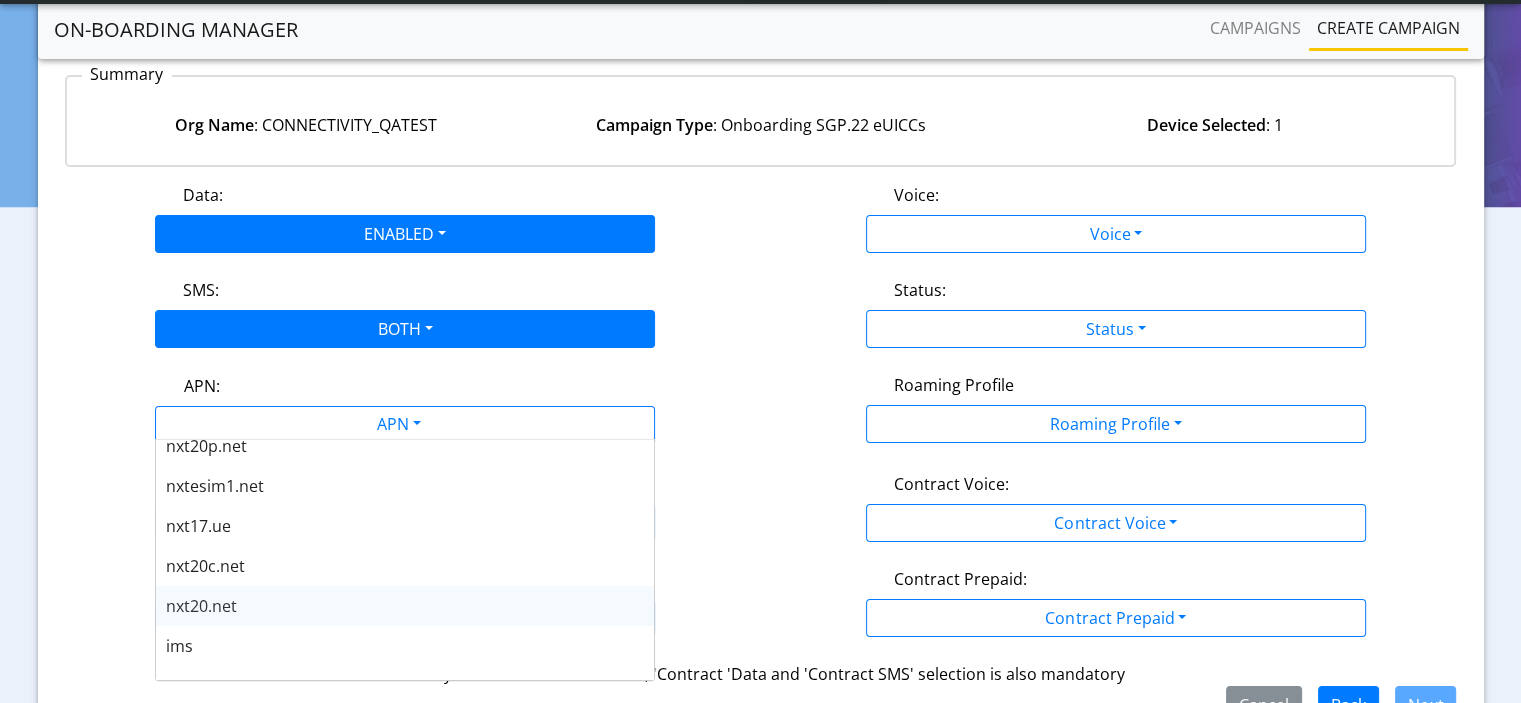 scroll, scrollTop: 100, scrollLeft: 0, axis: vertical 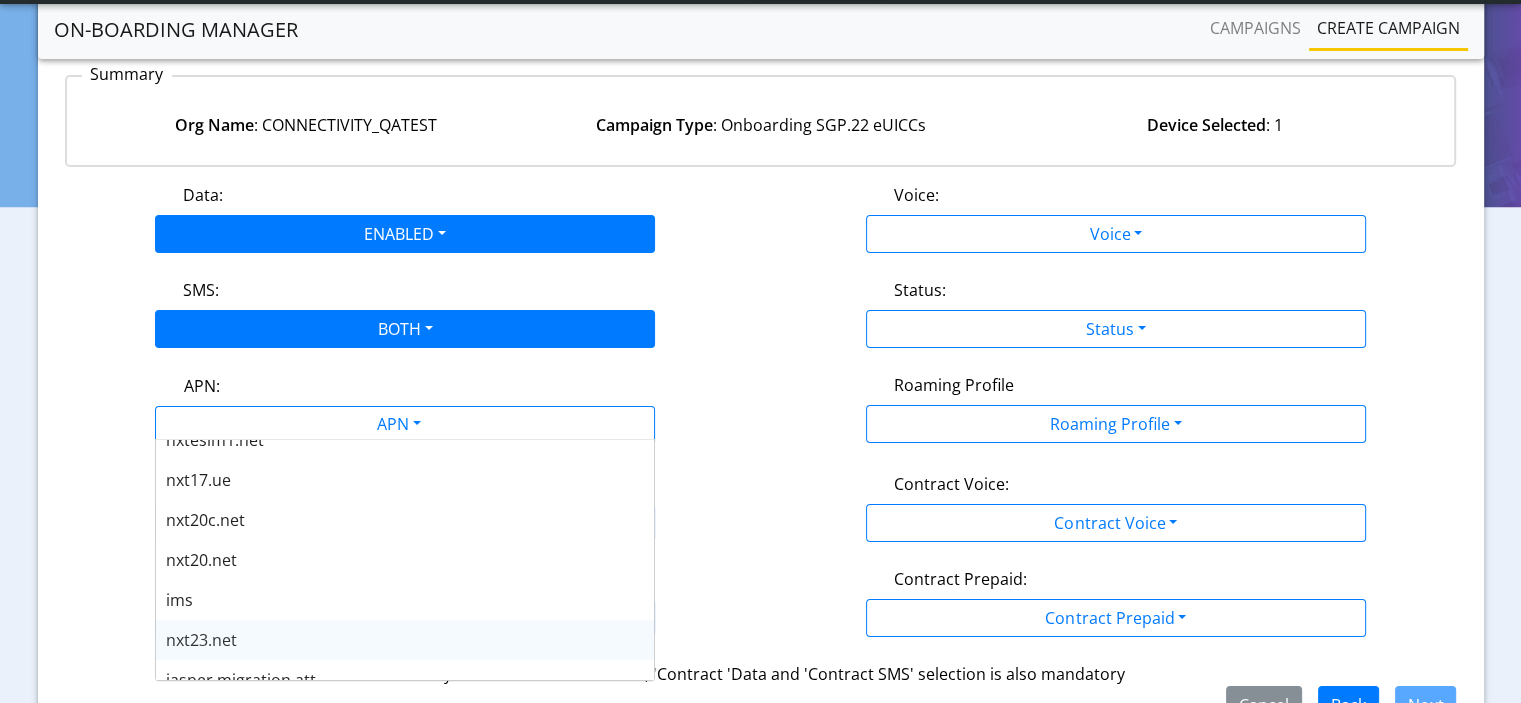 click on "nxt23.net" at bounding box center (405, 640) 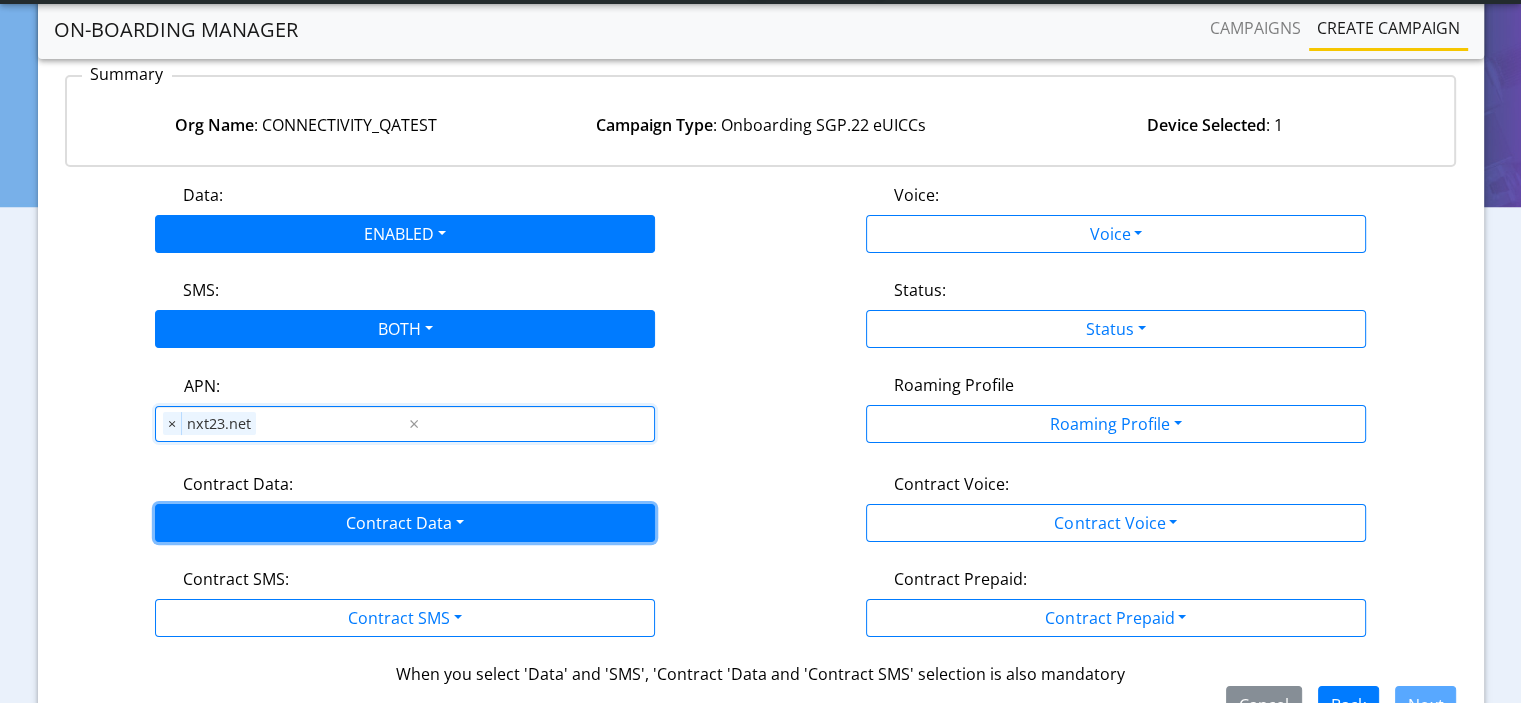click on "Contract Data" at bounding box center [405, 523] 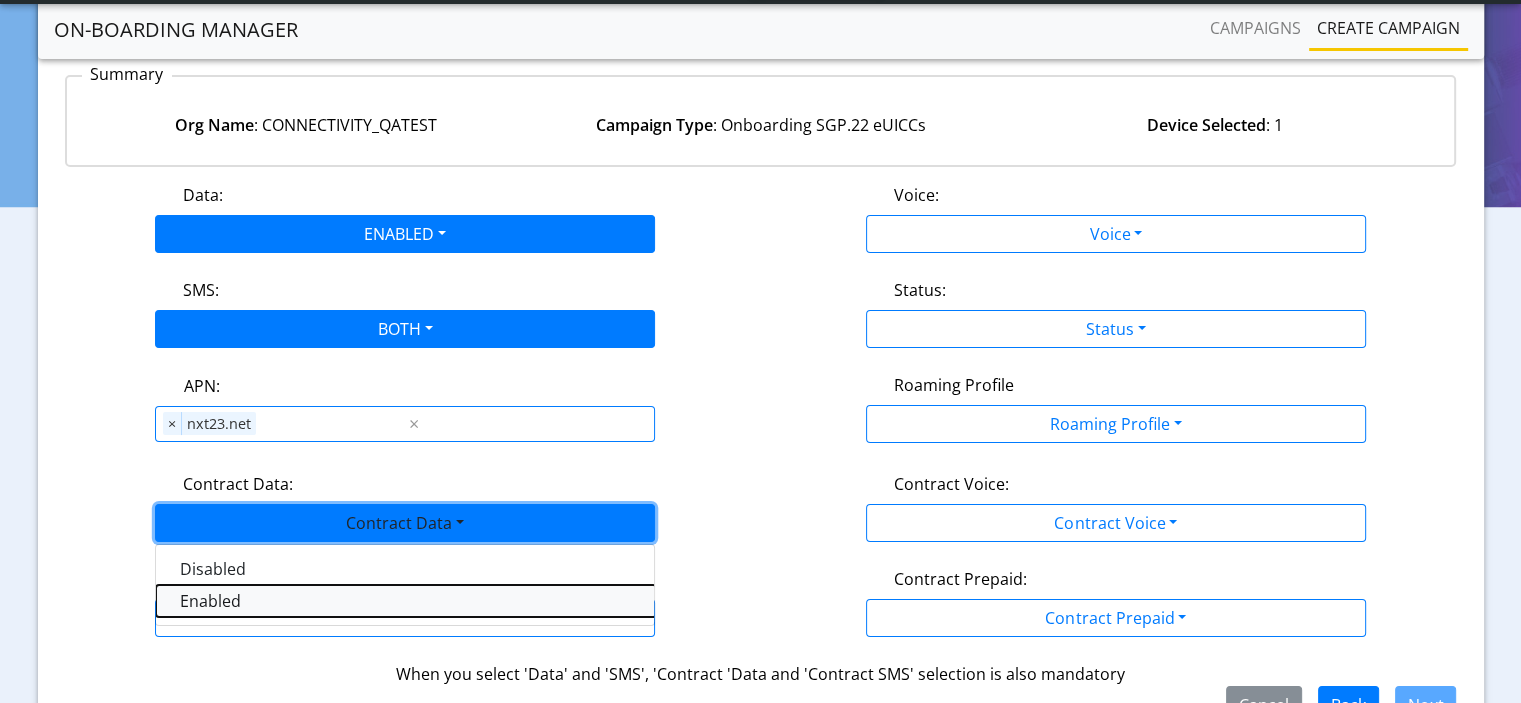 click on "Enabled" at bounding box center (406, 601) 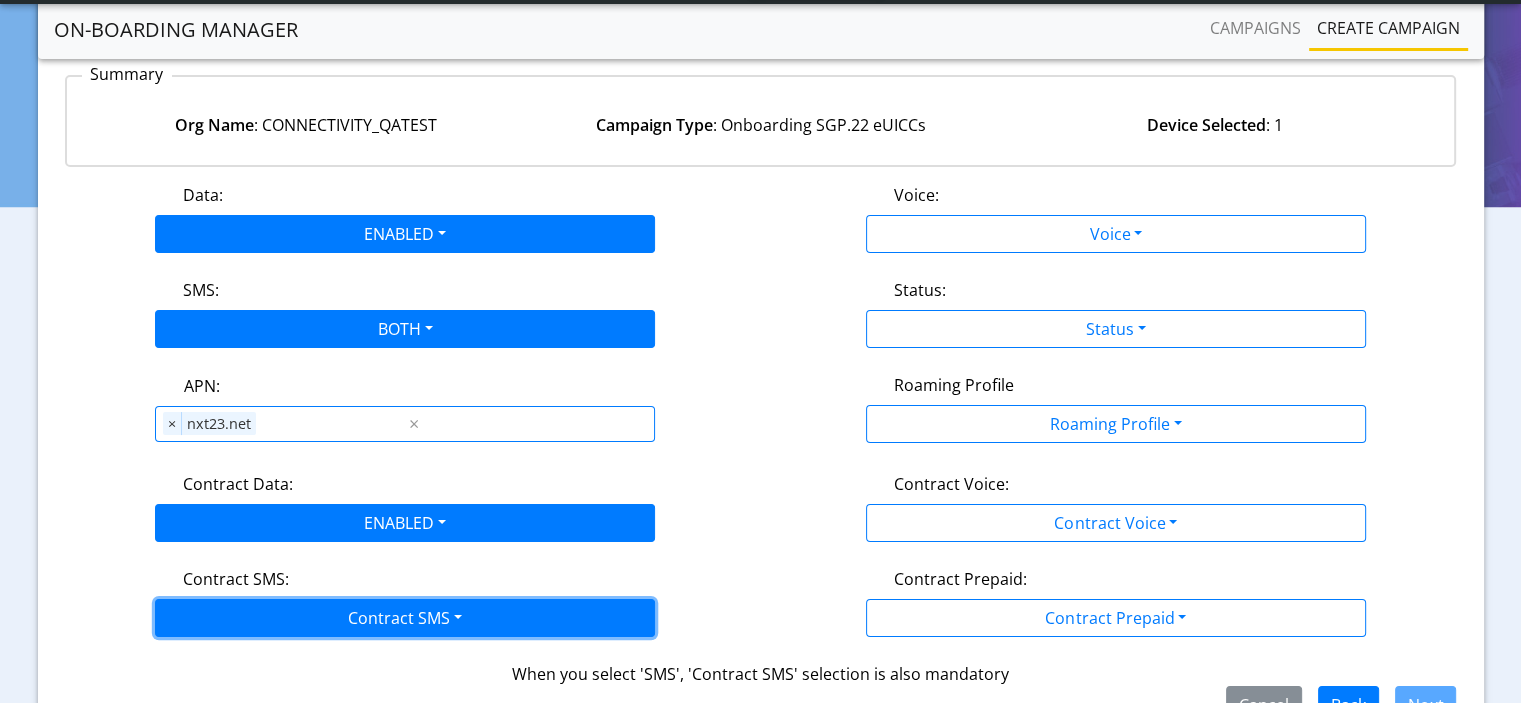 click on "Contract SMS" at bounding box center [405, 618] 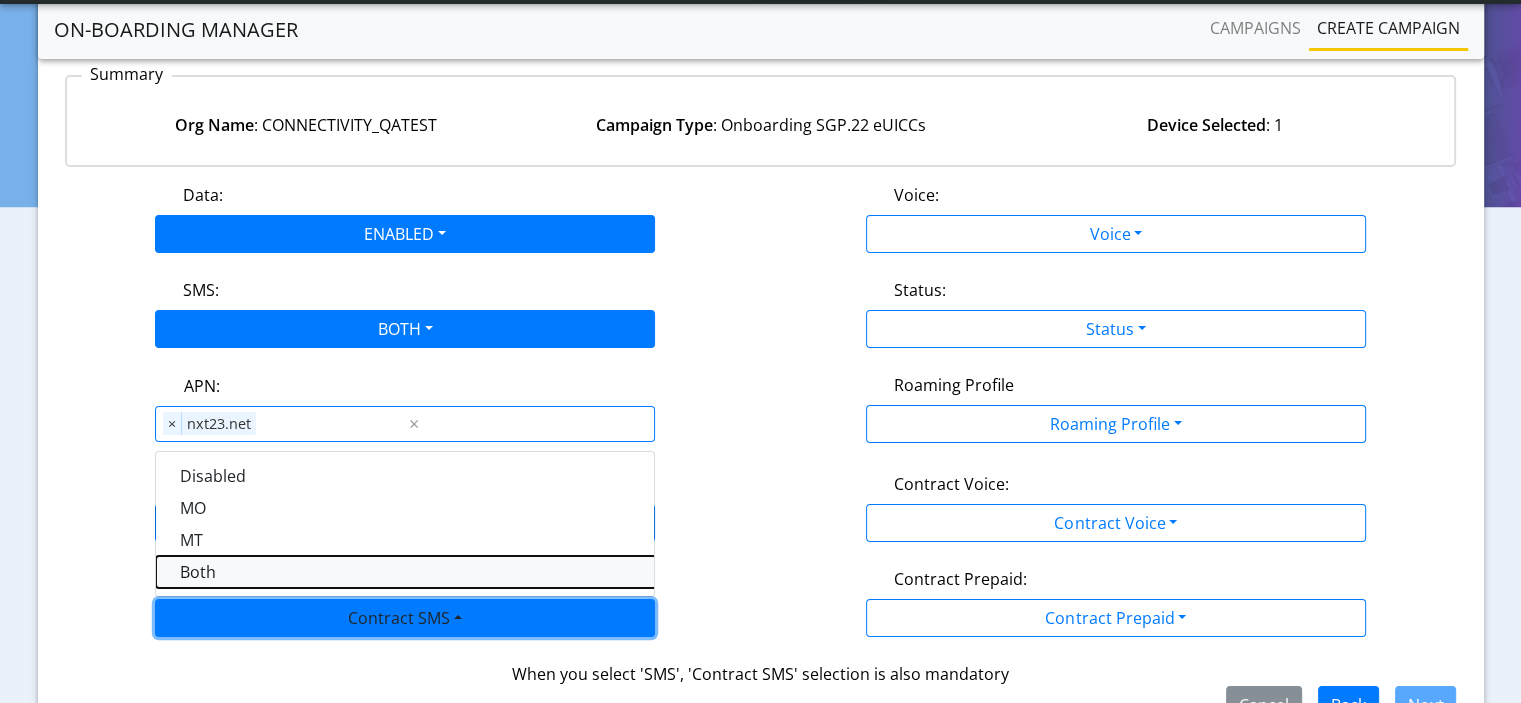 click on "Both" at bounding box center [406, 572] 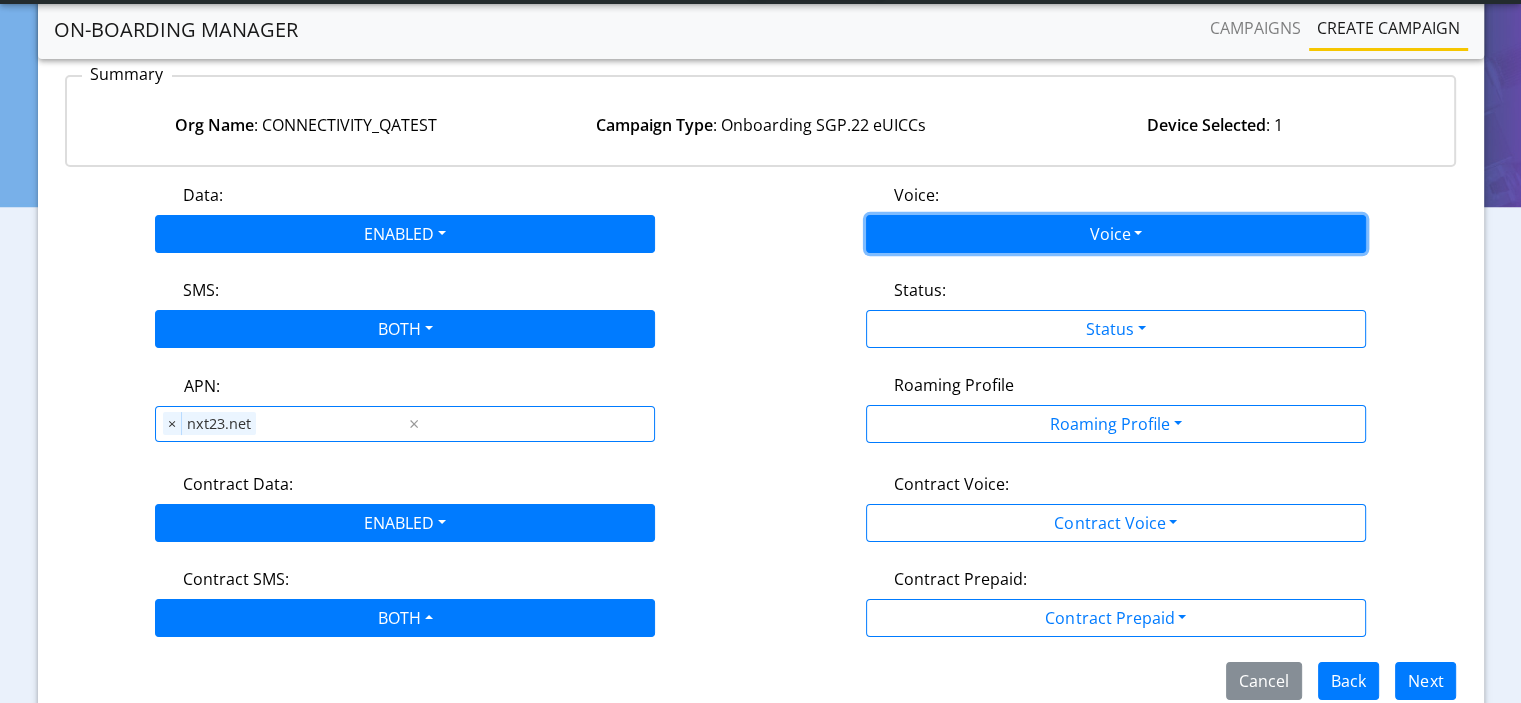 click on "Voice" at bounding box center (1116, 234) 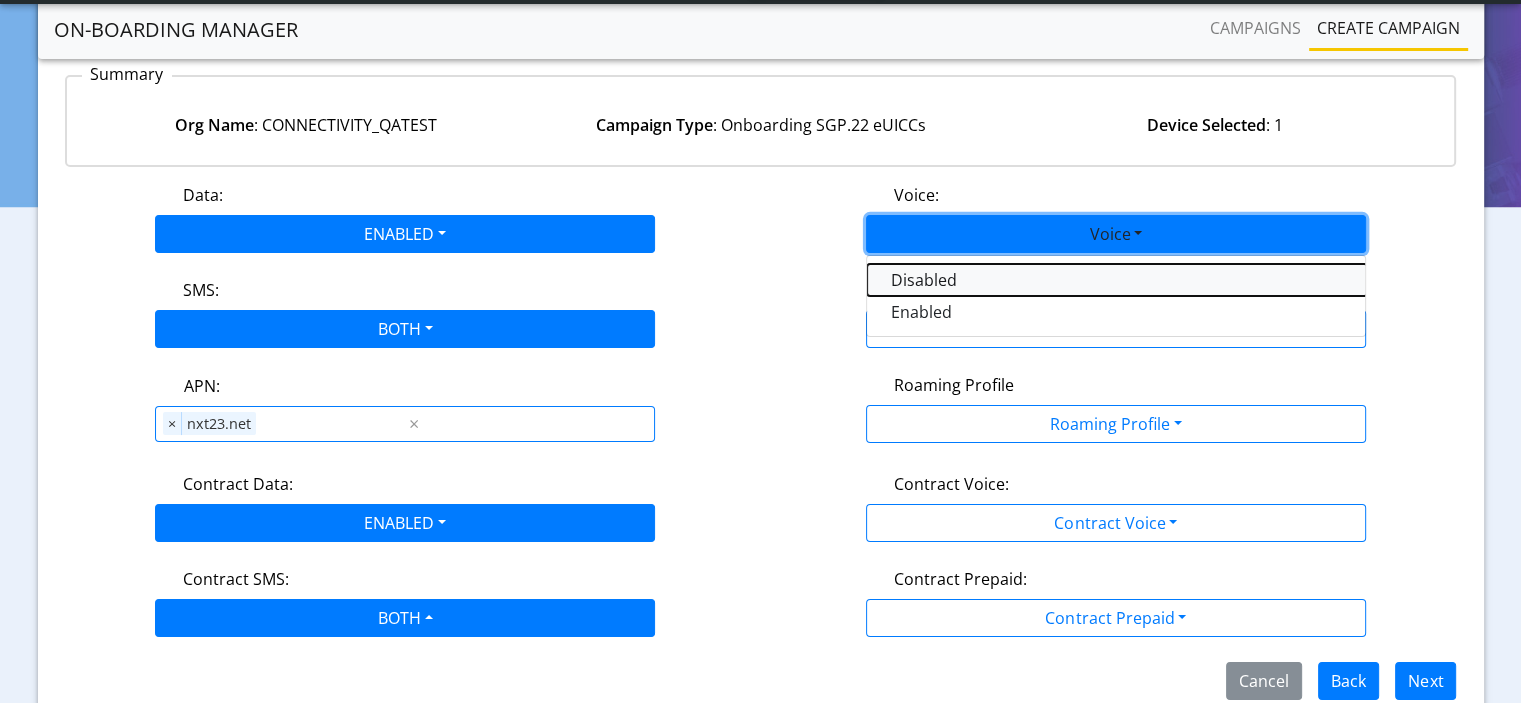click on "Disabled" at bounding box center [1117, 280] 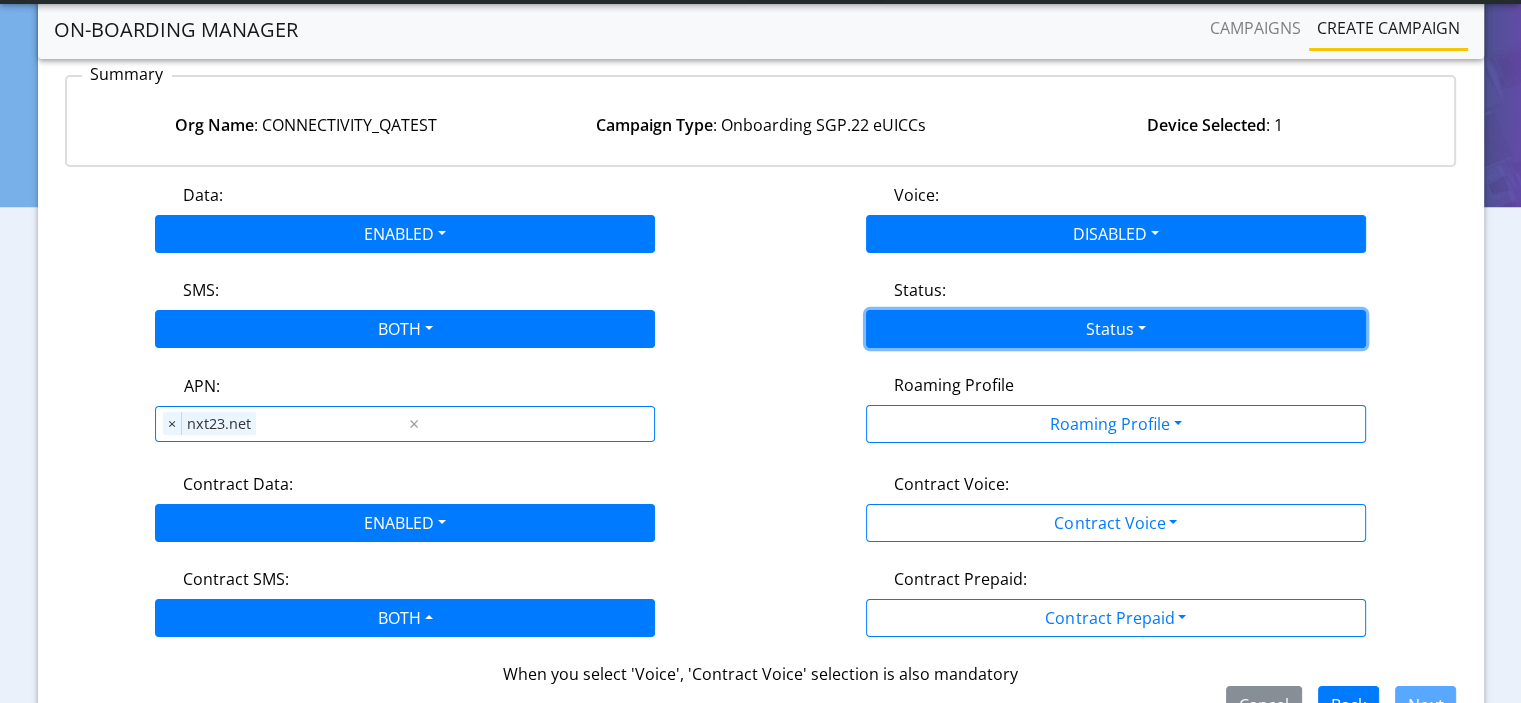 click on "Status" at bounding box center [1116, 329] 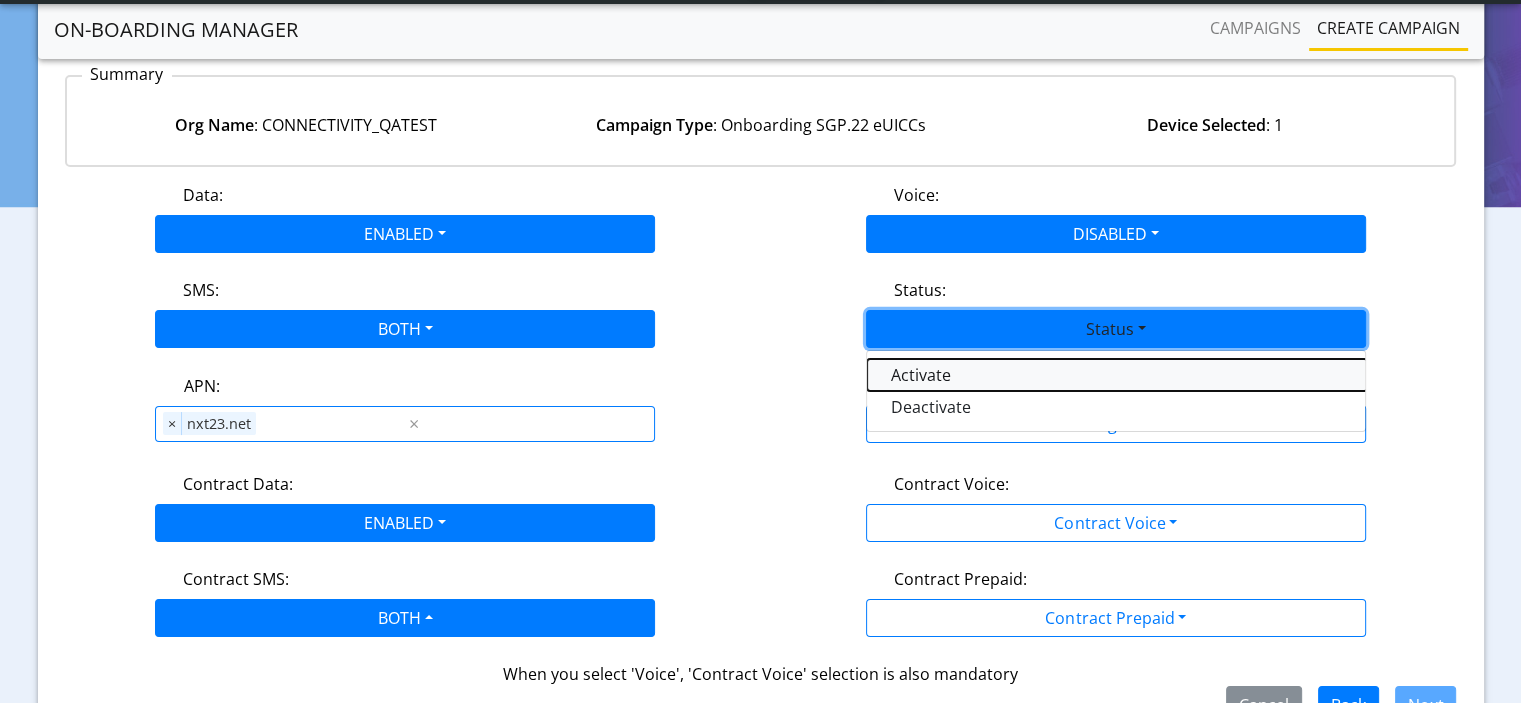 click on "Activate" at bounding box center [1117, 375] 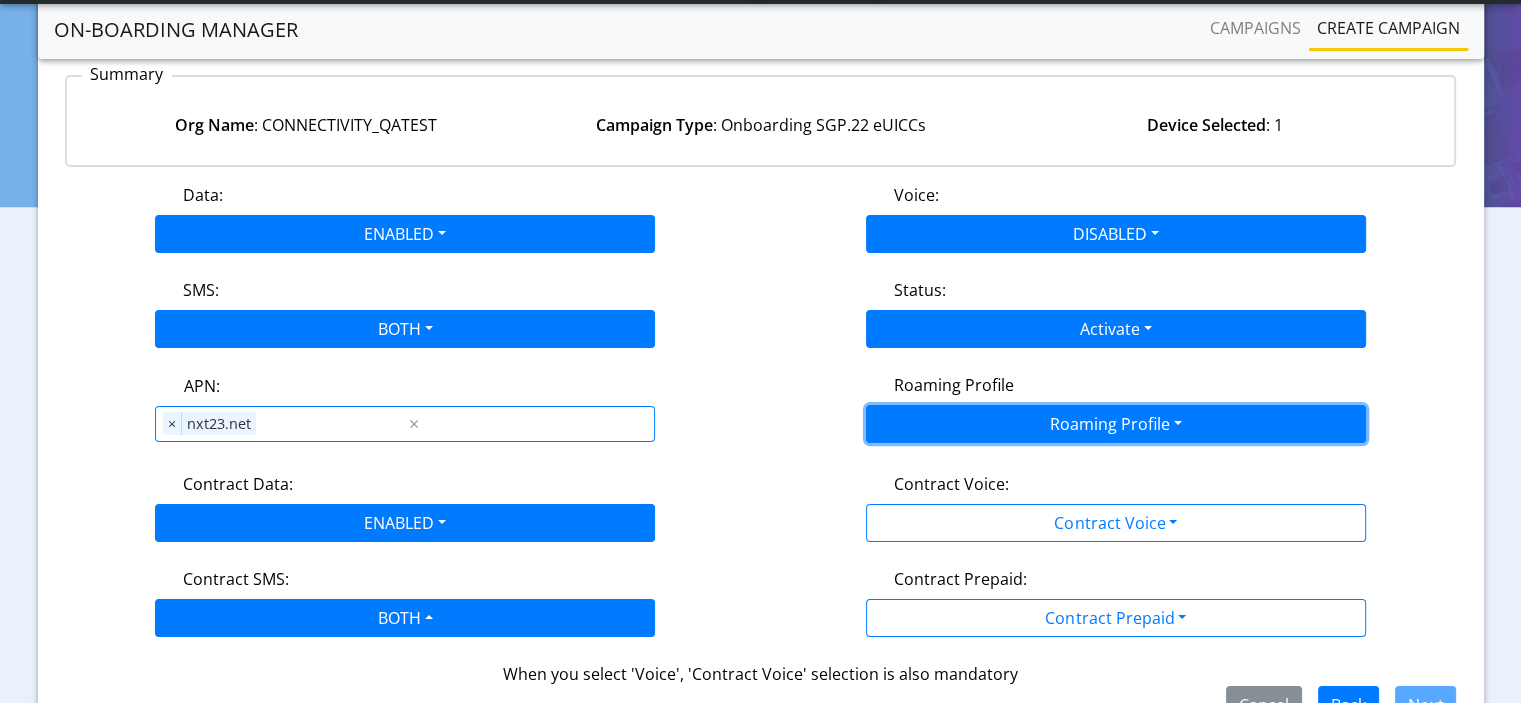 click on "Roaming Profile" at bounding box center [1116, 424] 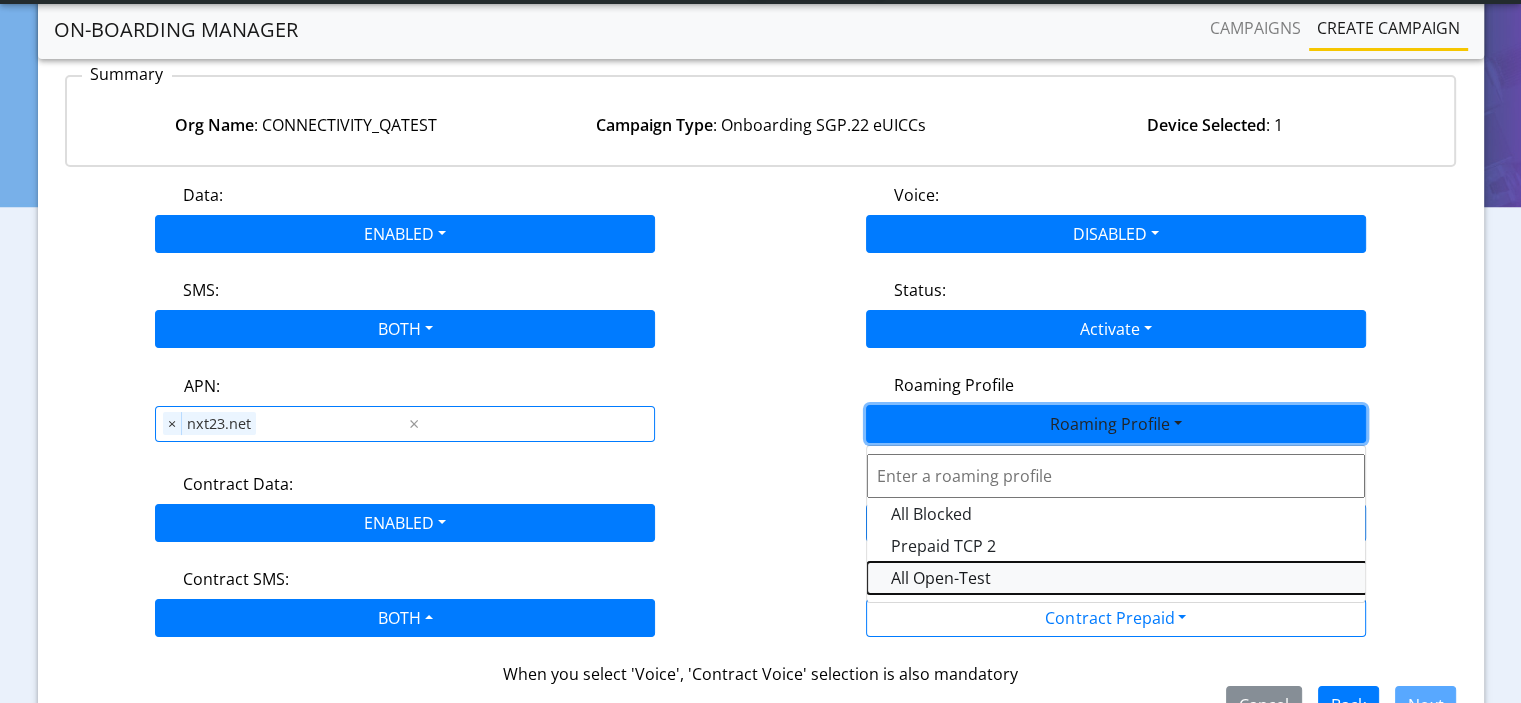 click on "All Open-Test" at bounding box center (1117, 578) 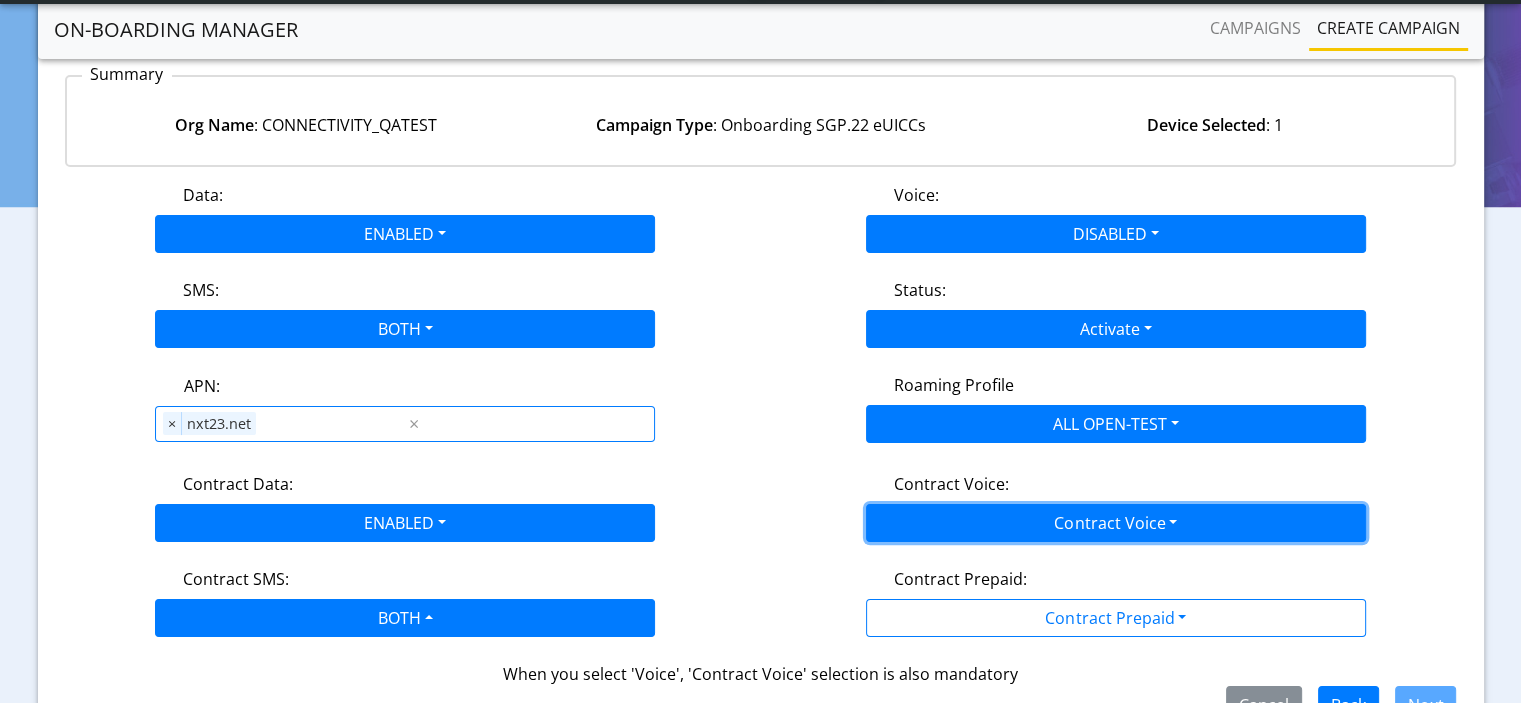 click on "Contract Voice" at bounding box center [1116, 523] 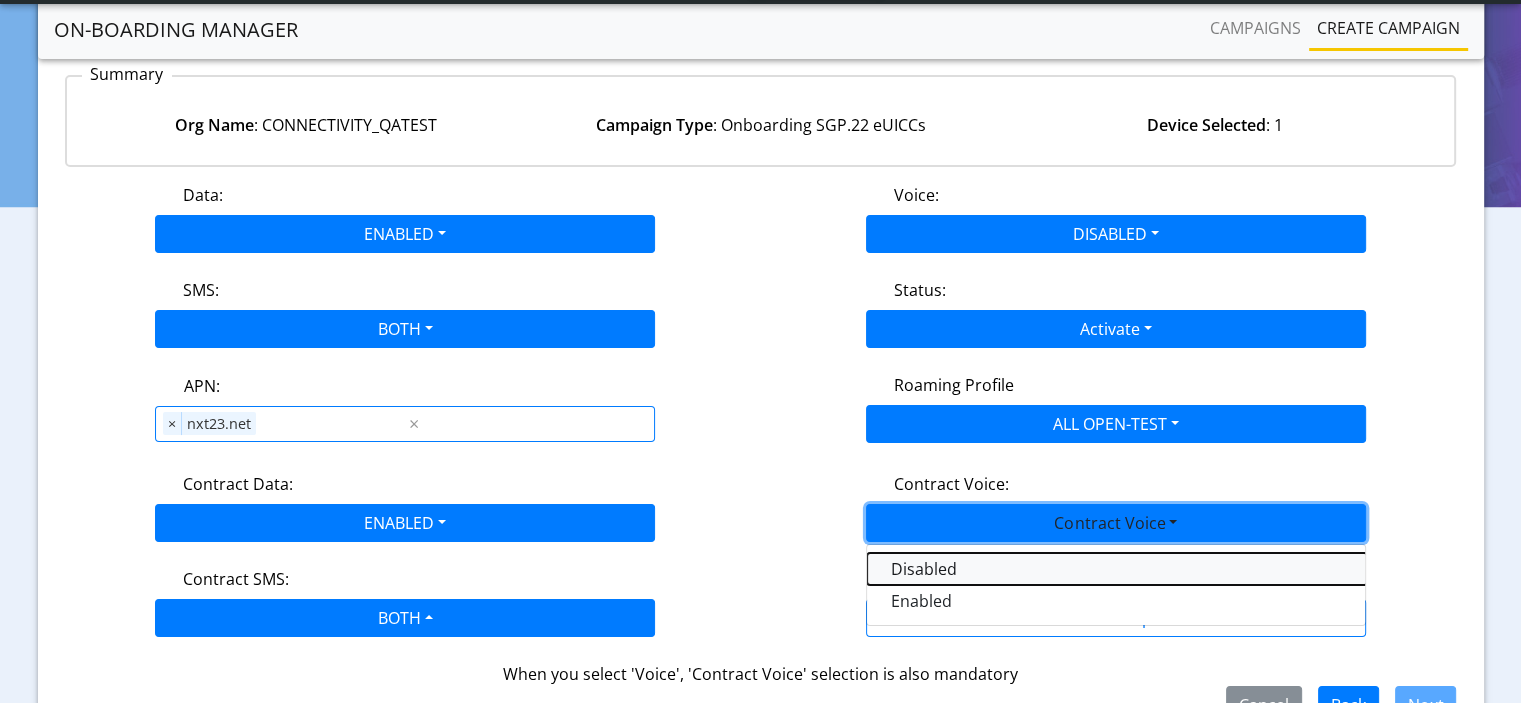 click on "Disabled" at bounding box center (1117, 569) 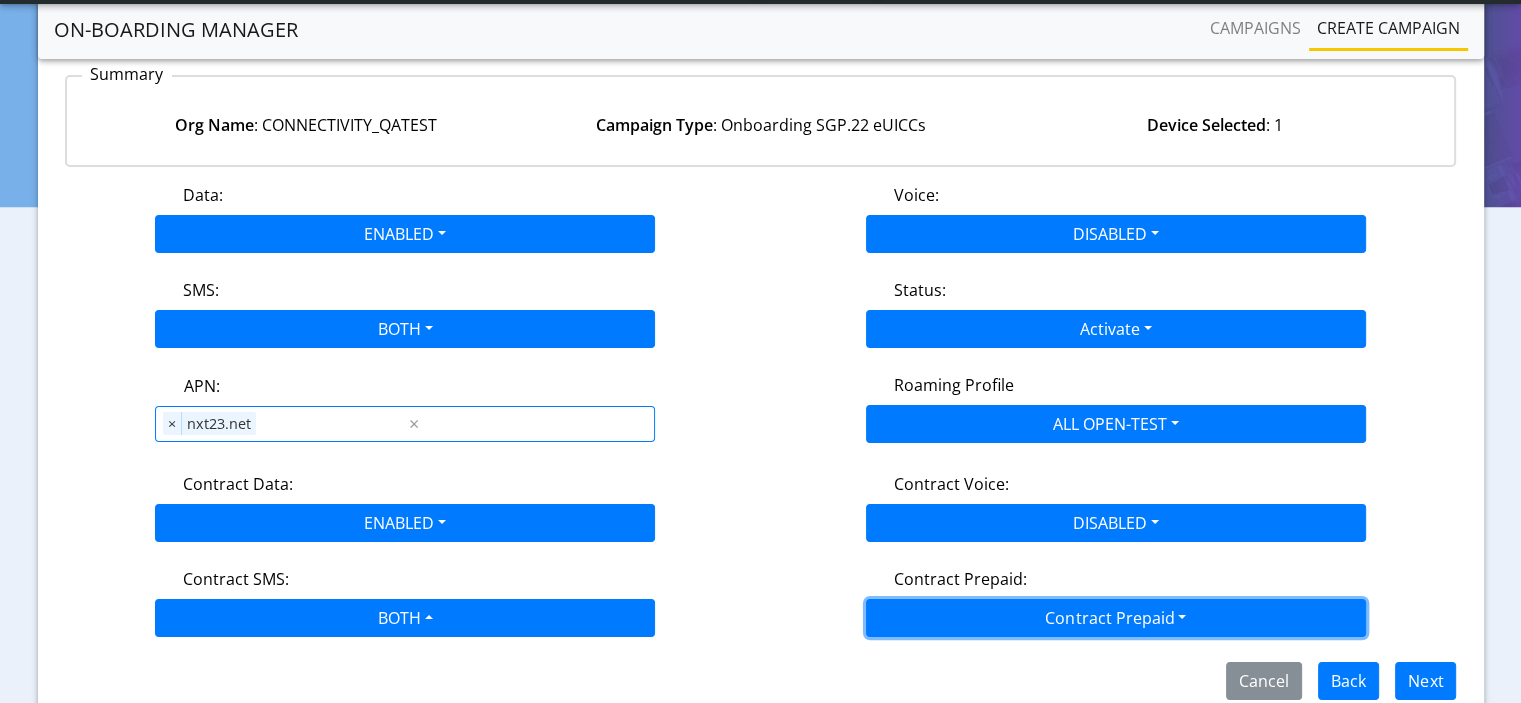 click on "Contract Prepaid" at bounding box center [1116, 618] 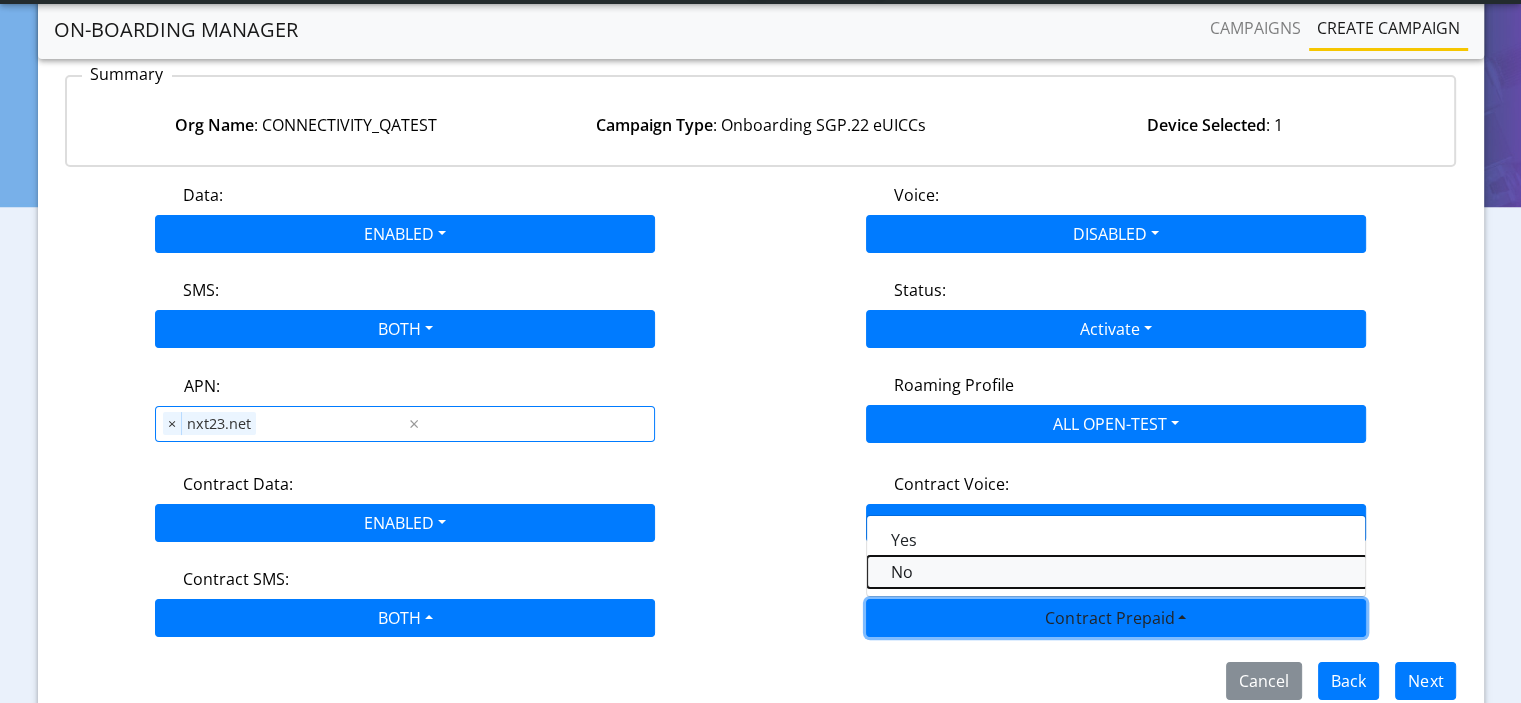 click on "No" at bounding box center [1117, 572] 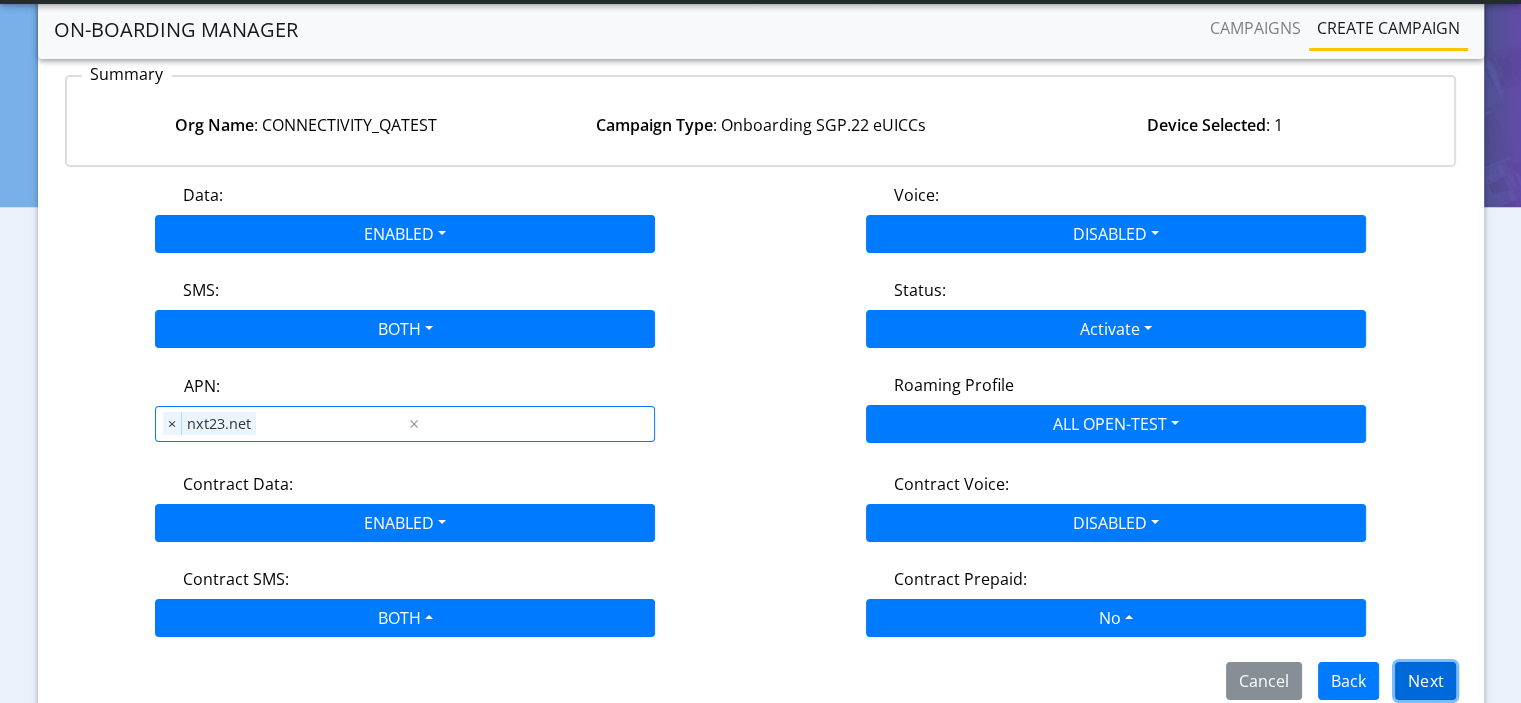 click on "Next" at bounding box center (1425, 681) 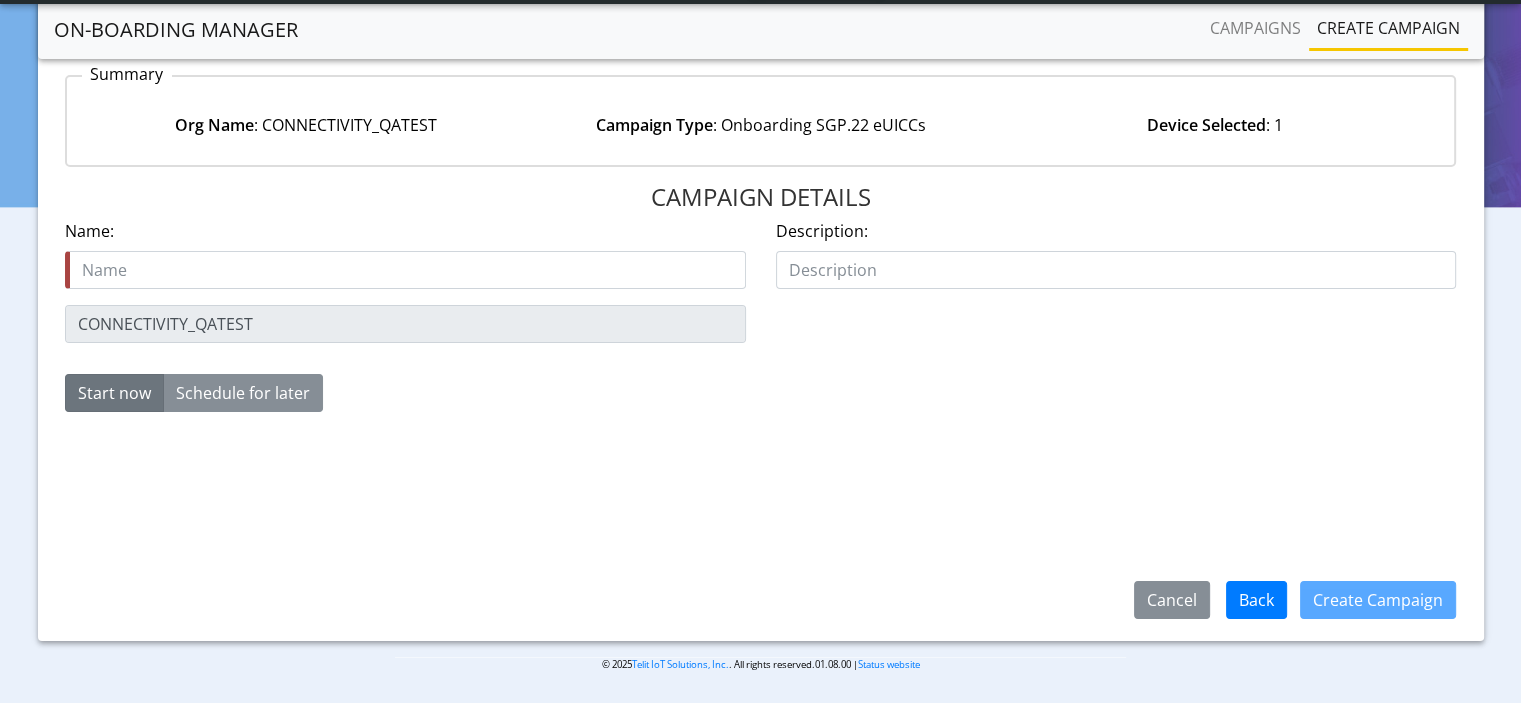 click at bounding box center (405, 270) 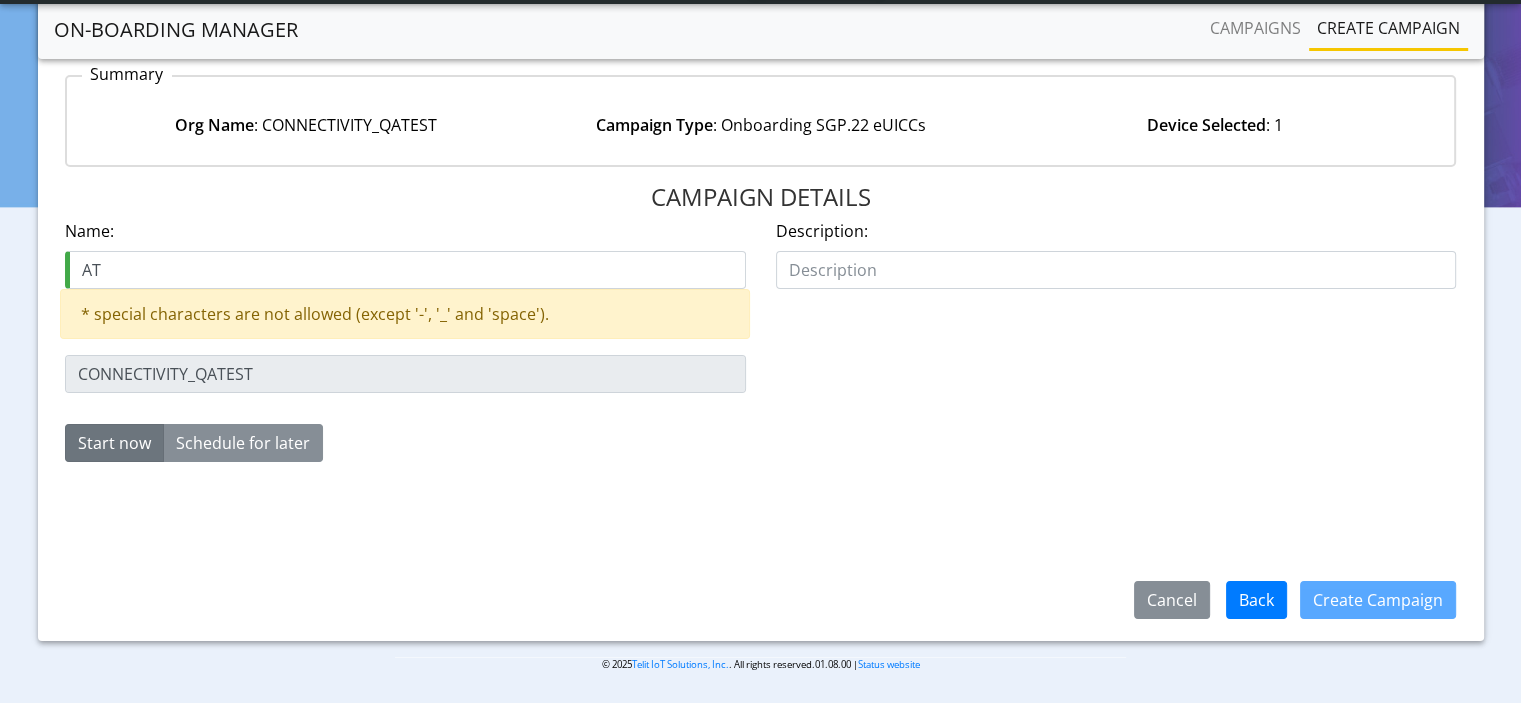type on "A" 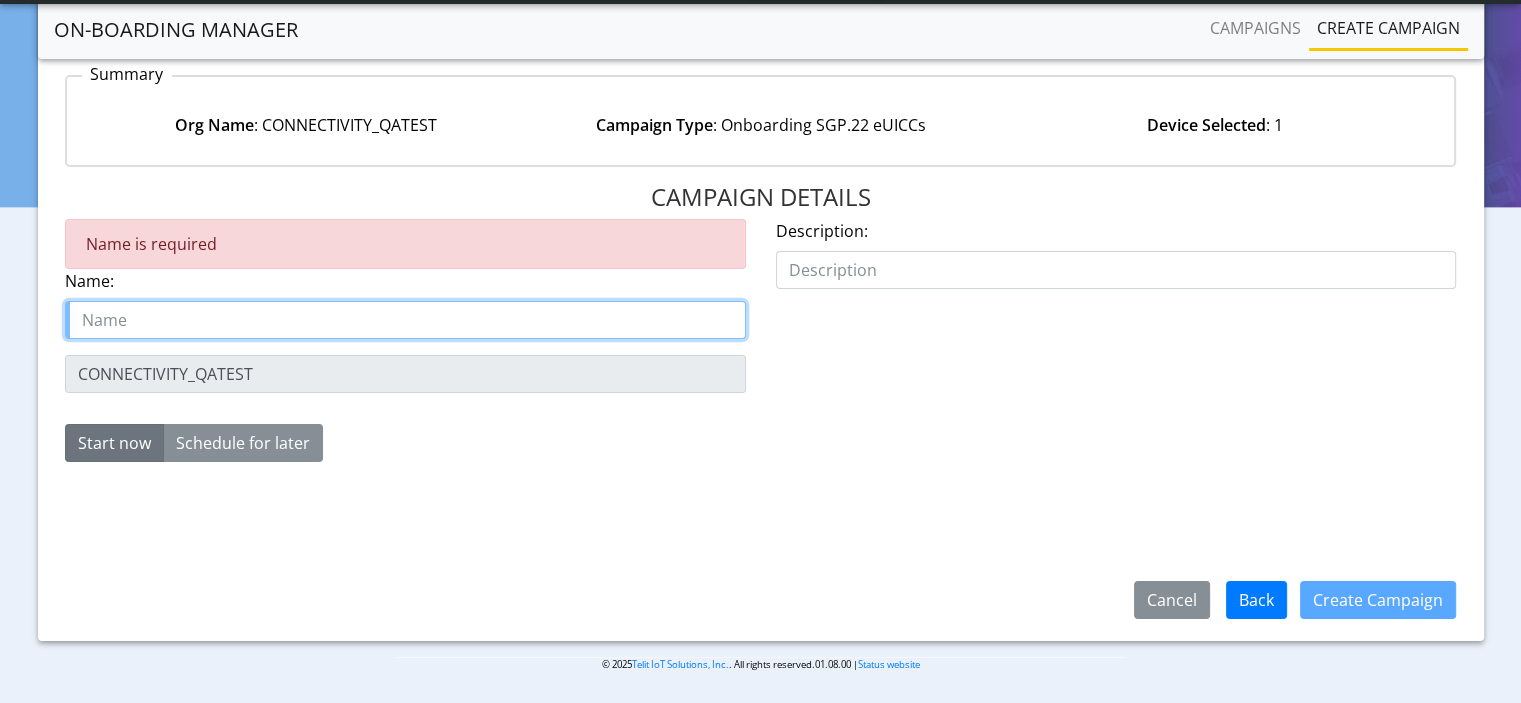 click at bounding box center [405, 320] 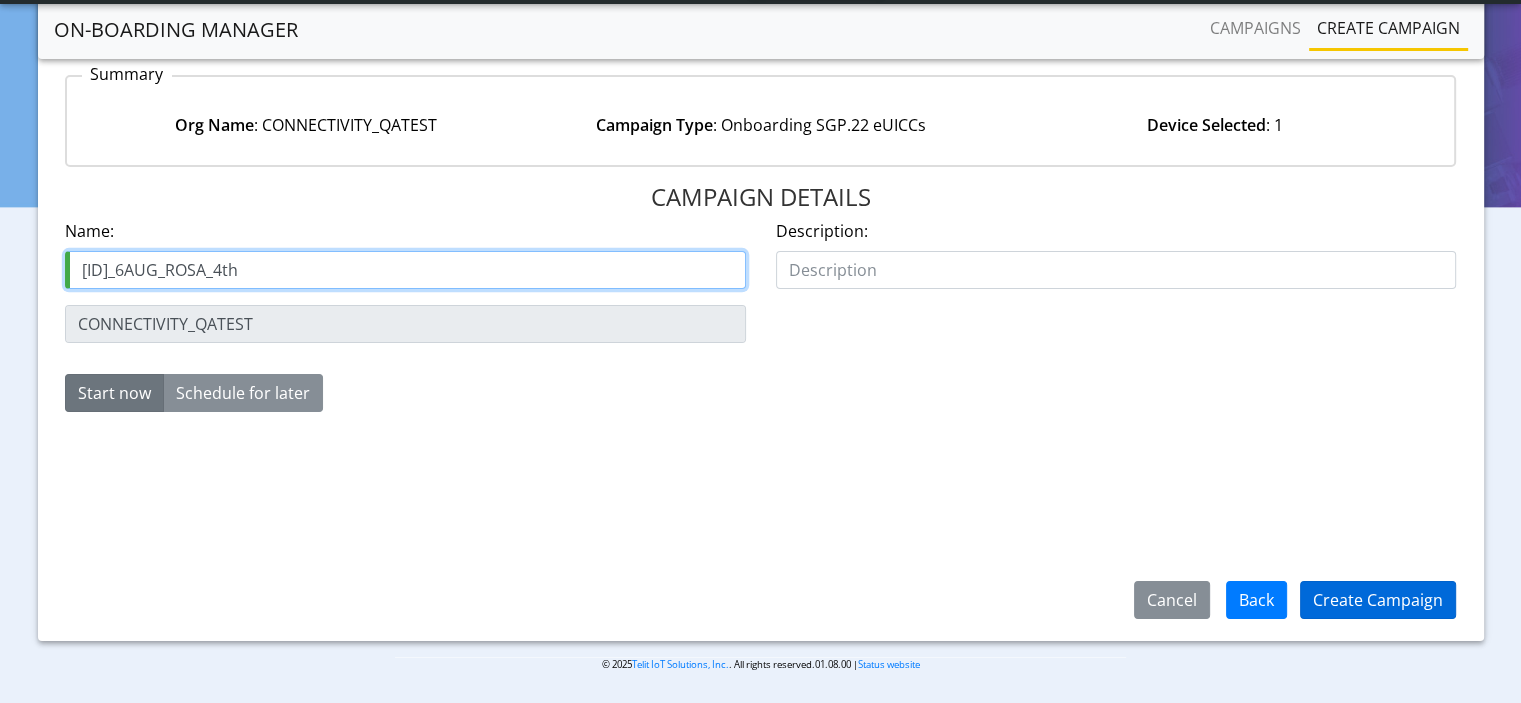 type on "89358152000000928475_6AUG_ROSA_4th" 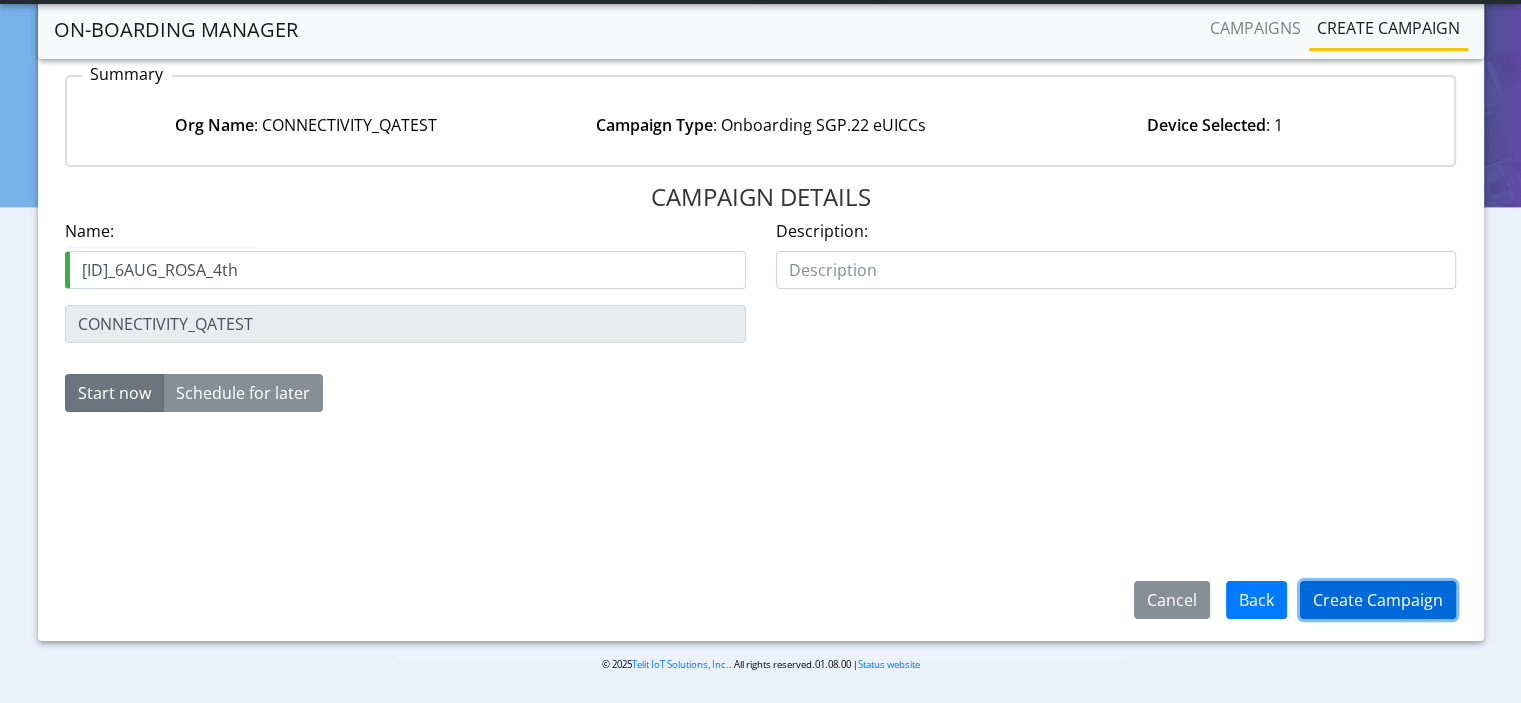 click on "Create Campaign" at bounding box center [1378, 600] 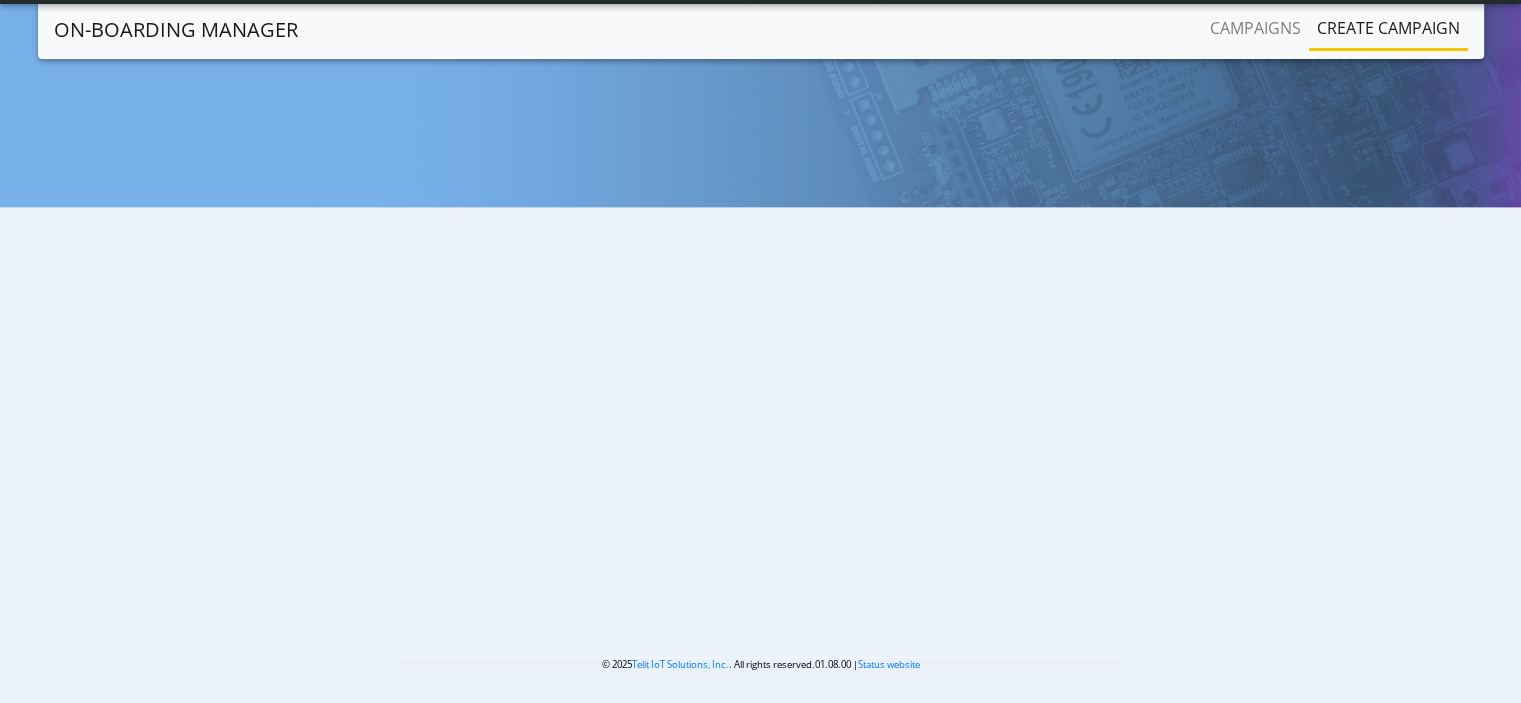 scroll, scrollTop: 0, scrollLeft: 0, axis: both 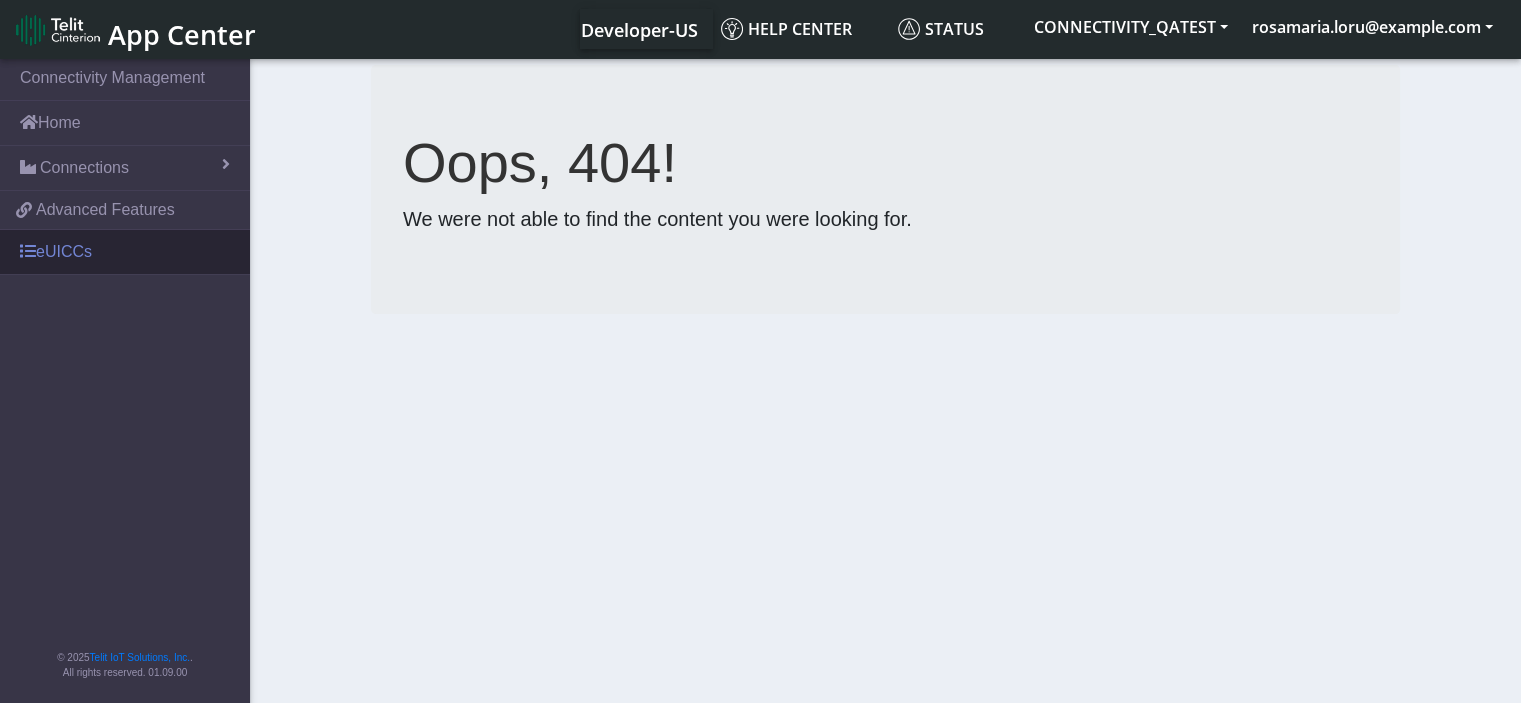 click on "eUICCs" at bounding box center [125, 252] 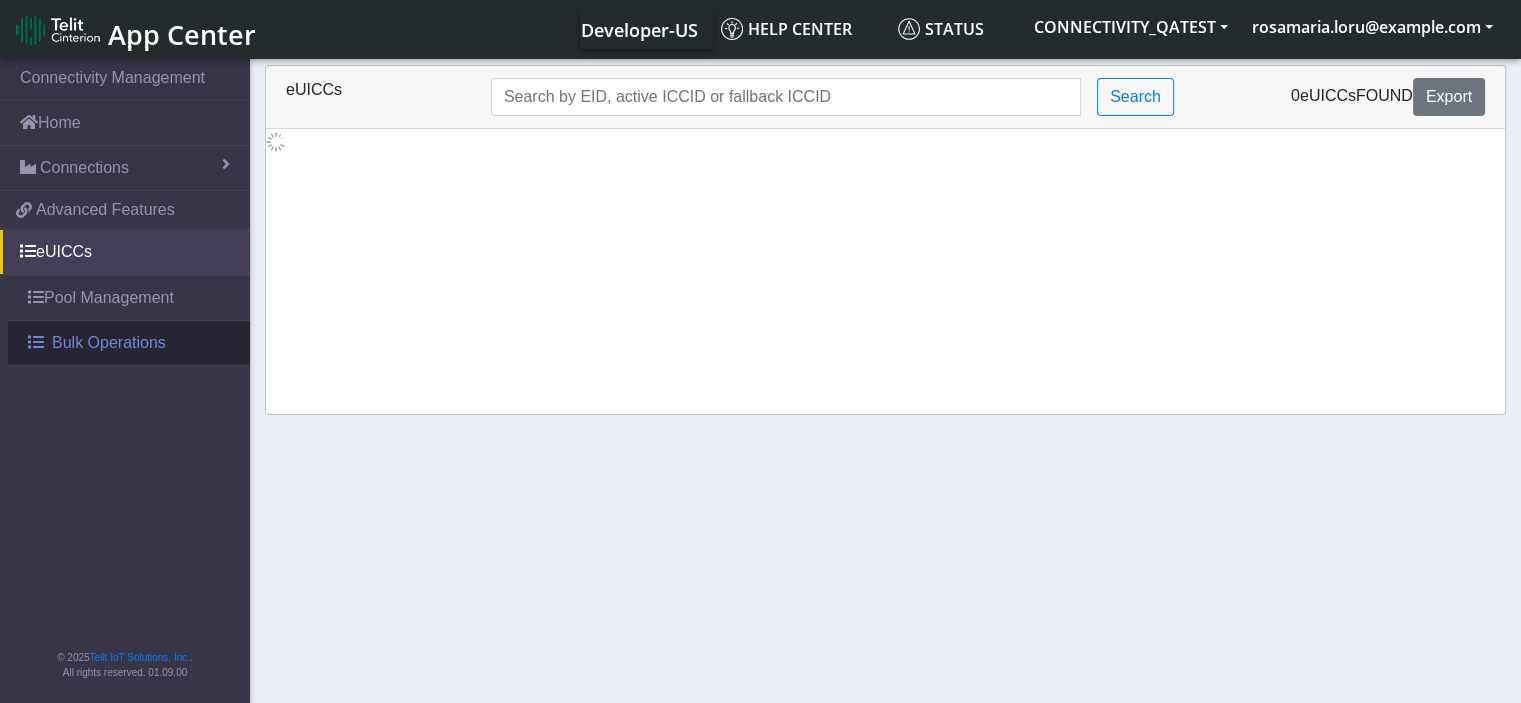 click on "Bulk Operations" at bounding box center (129, 343) 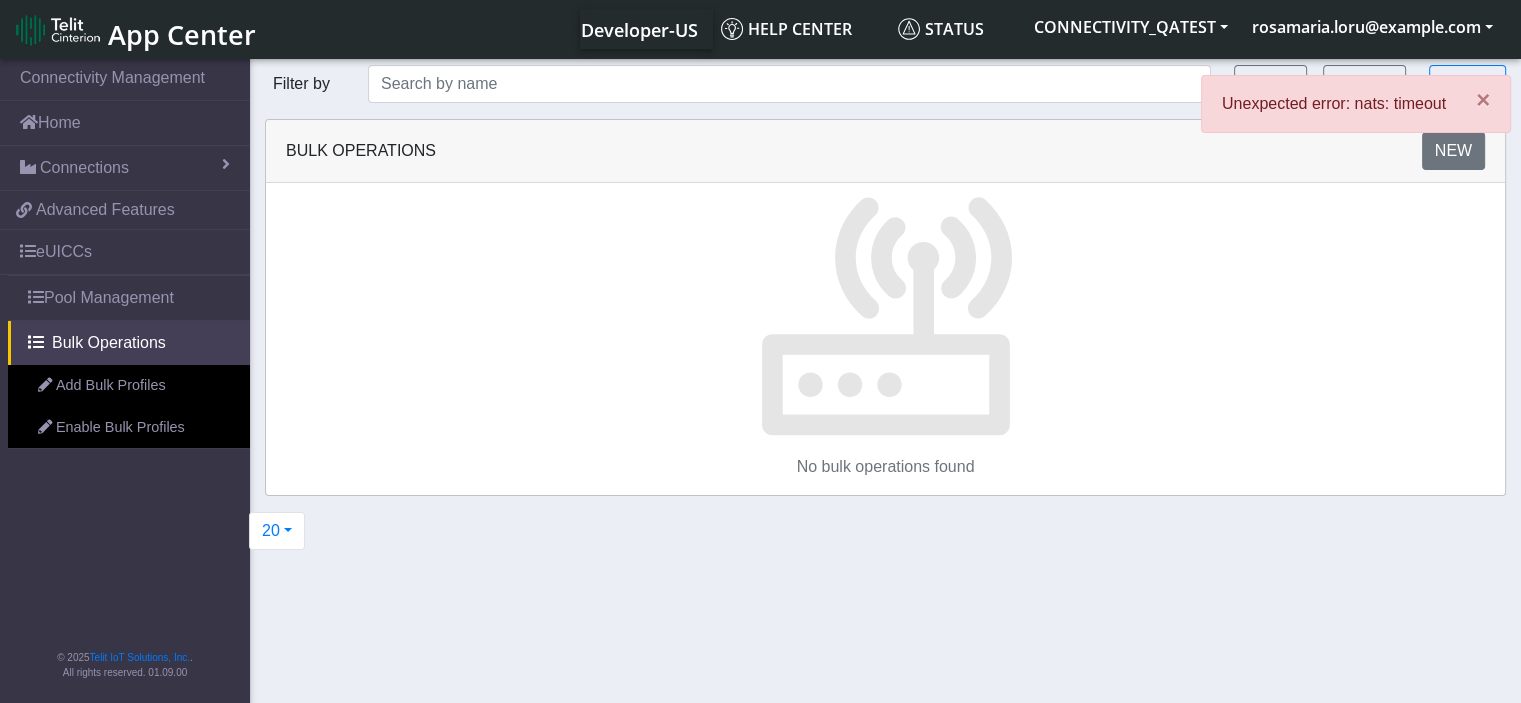 click on "Add Bulk Profiles" at bounding box center [129, 386] 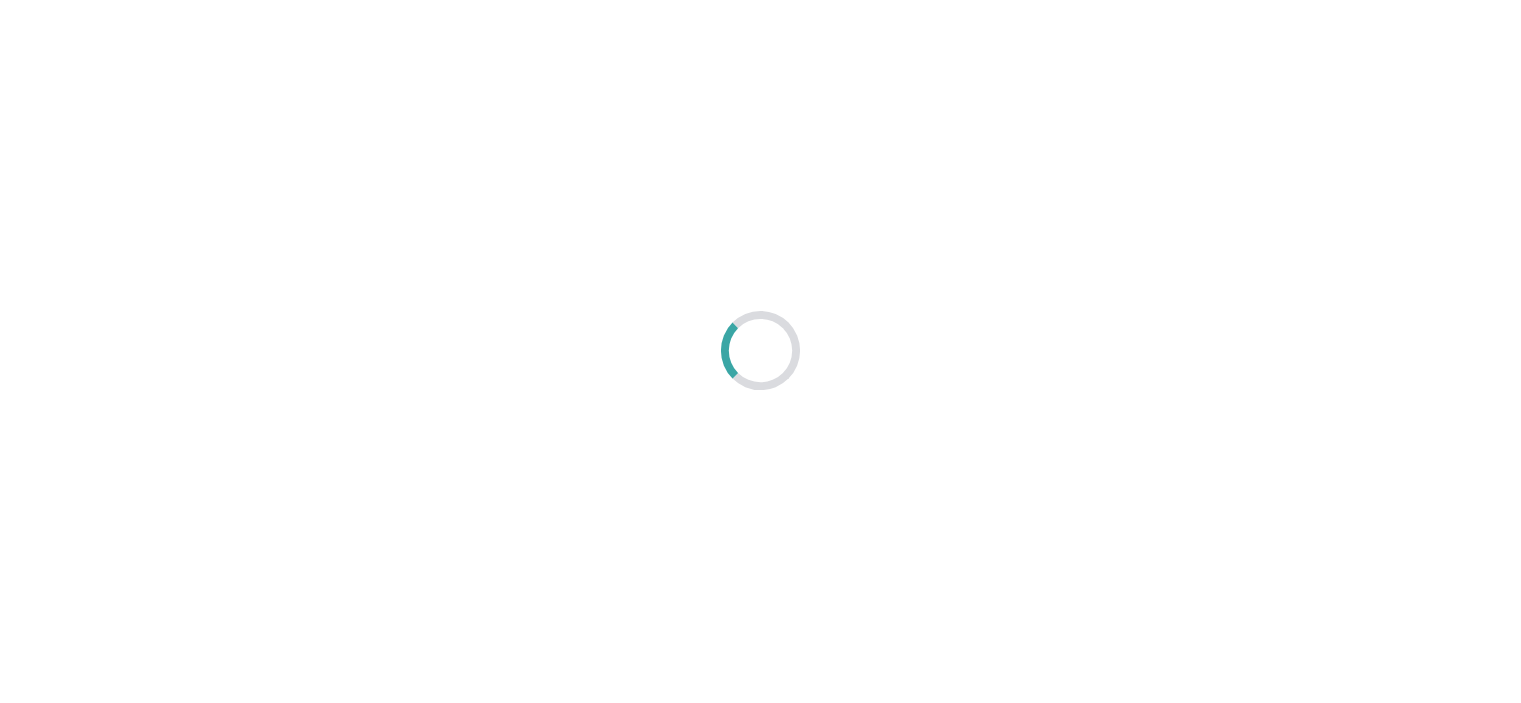 scroll, scrollTop: 0, scrollLeft: 0, axis: both 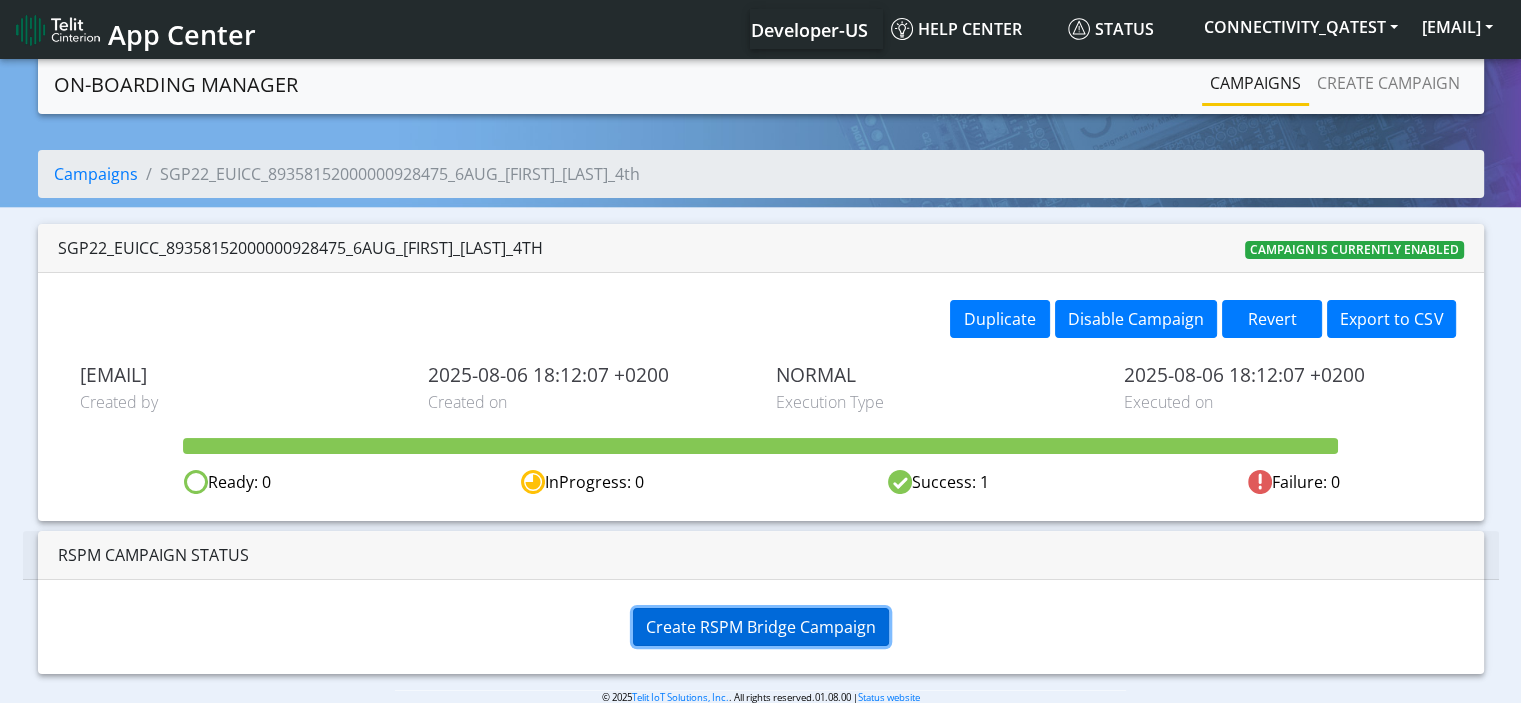 click on "Create RSPM Bridge Campaign" at bounding box center (761, 627) 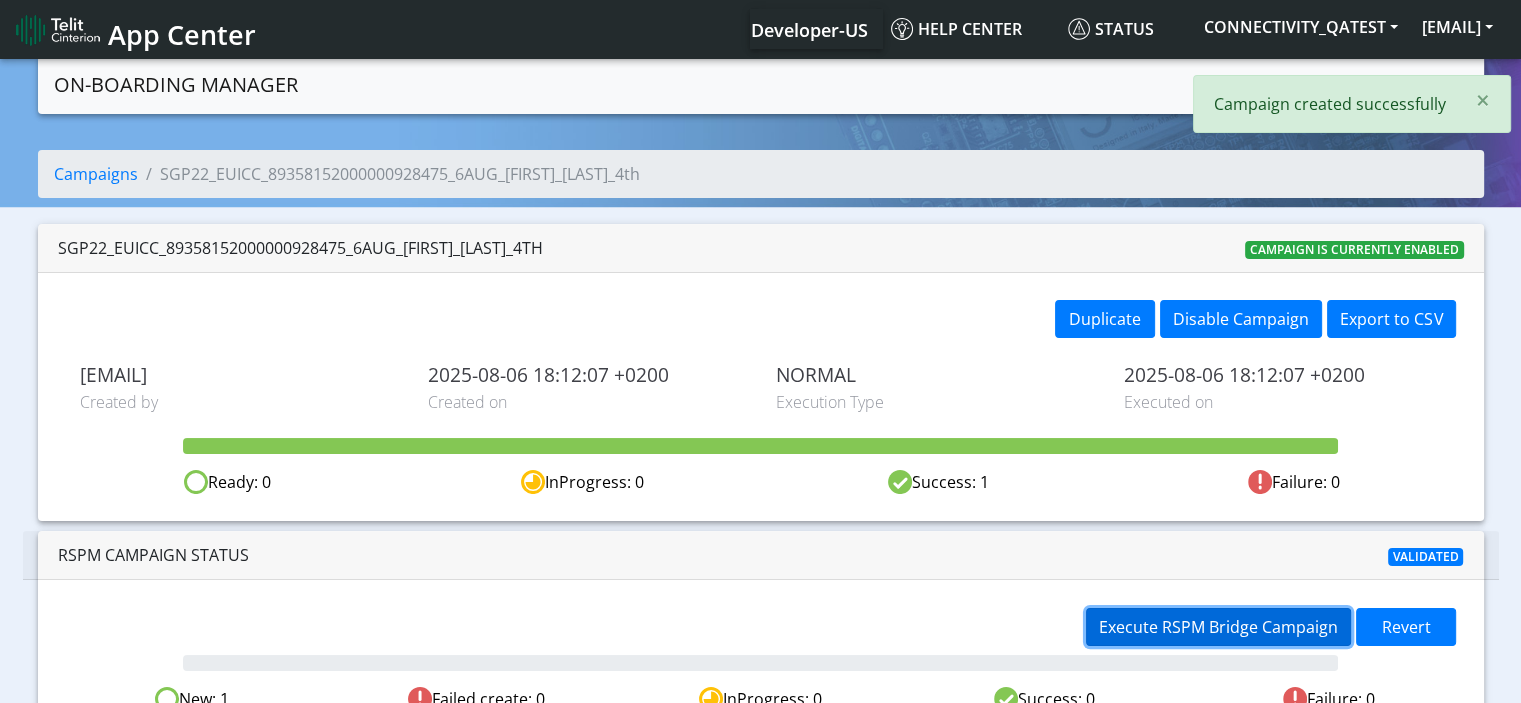 click on "Execute RSPM Bridge Campaign" at bounding box center [1218, 627] 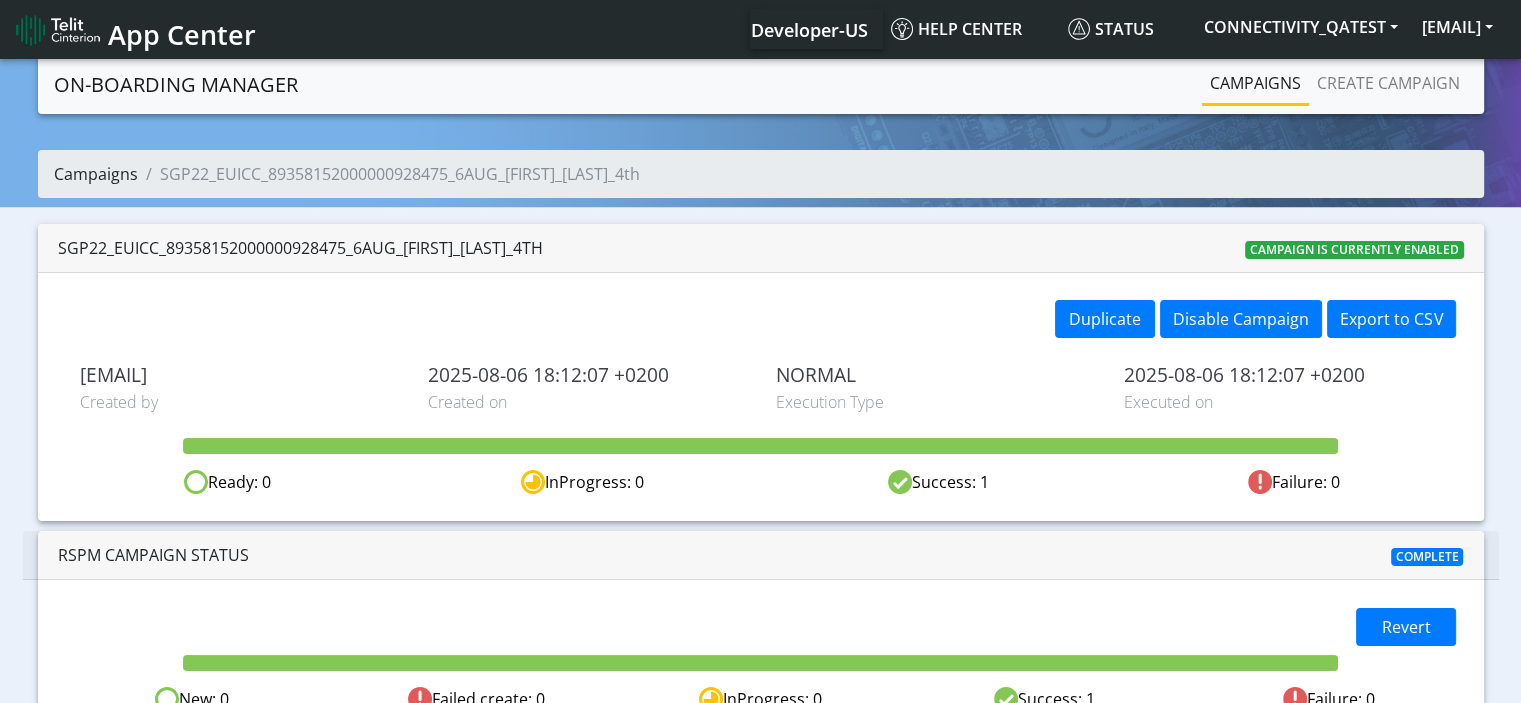 click on "Campaigns" 